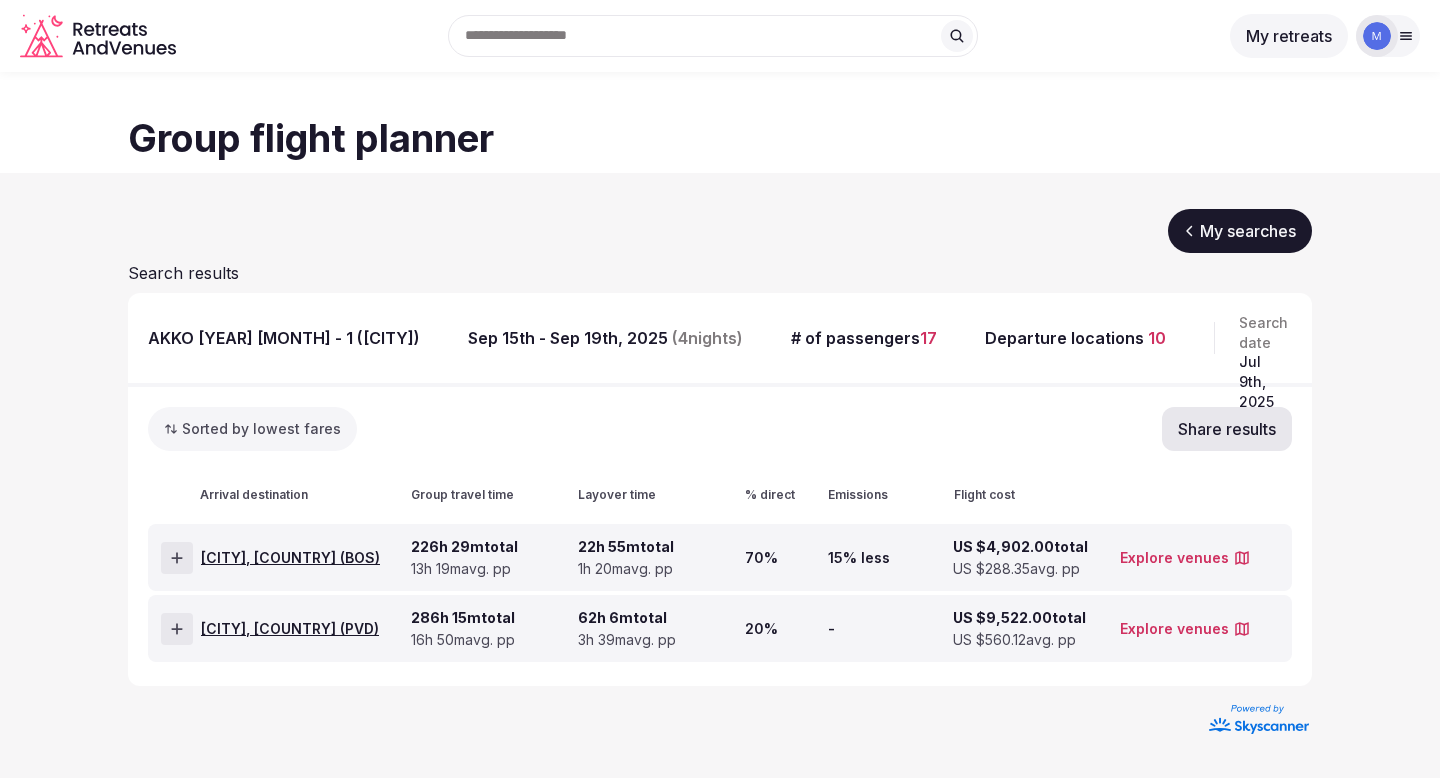 scroll, scrollTop: 0, scrollLeft: 0, axis: both 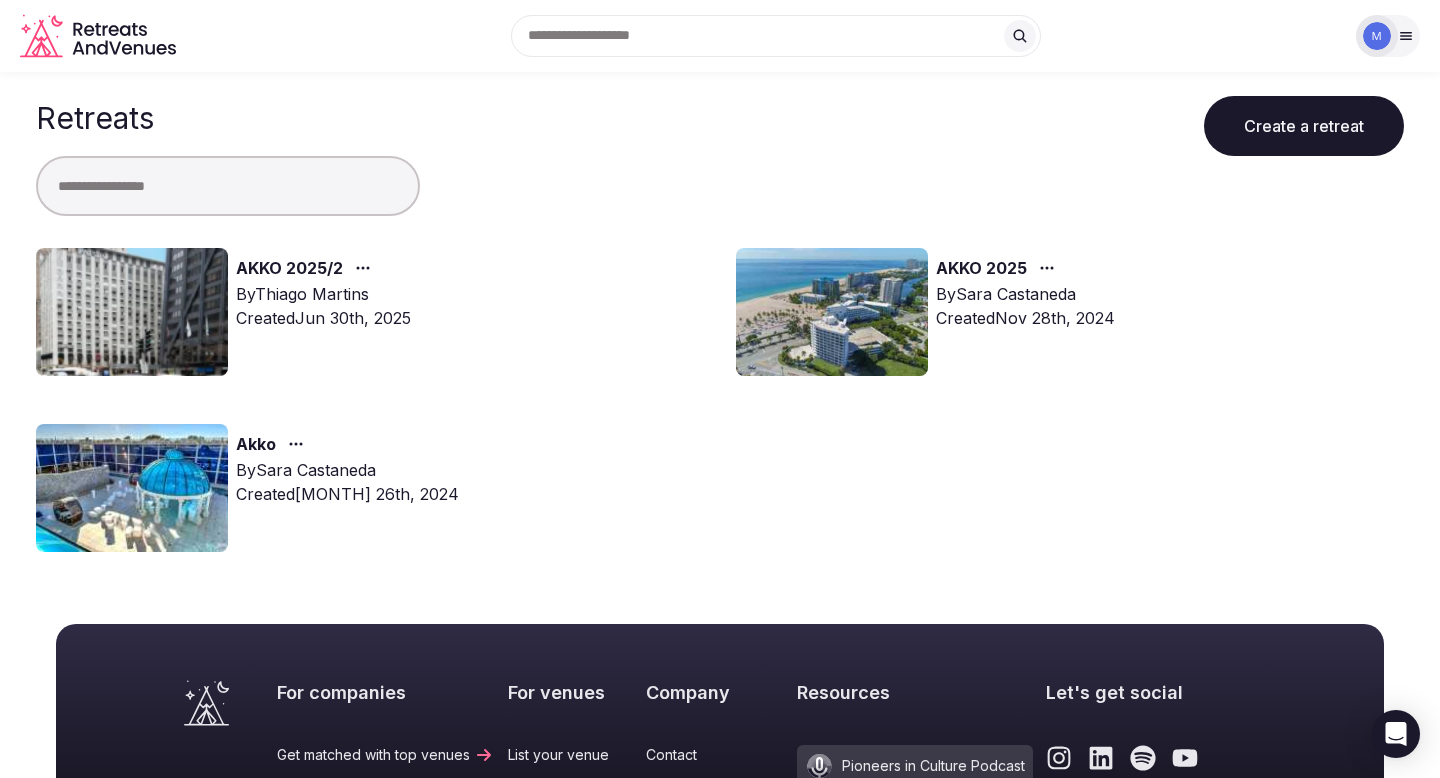 click at bounding box center (132, 312) 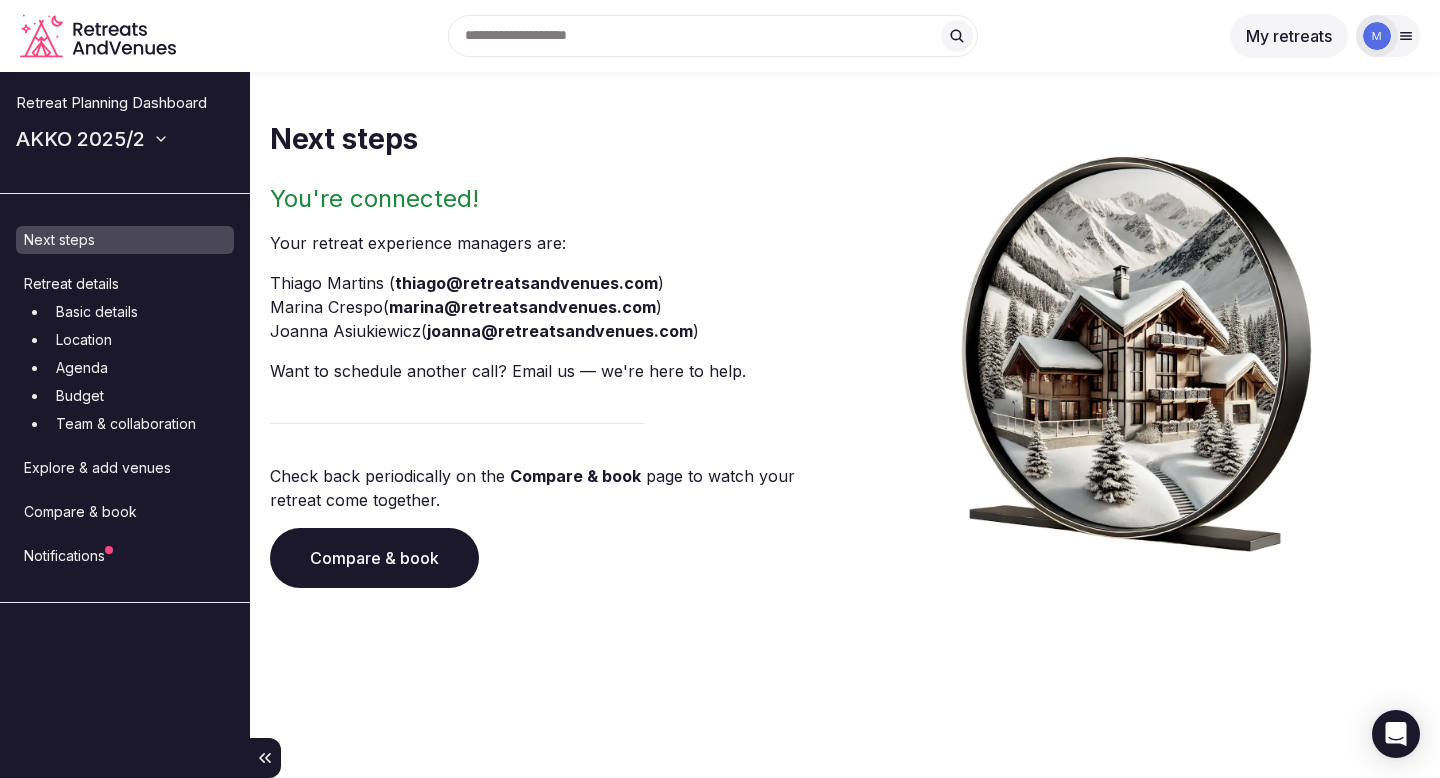 click on "Compare & book" at bounding box center [125, 512] 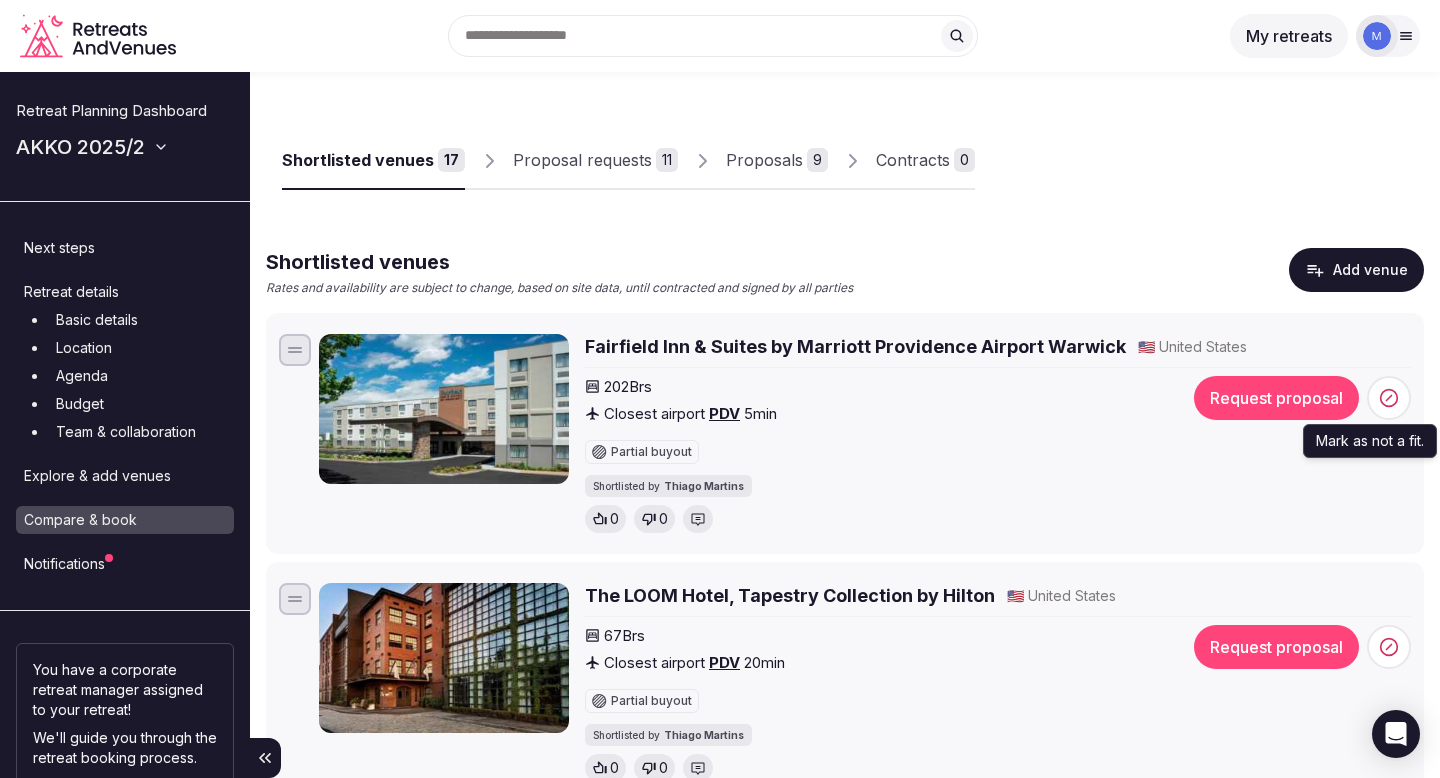 click 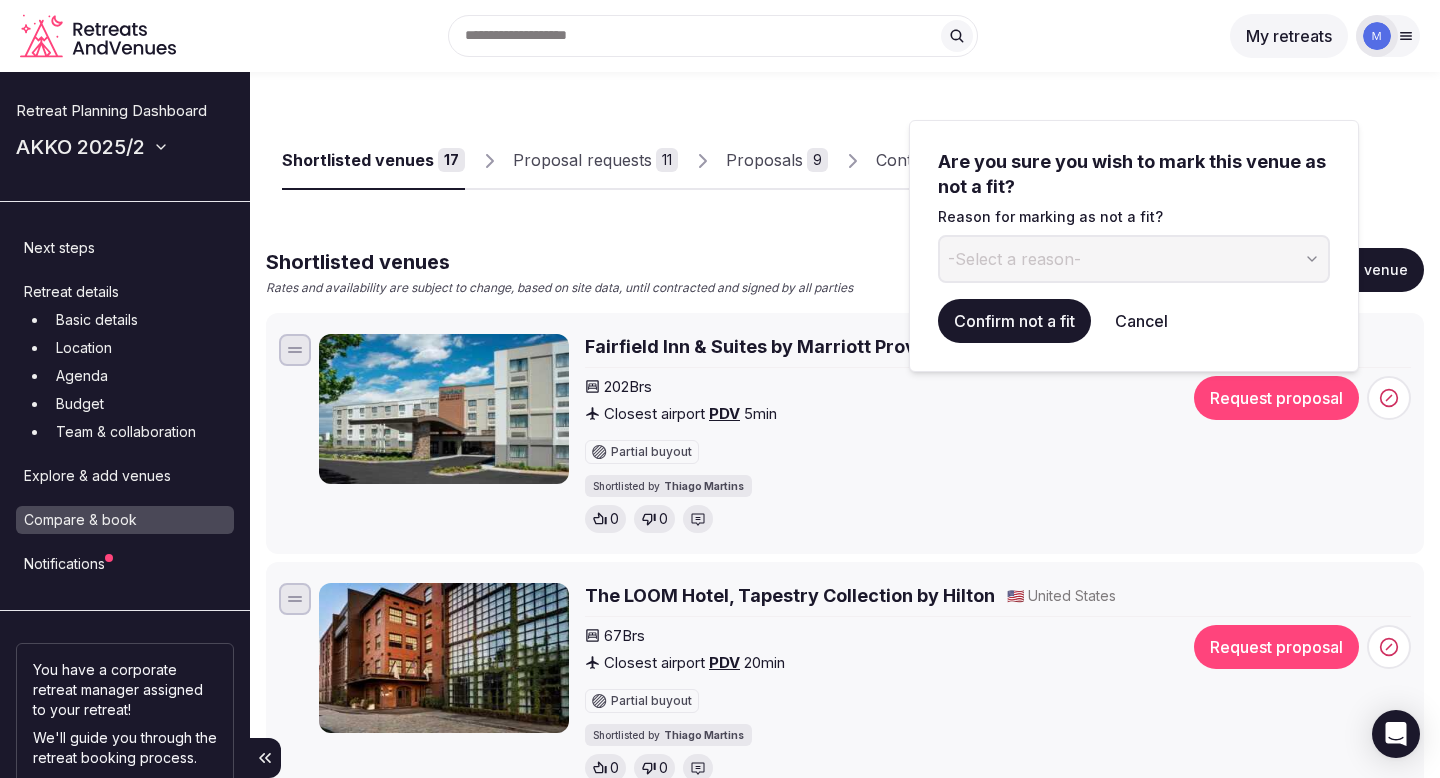 click on "-Select a reason-" at bounding box center (1134, 259) 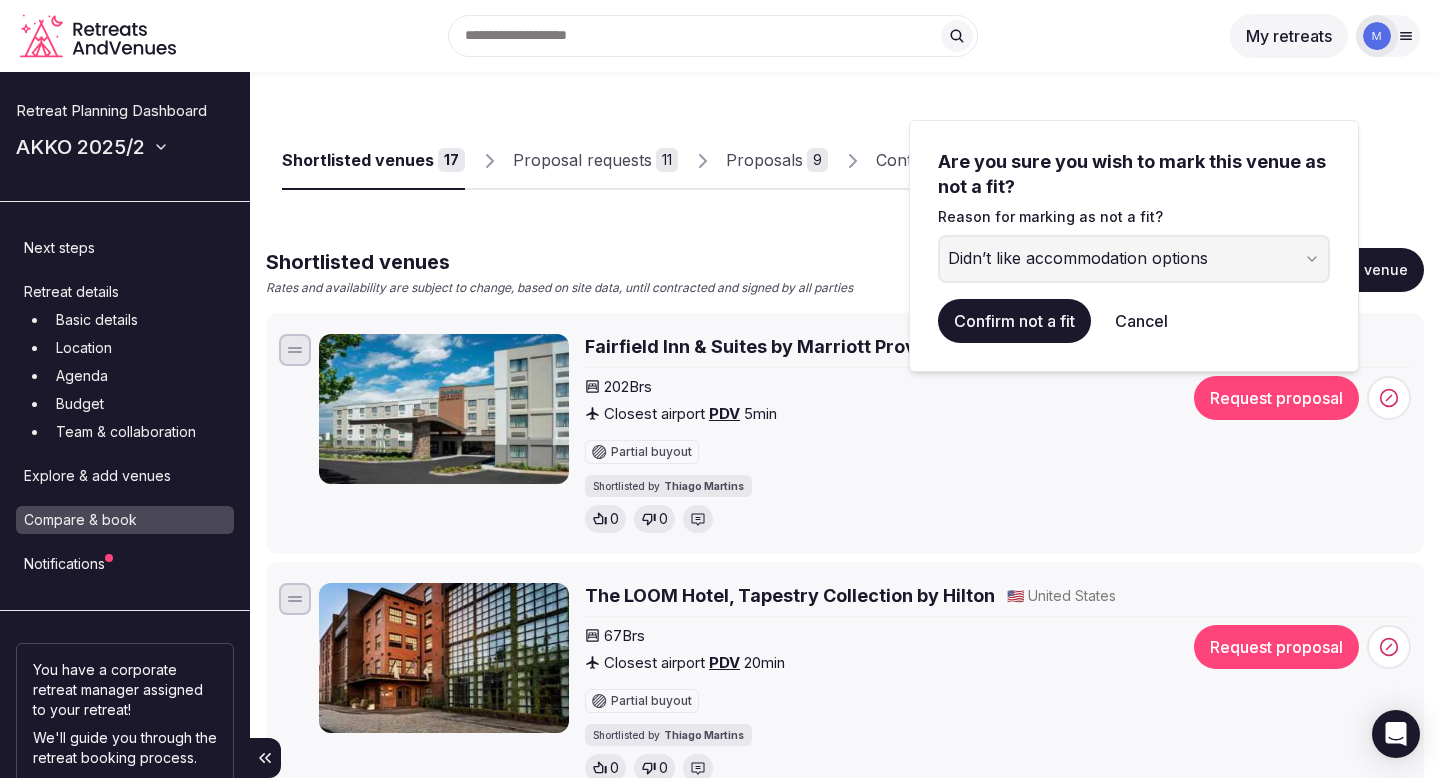click on "Confirm not a fit" at bounding box center [1014, 321] 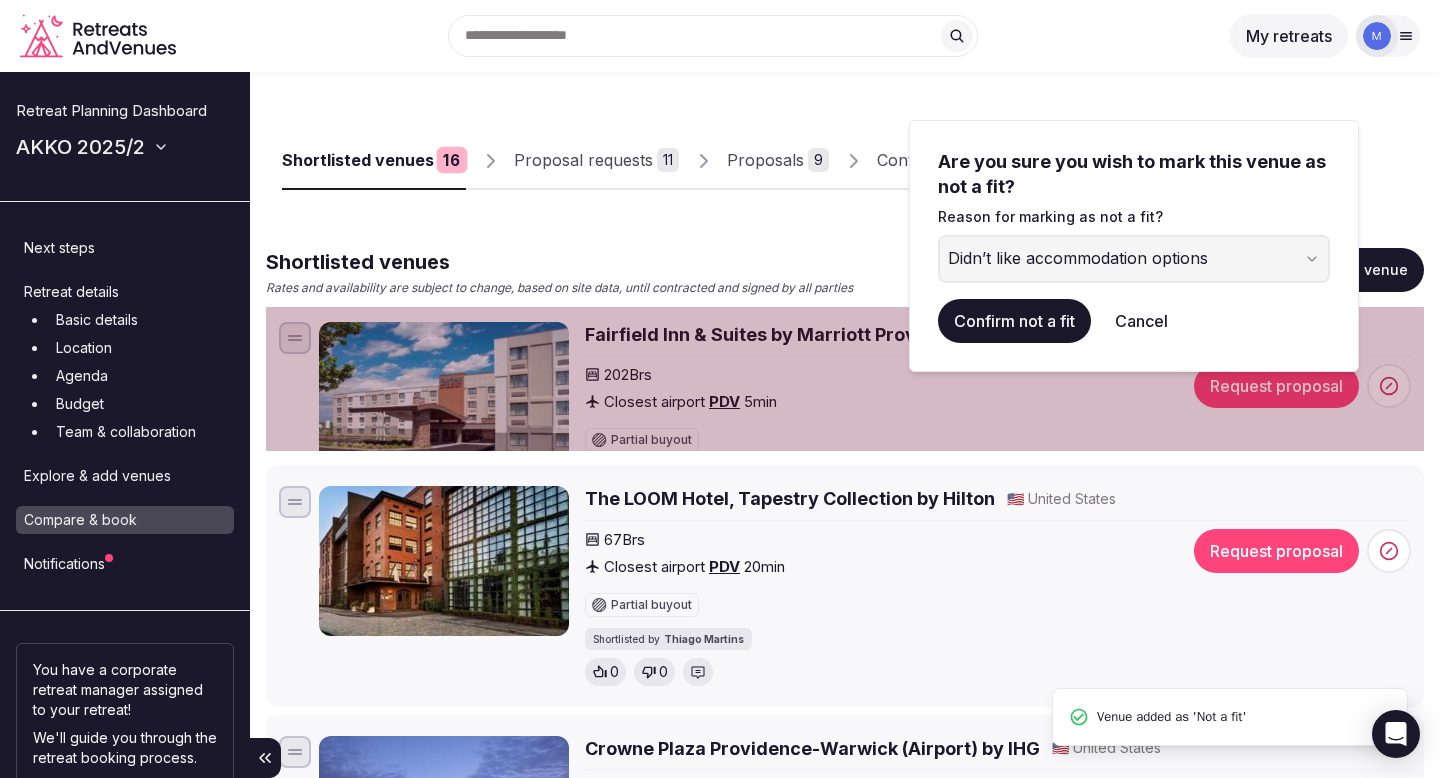 scroll, scrollTop: 0, scrollLeft: 0, axis: both 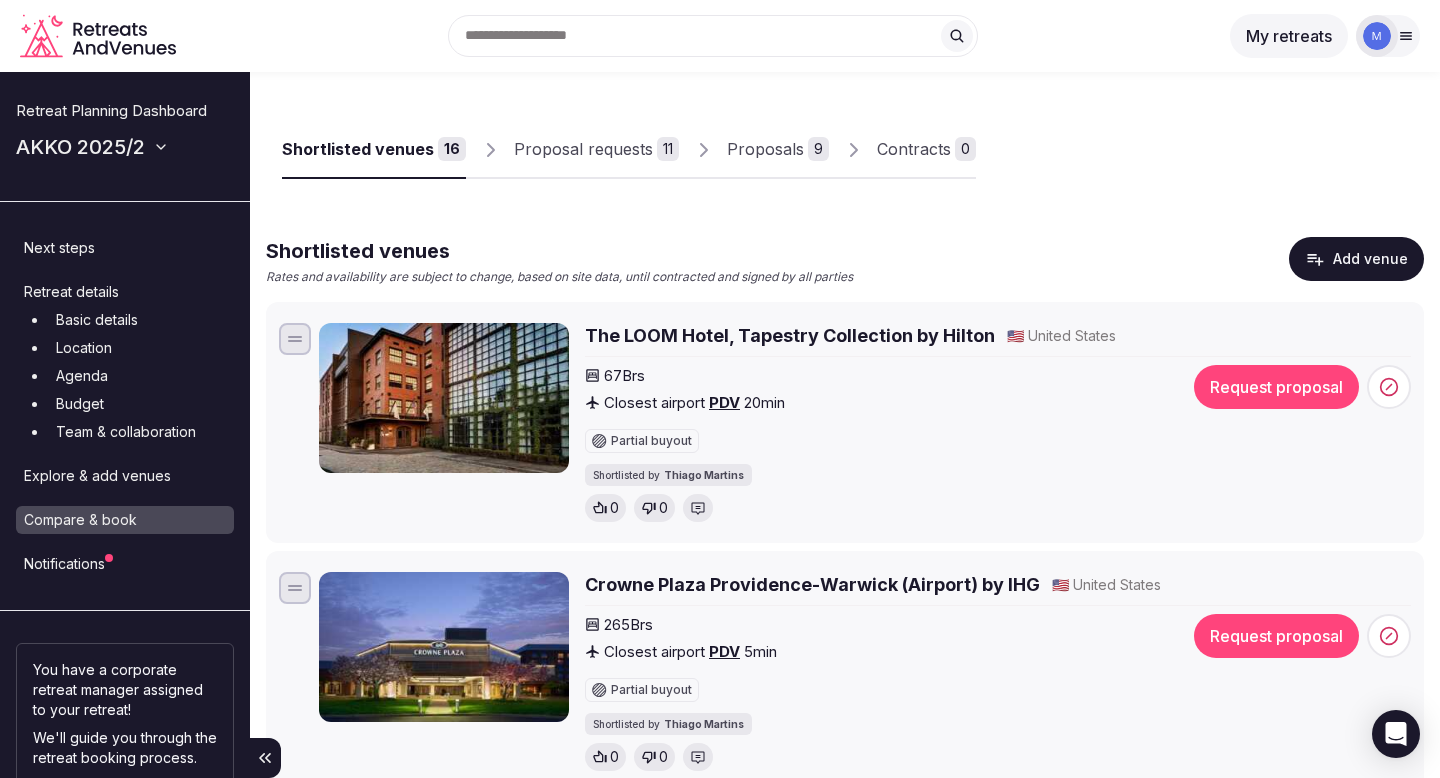 click on "The LOOM Hotel, Tapestry Collection by Hilton" at bounding box center [790, 335] 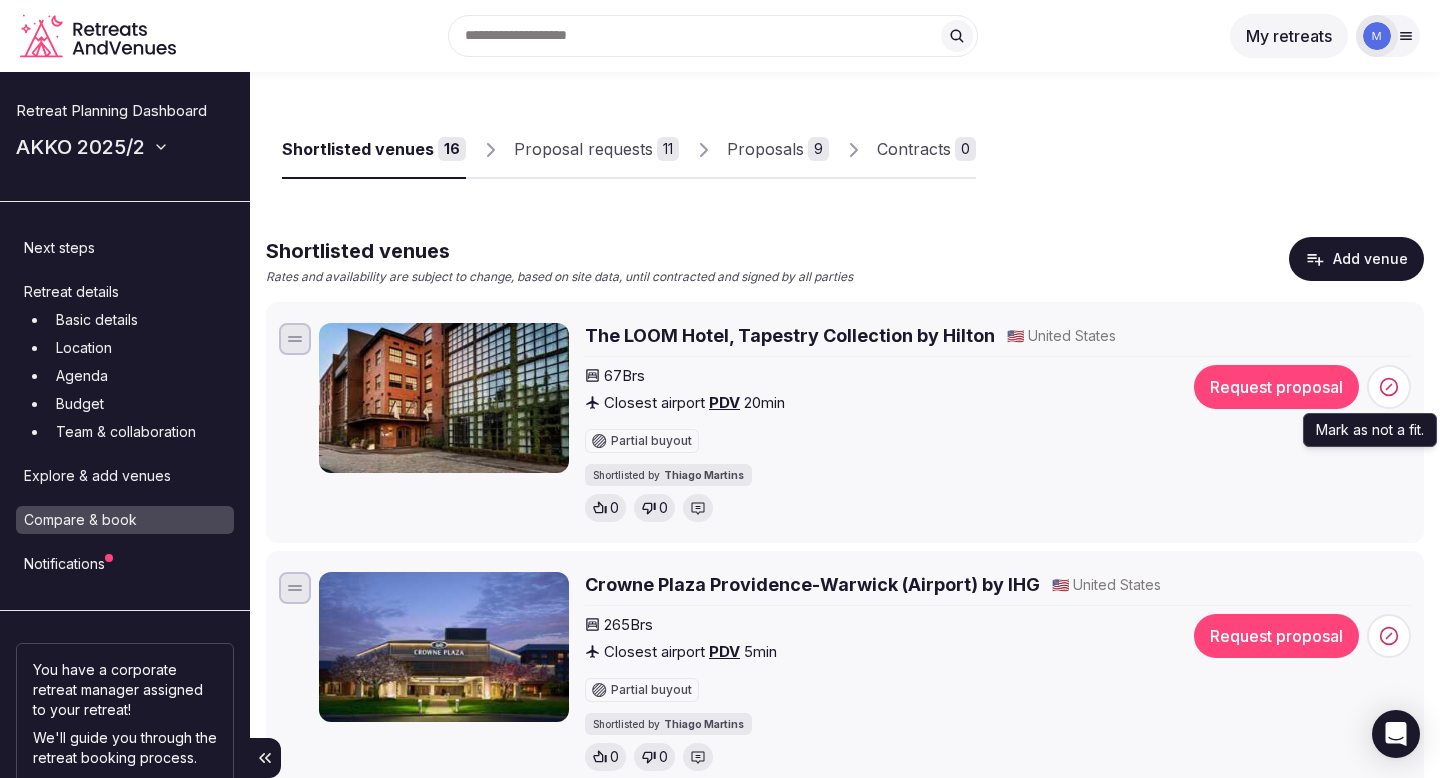 click 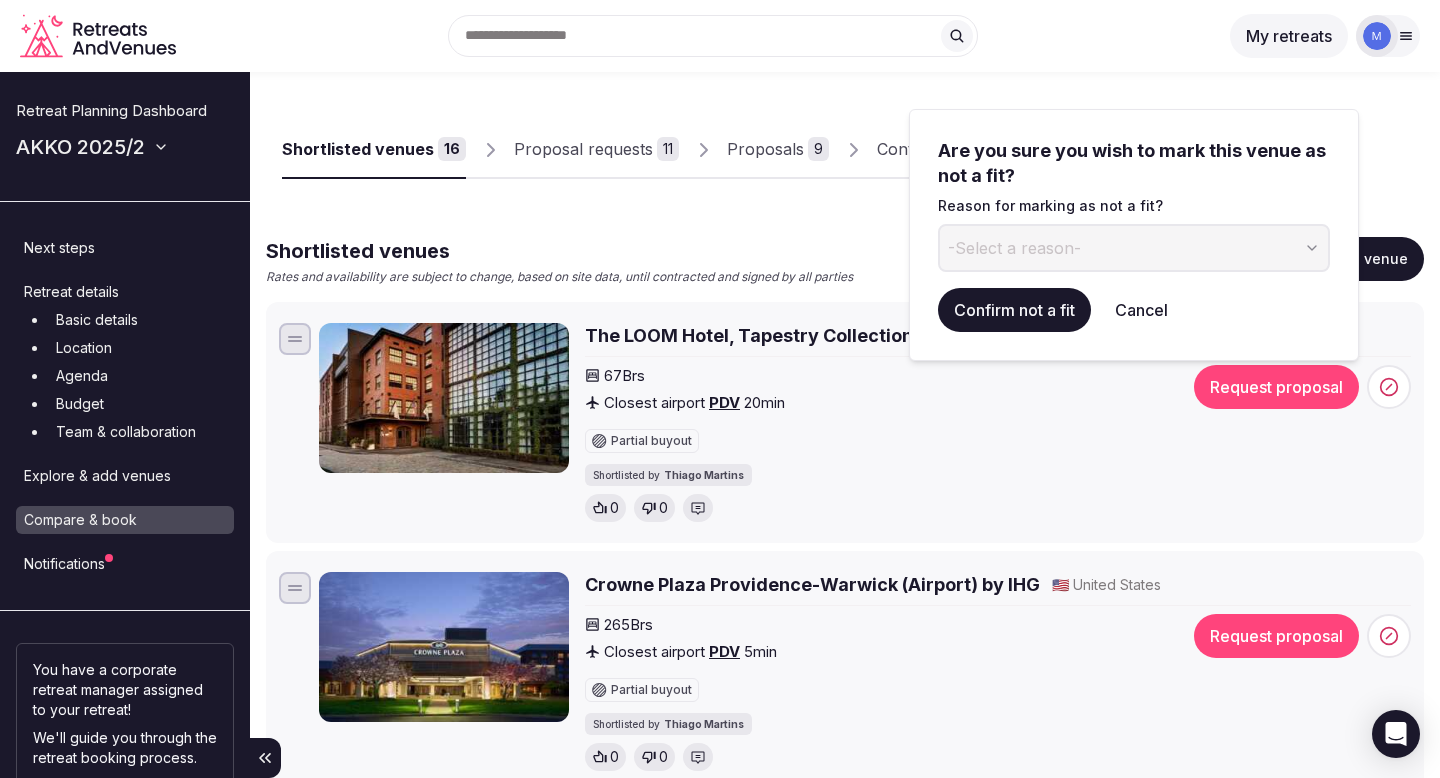 click on "-Select a reason-" at bounding box center (1134, 248) 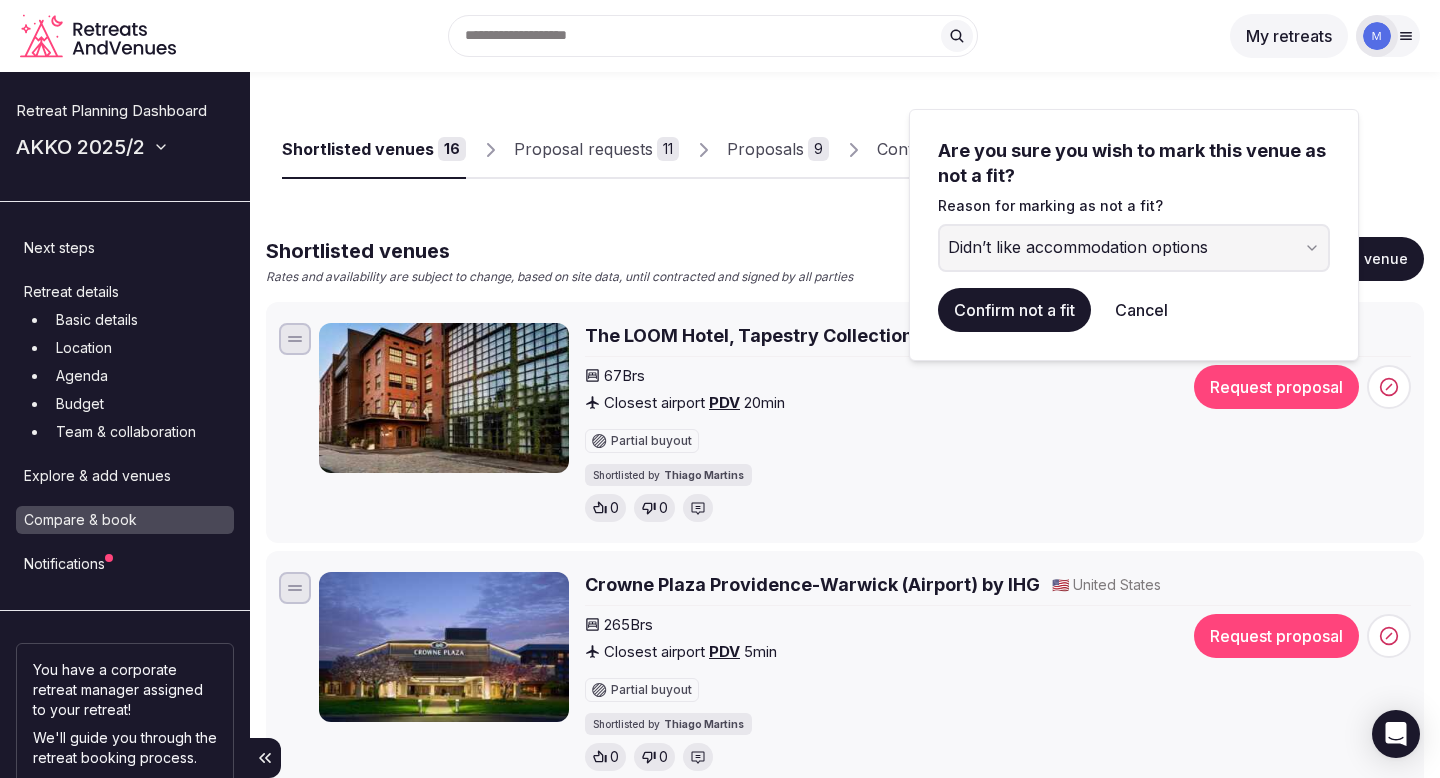 click on "Confirm not a fit" at bounding box center [1014, 310] 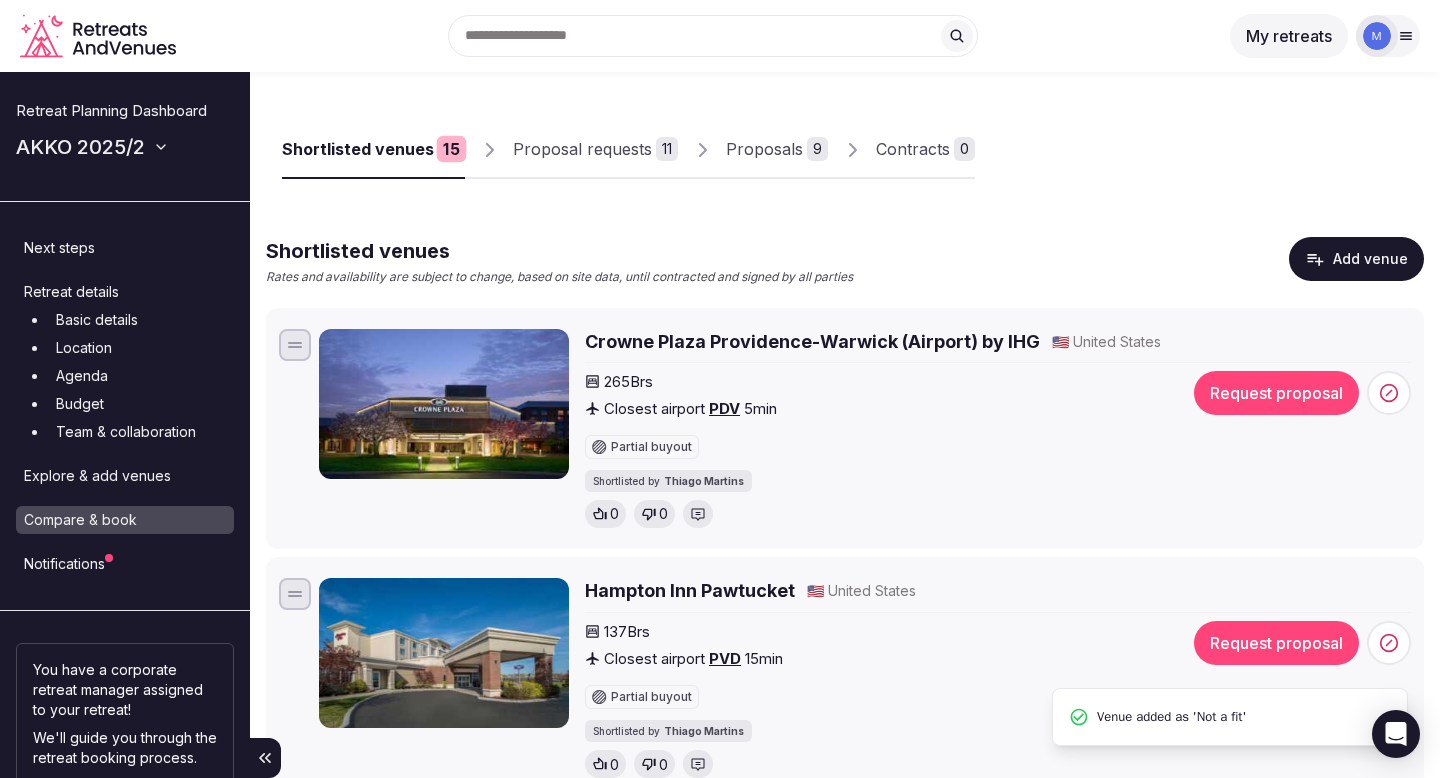 scroll, scrollTop: 0, scrollLeft: 0, axis: both 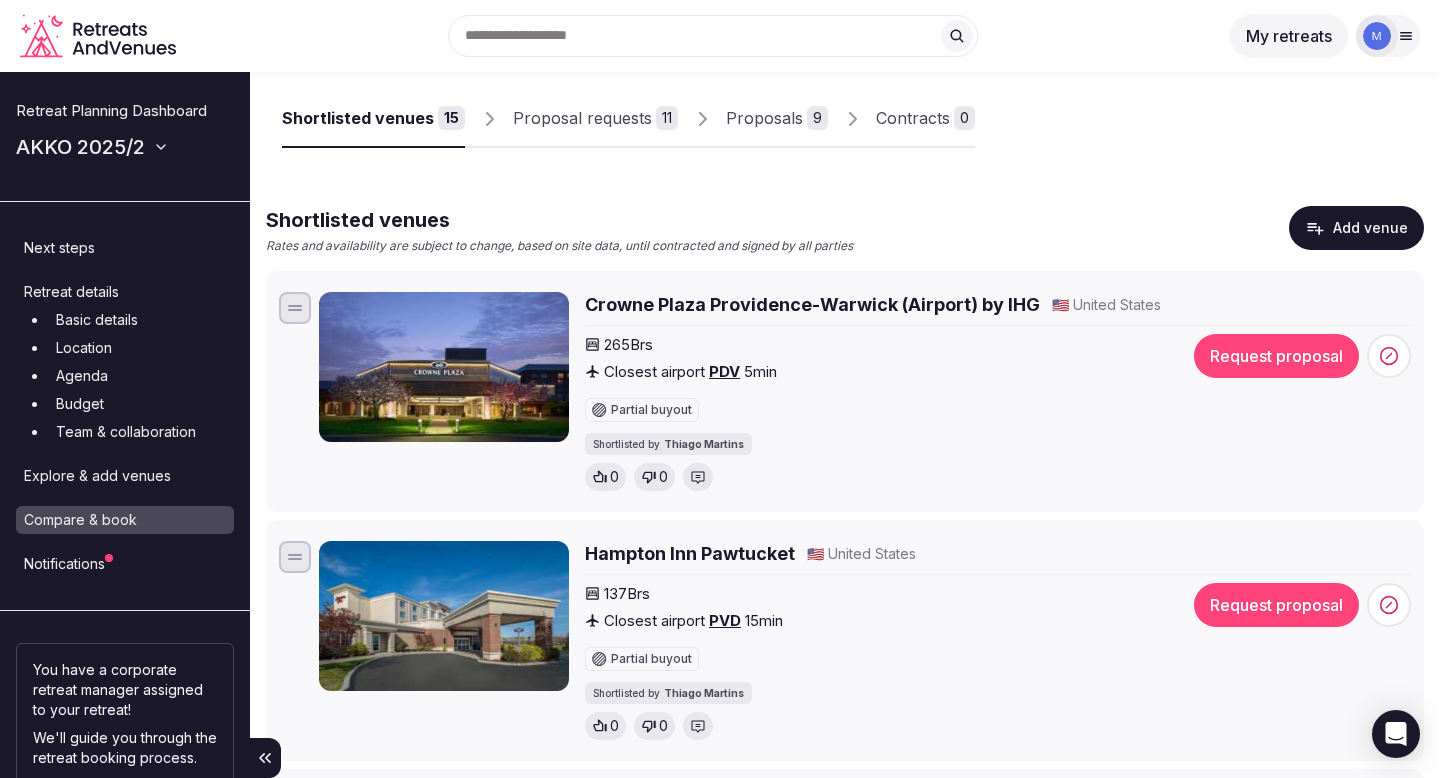 click on "Hampton Inn Pawtucket 🇺🇸 United States 137  Brs Closest airport   PVD 15  min Partial buyout Shortlisted by   Thiago Martins 0 0 Request proposal" at bounding box center (845, 640) 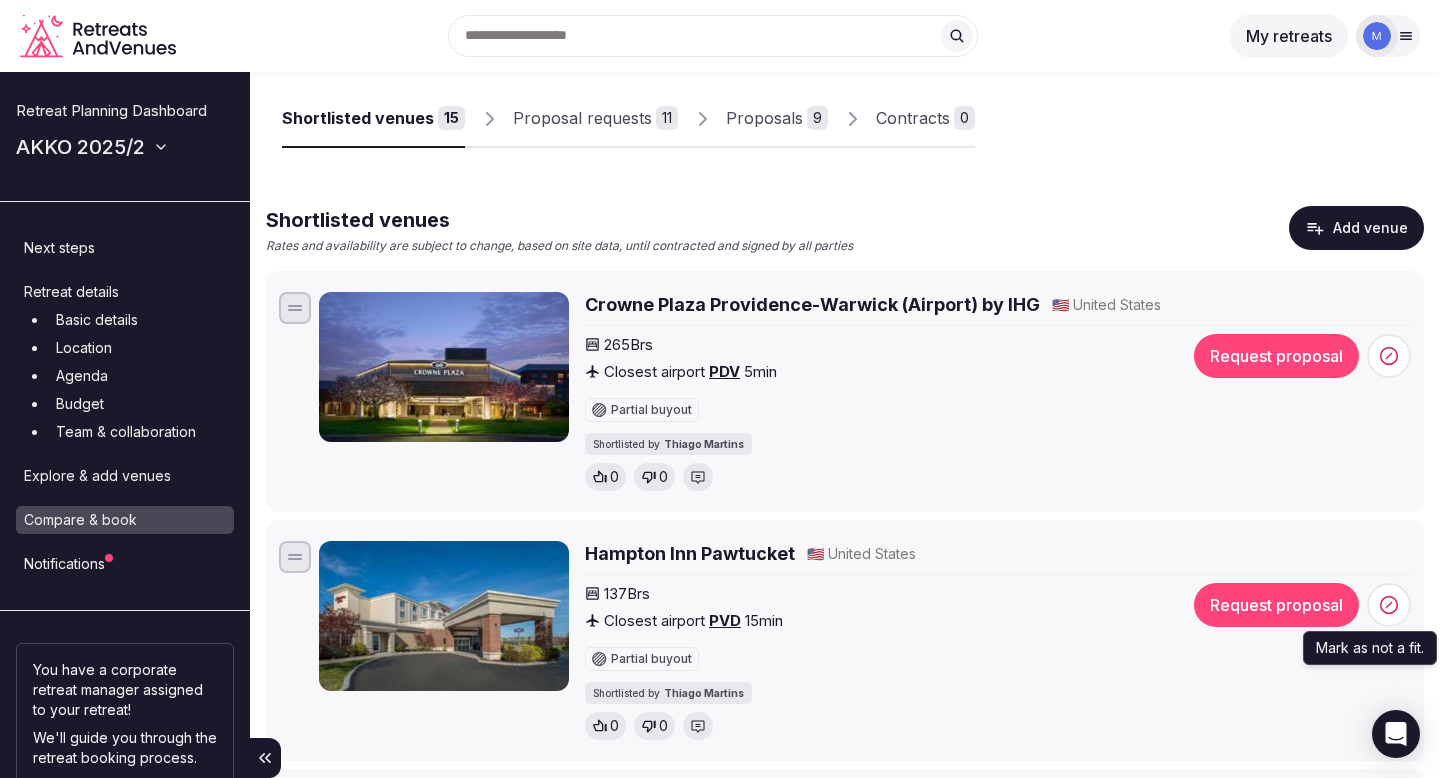 click at bounding box center [1389, 605] 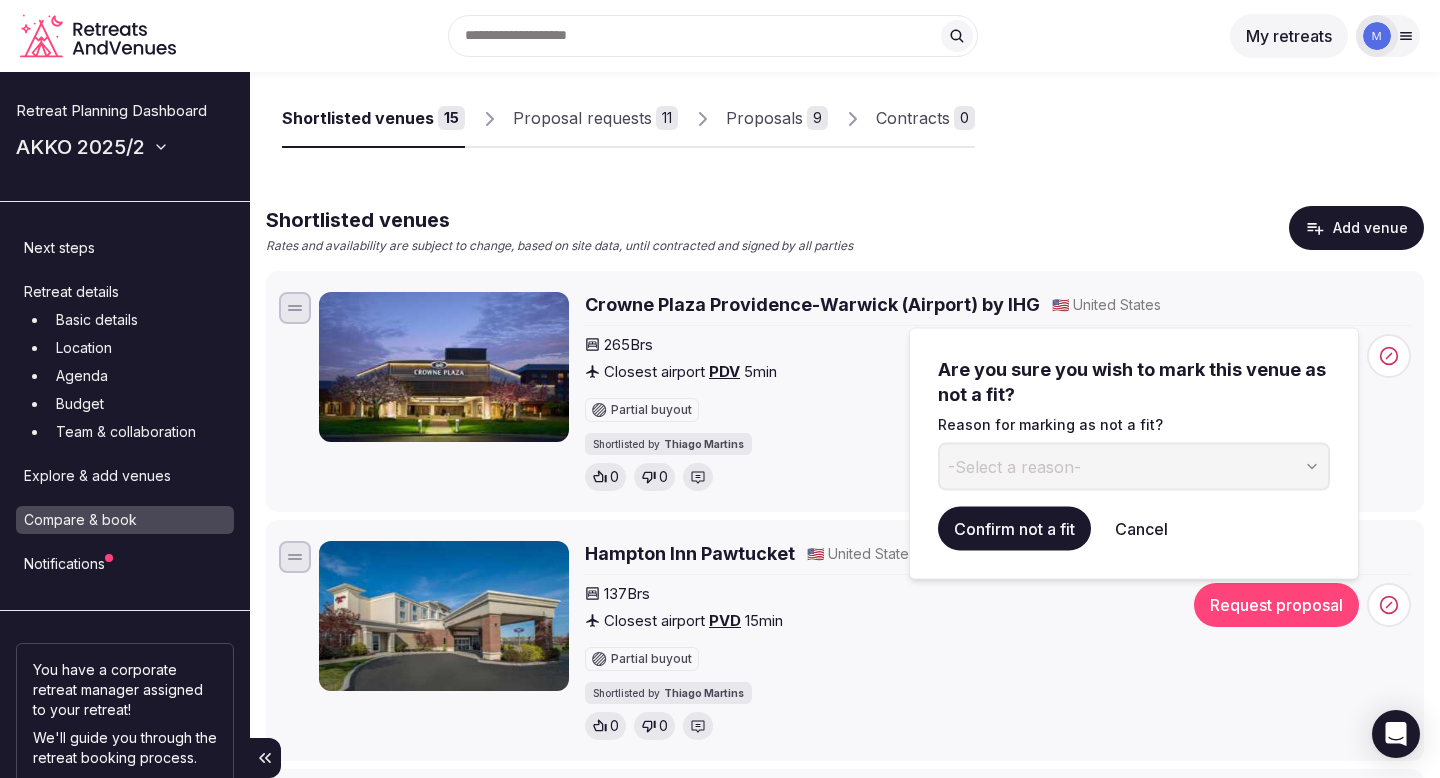 click on "-Select a reason-" at bounding box center (1134, 466) 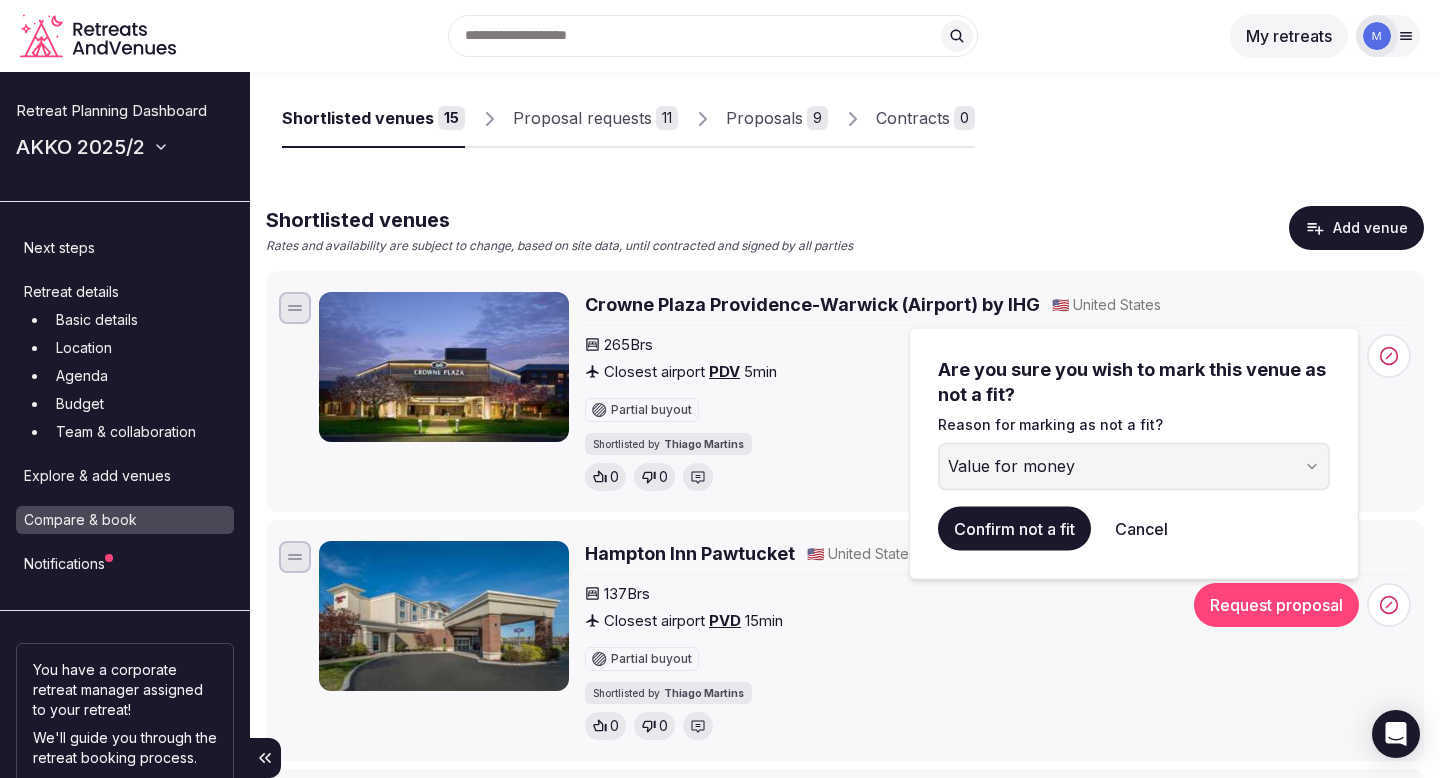 click on "Confirm not a fit" at bounding box center [1014, 528] 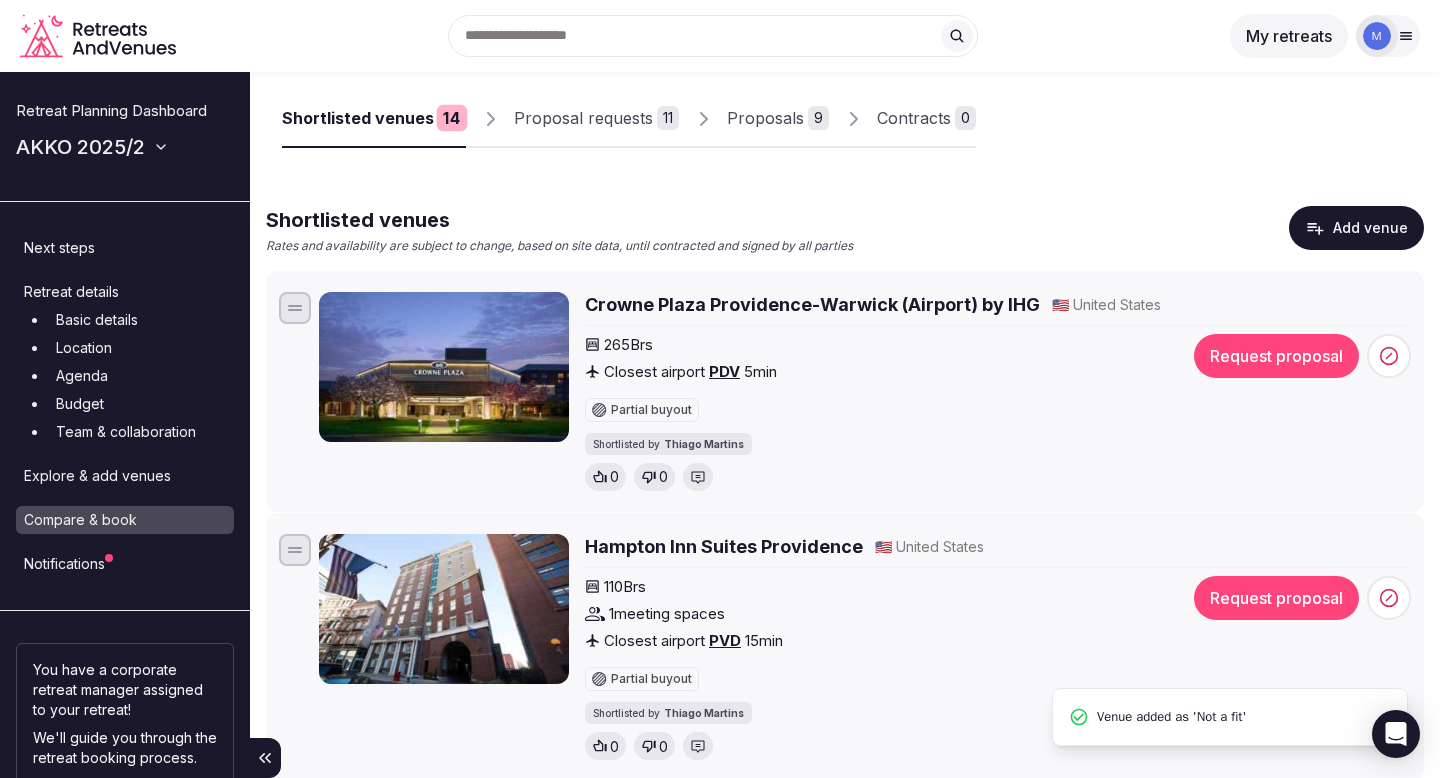 scroll, scrollTop: 0, scrollLeft: 0, axis: both 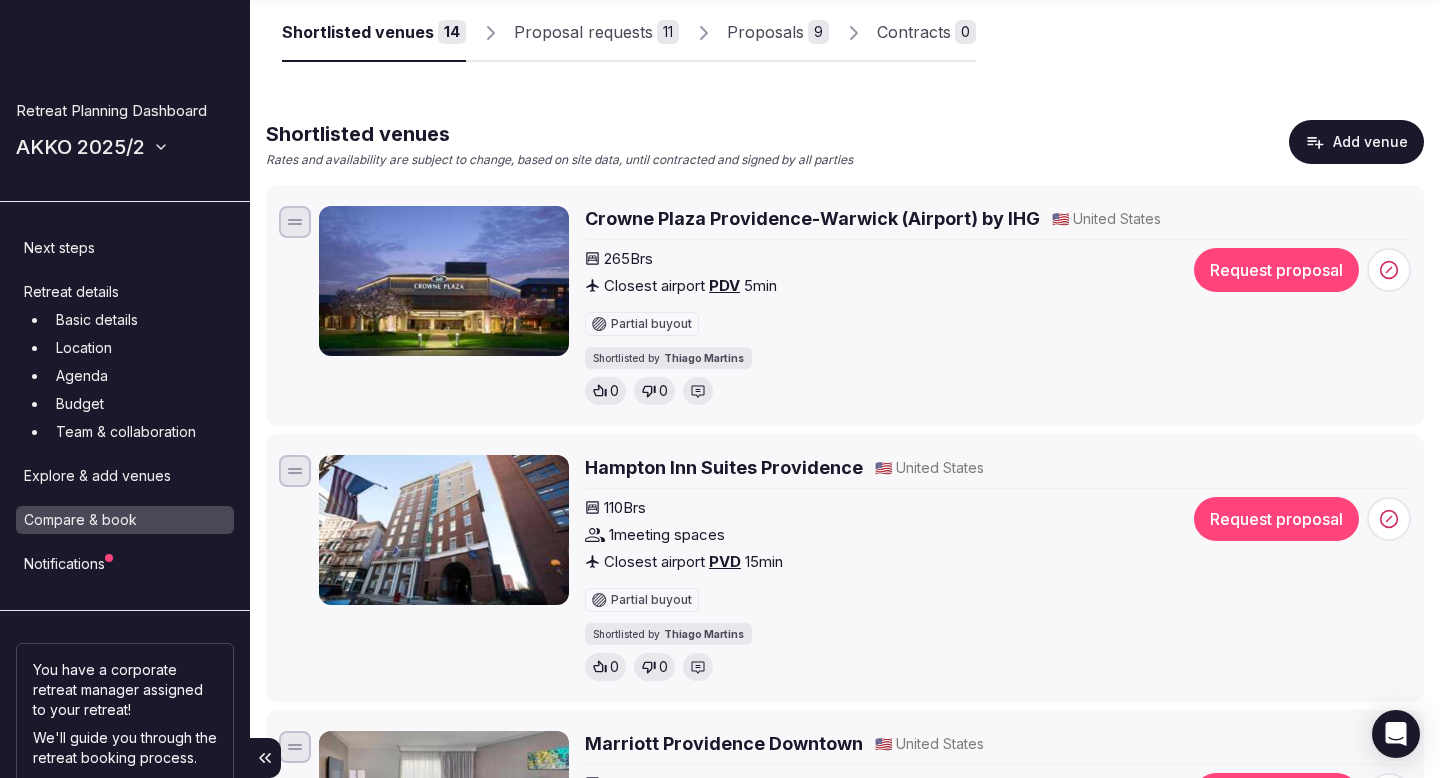 click on "Hampton Inn Suites Providence" at bounding box center [724, 467] 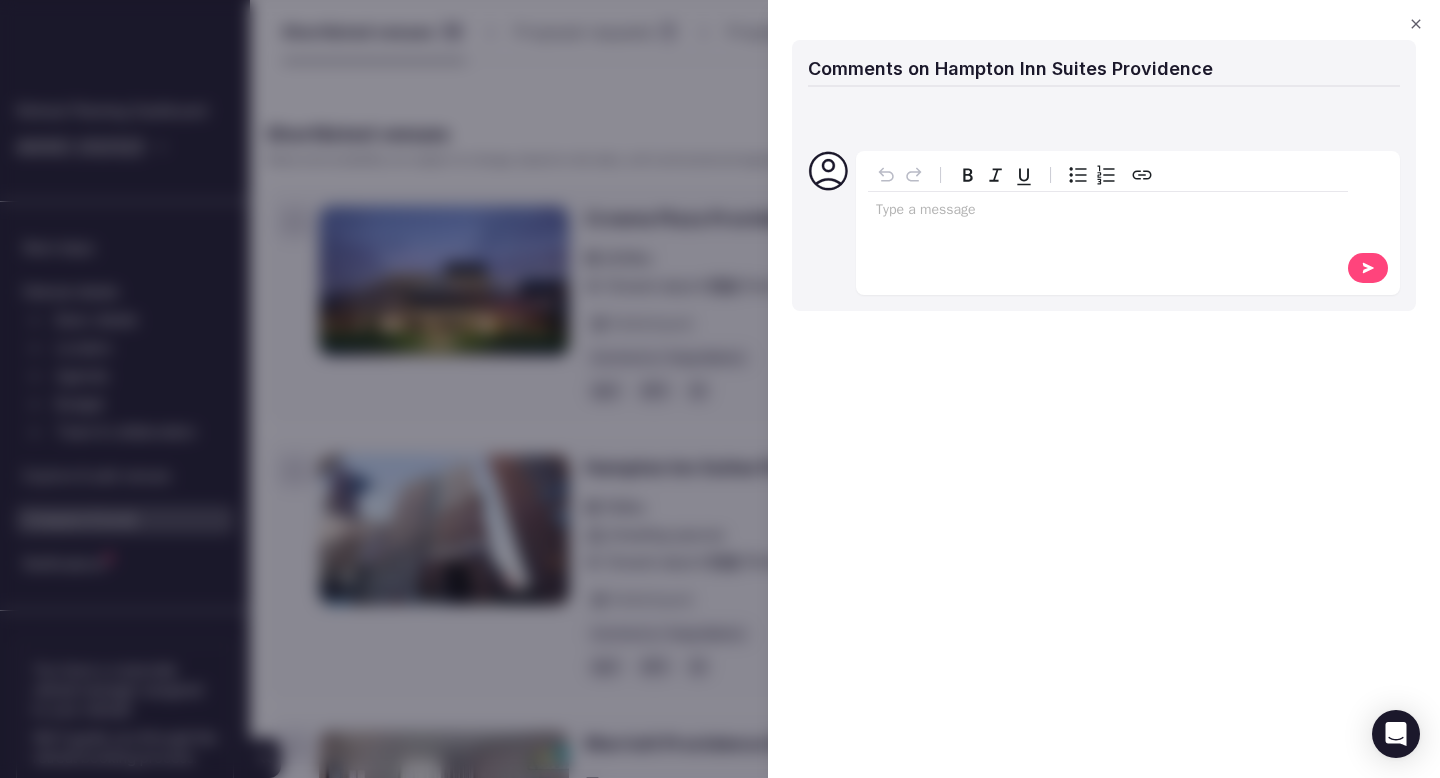 click at bounding box center (1108, 210) 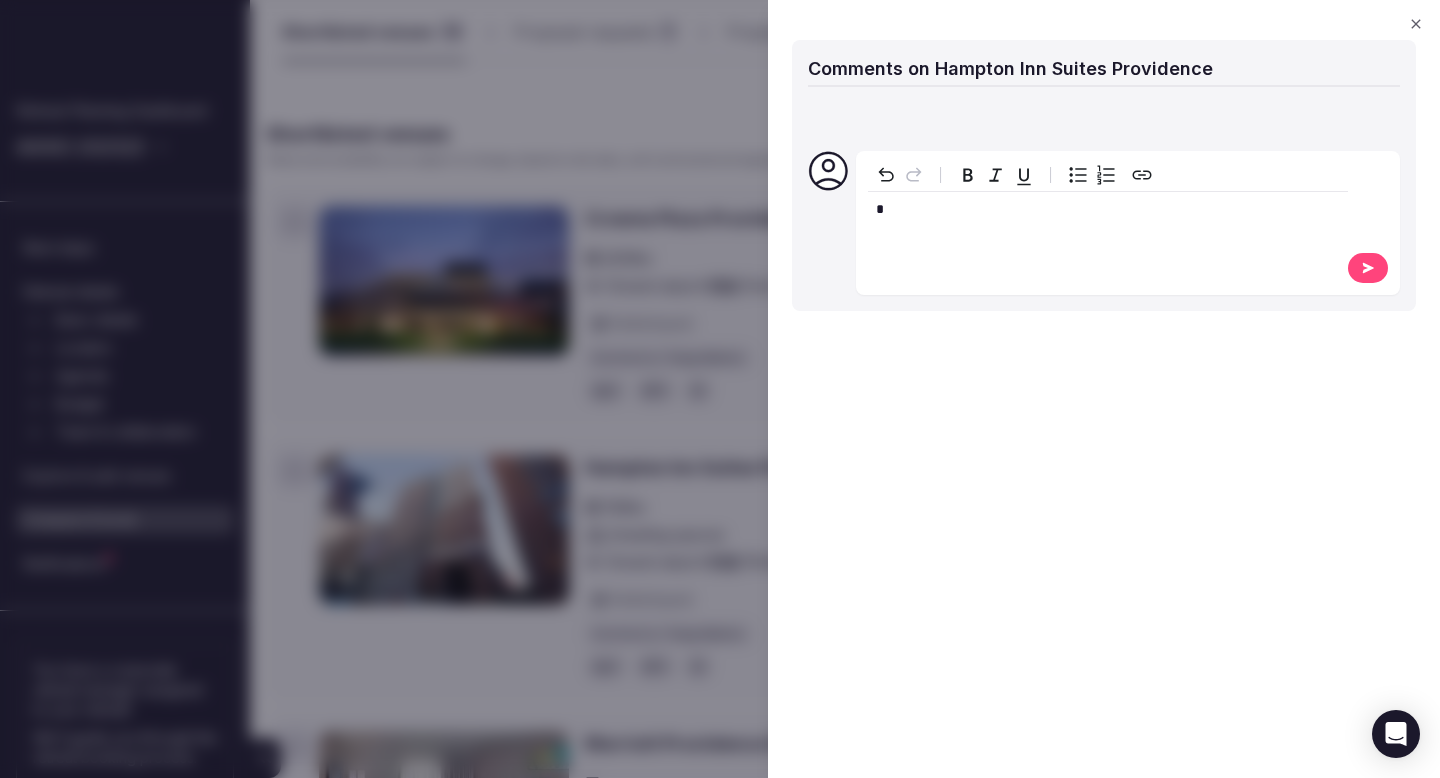 type 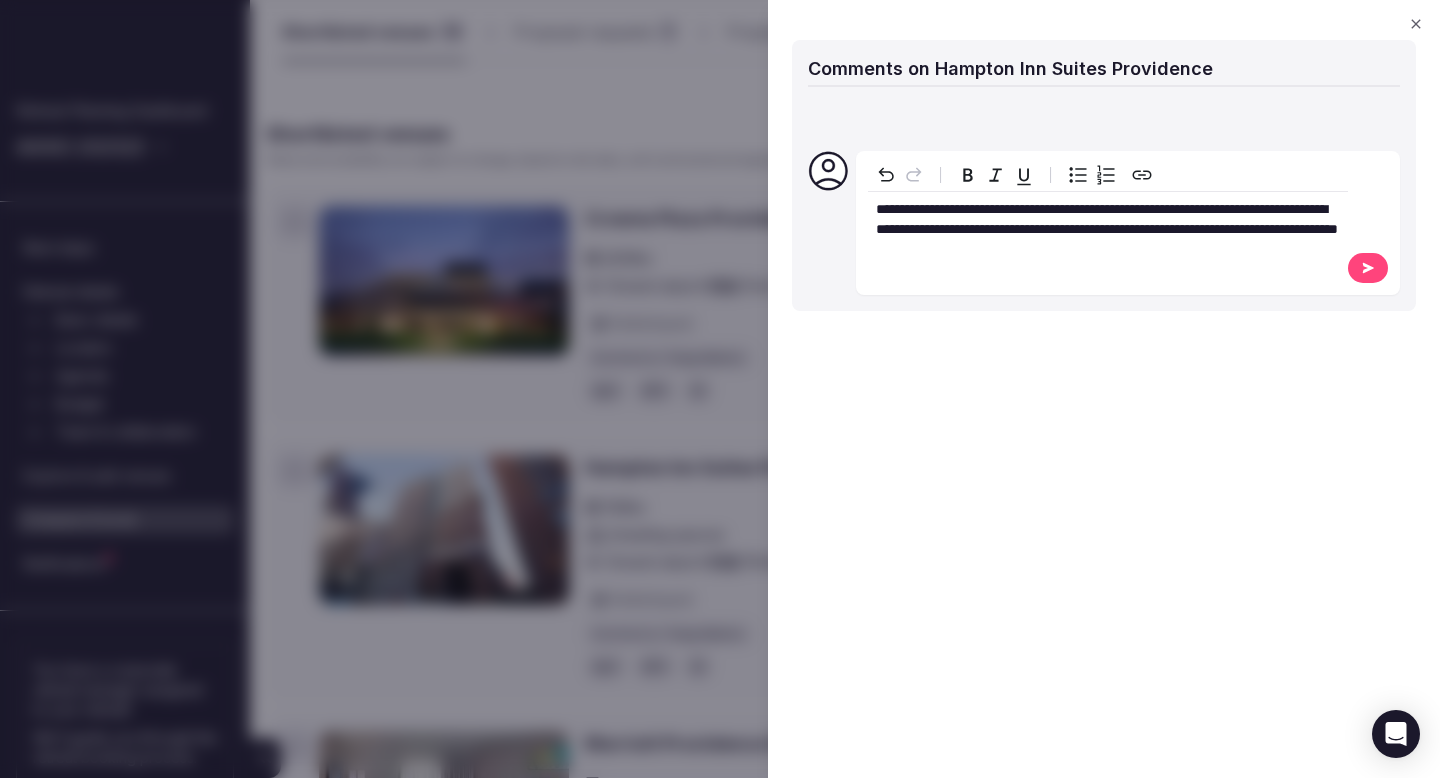 click at bounding box center (1368, 268) 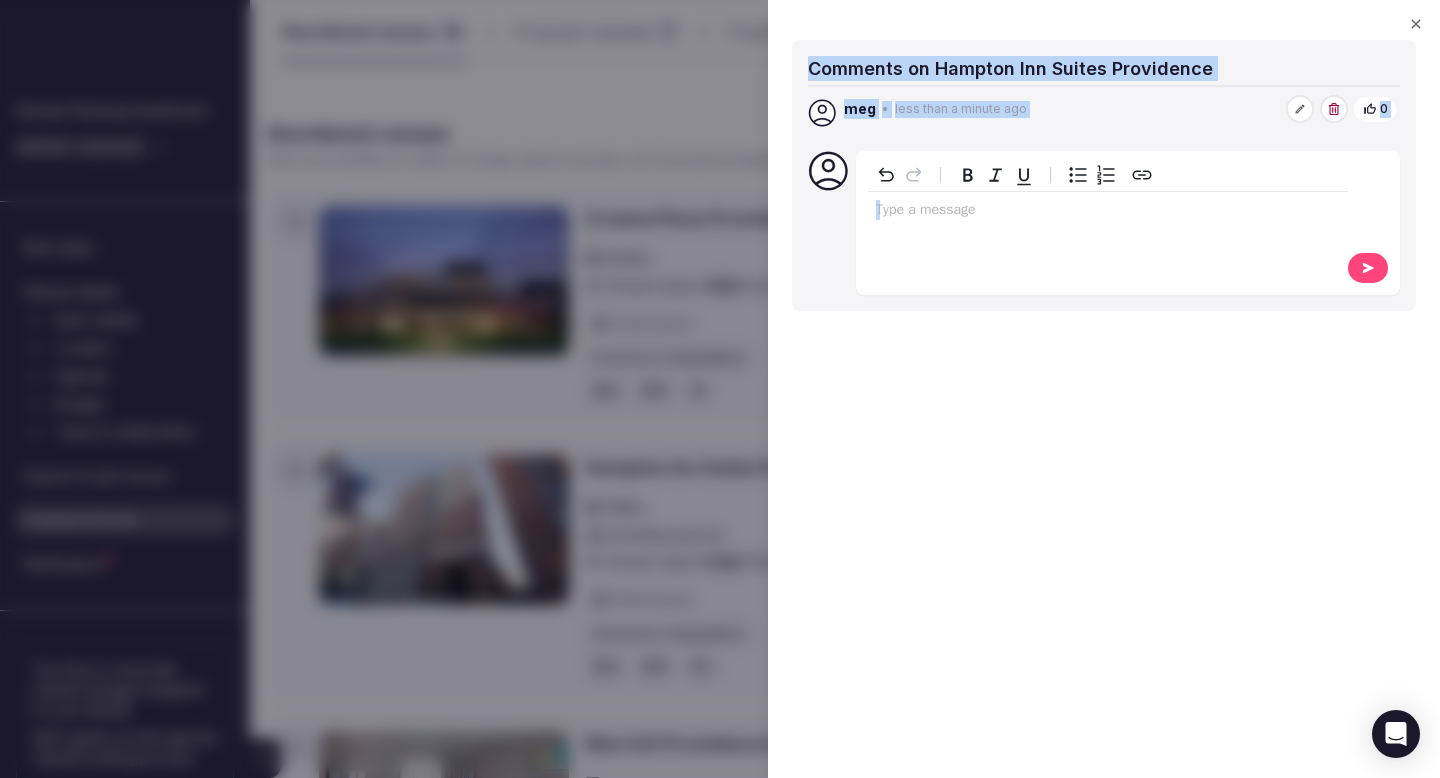 click on "Comments on Hampton Inn Suites Providence meg • less than a minute ago 0 Type a message Comments on Hampton Inn Suites Providence Close" at bounding box center [1104, 389] 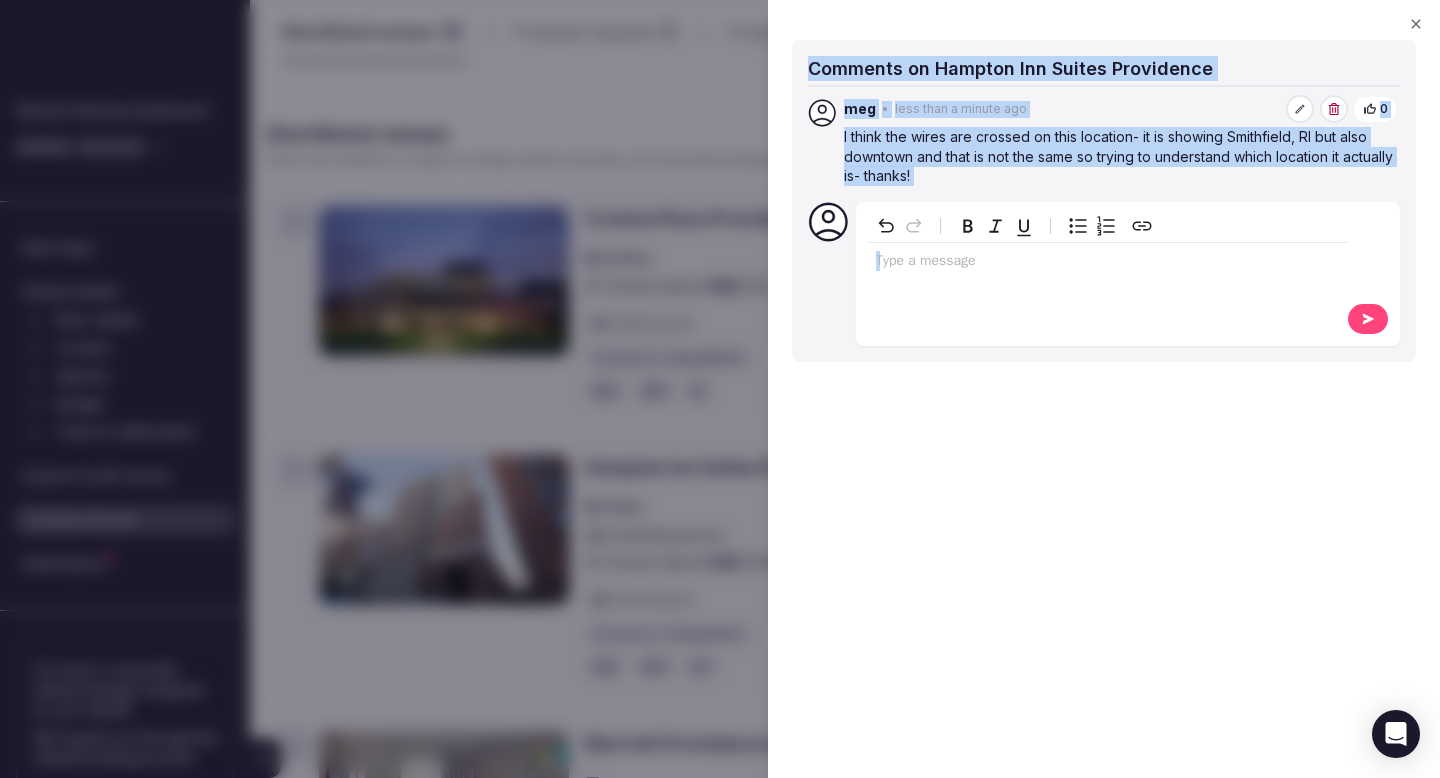 click 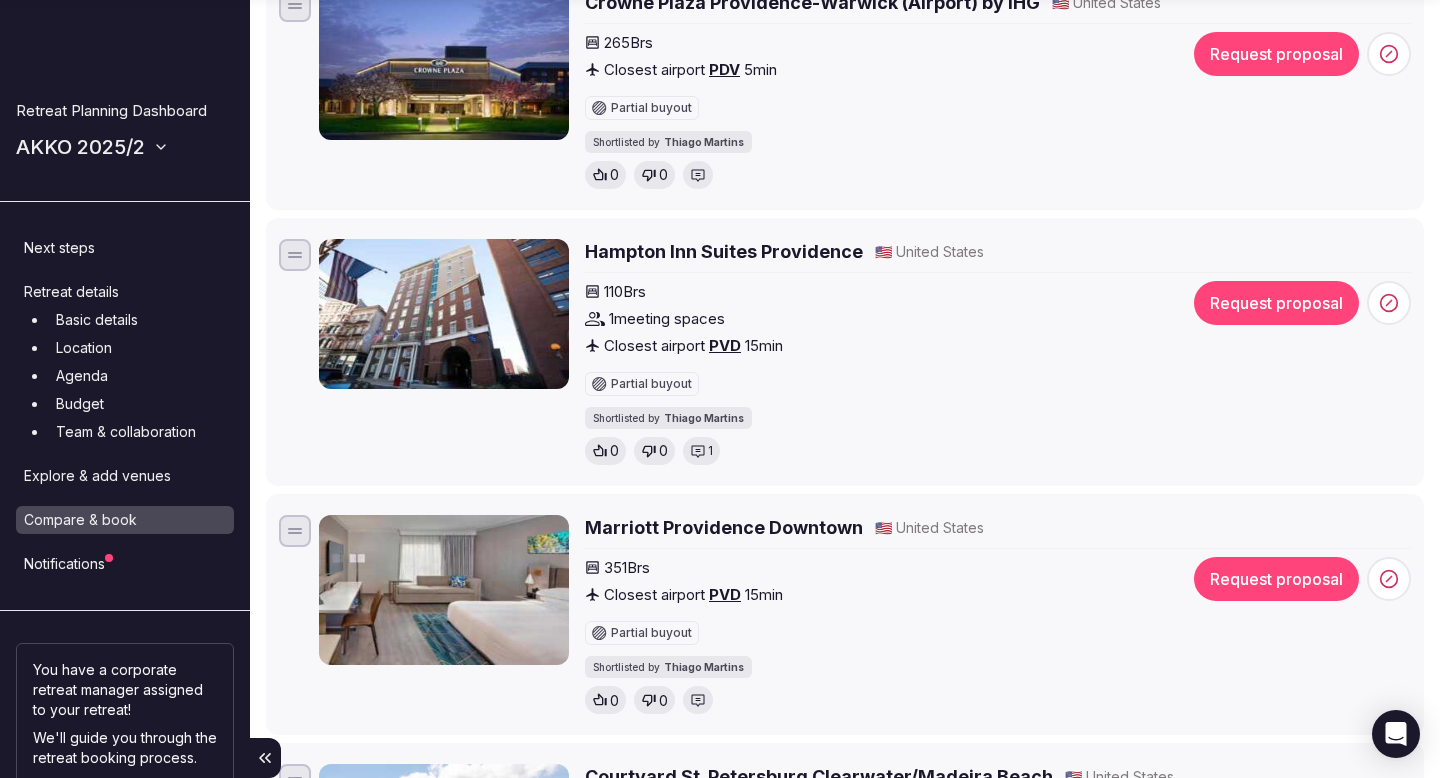 scroll, scrollTop: 366, scrollLeft: 0, axis: vertical 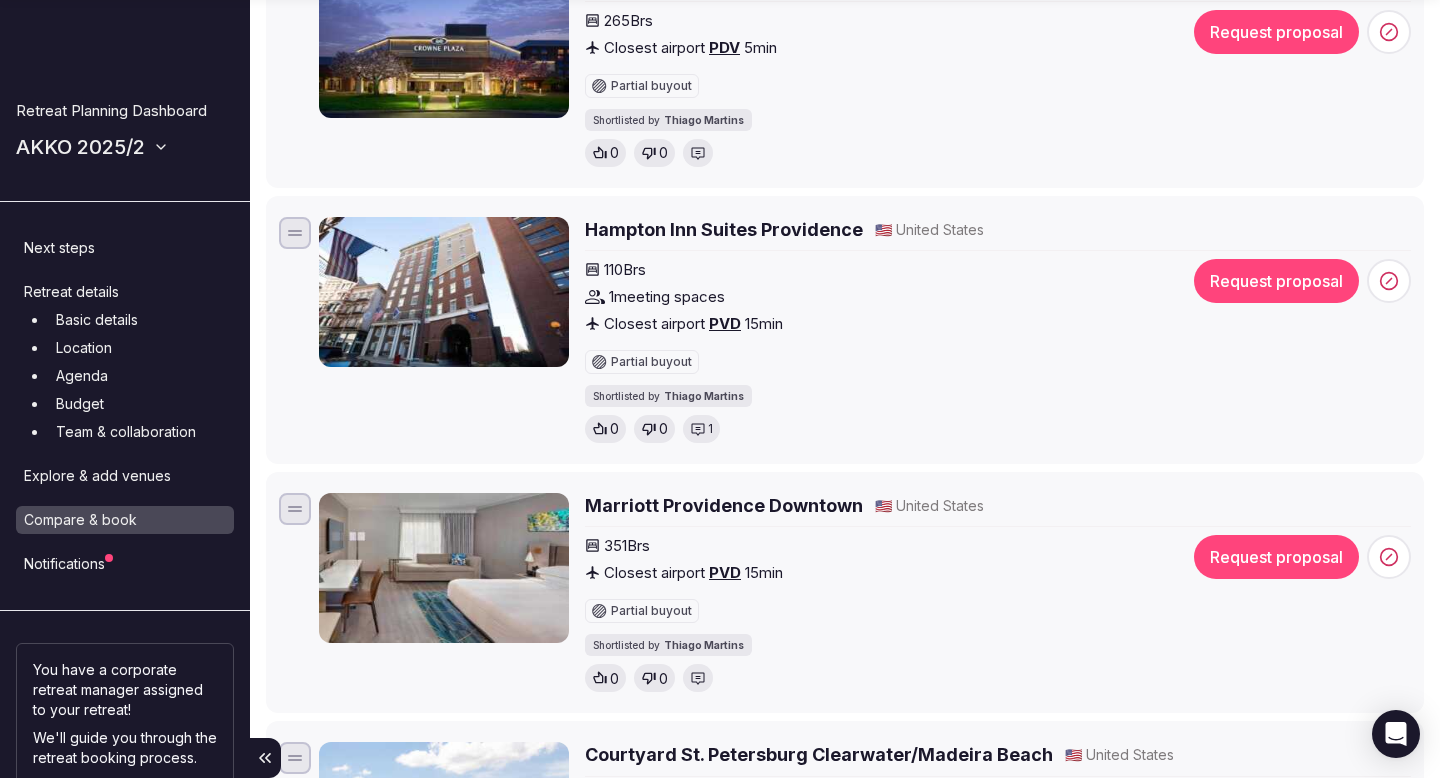 click on "Marriott Providence Downtown" at bounding box center (724, 505) 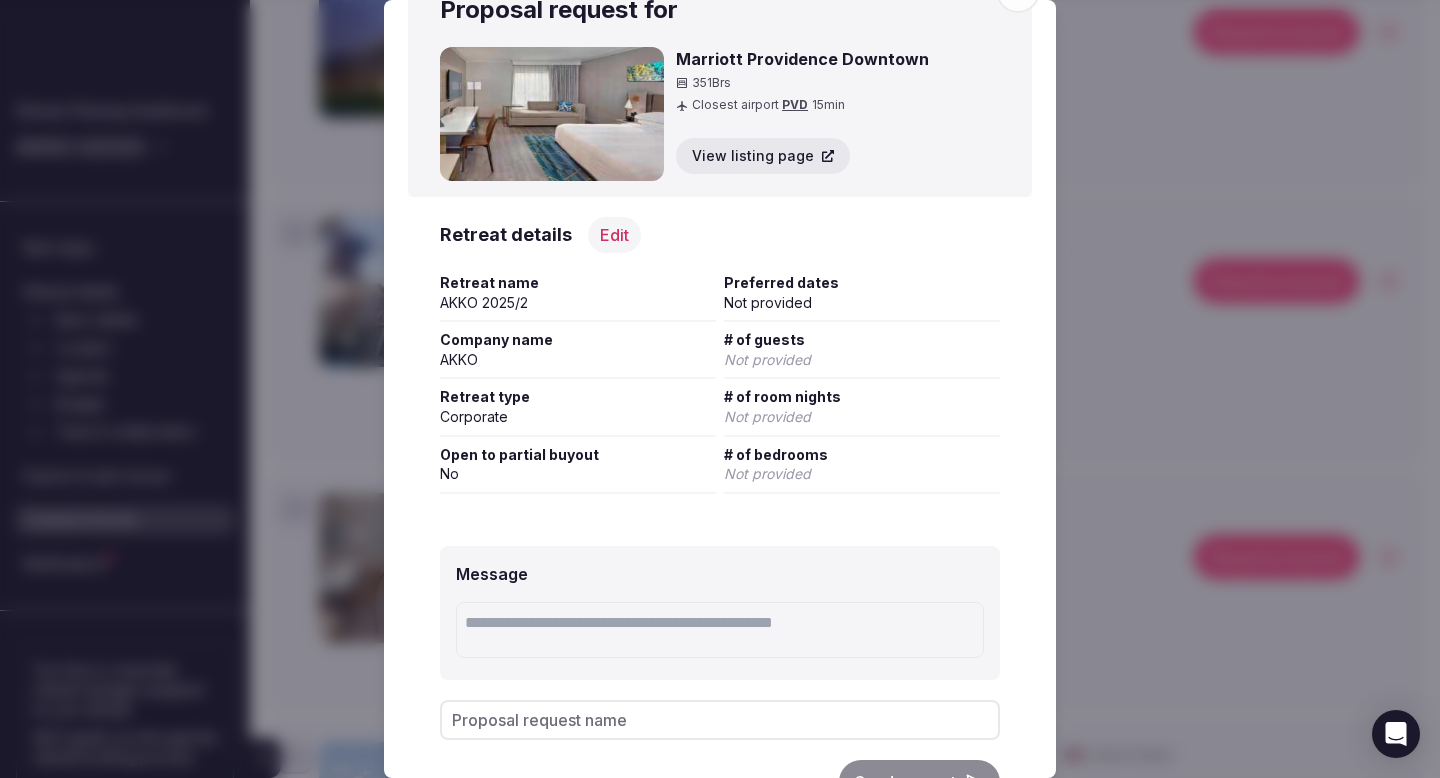 scroll, scrollTop: 177, scrollLeft: 0, axis: vertical 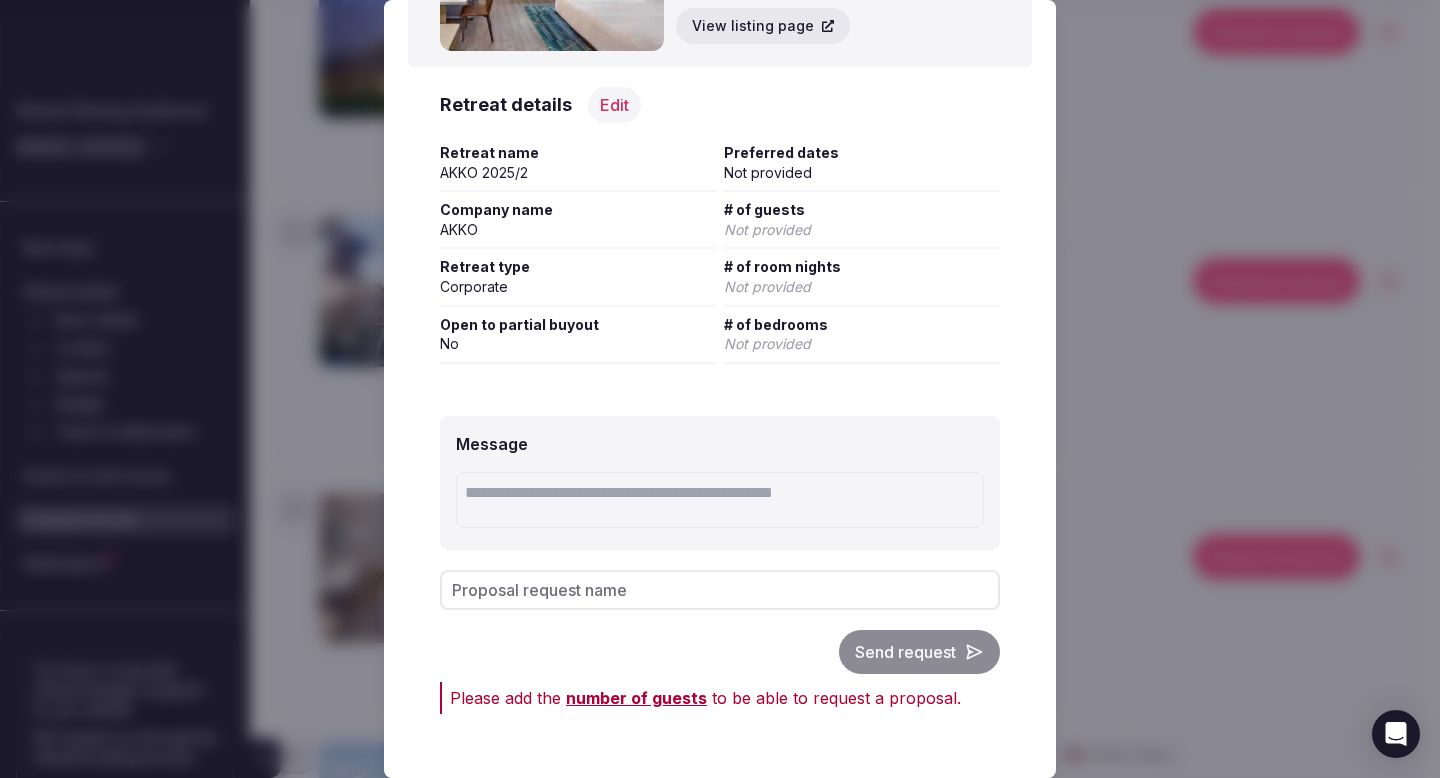 click on "Proposal request name" at bounding box center [720, 590] 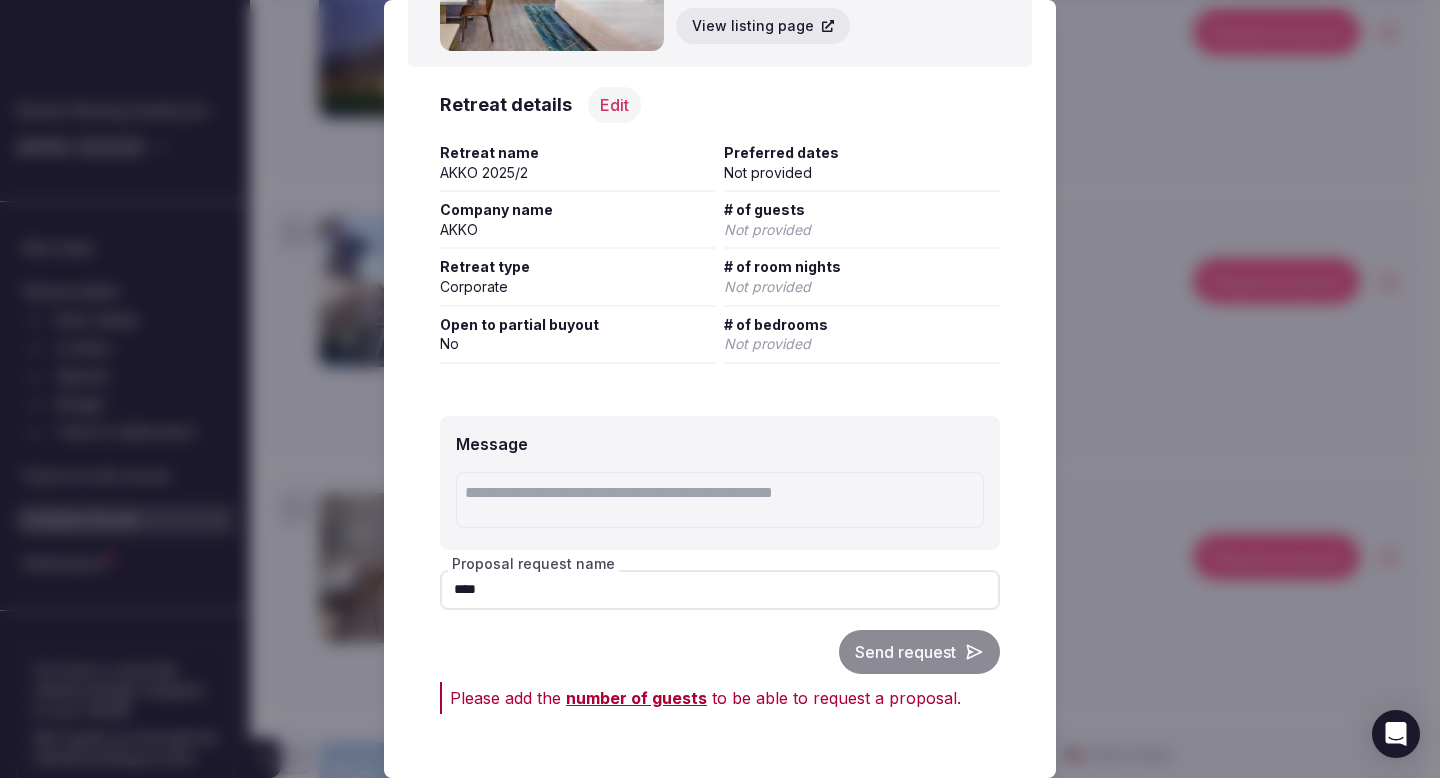 scroll, scrollTop: 0, scrollLeft: 0, axis: both 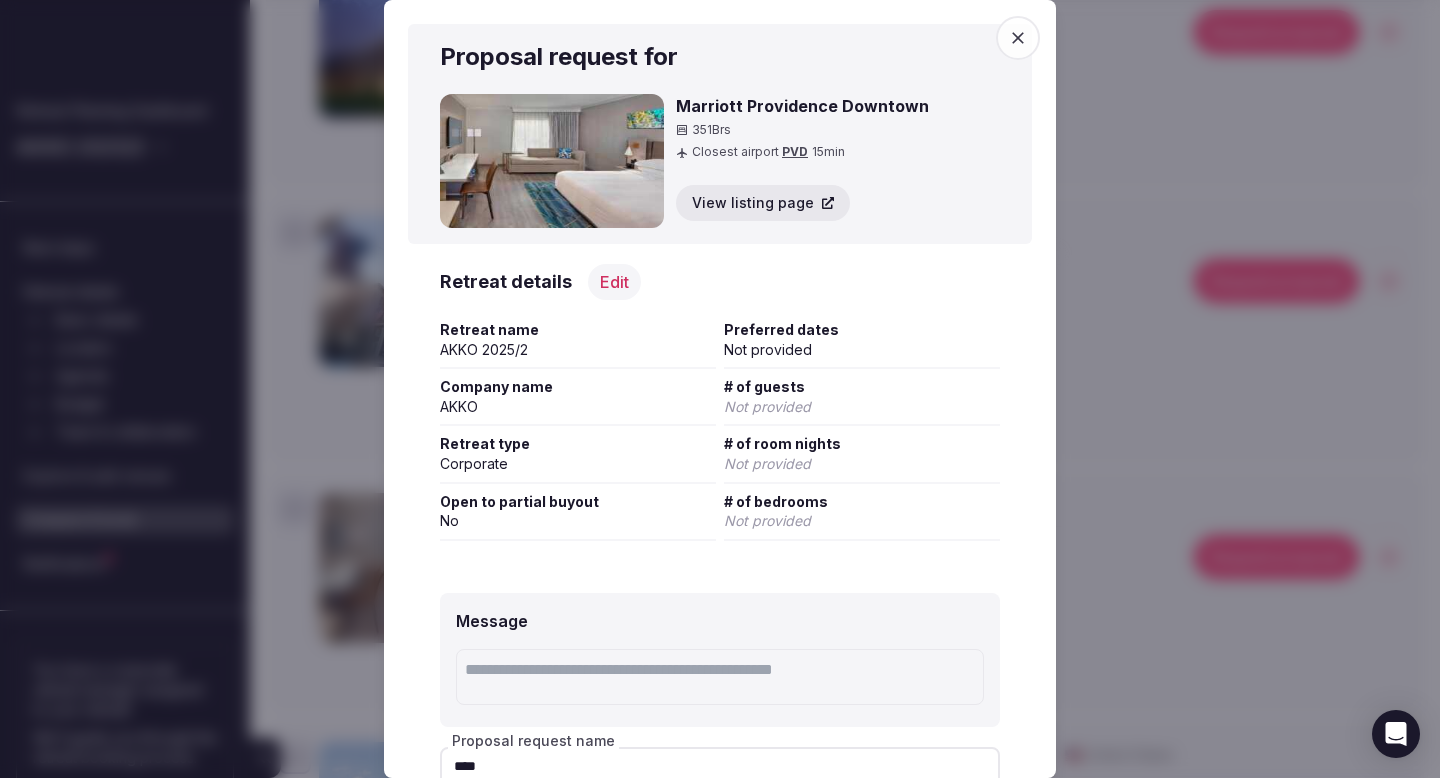 type on "****" 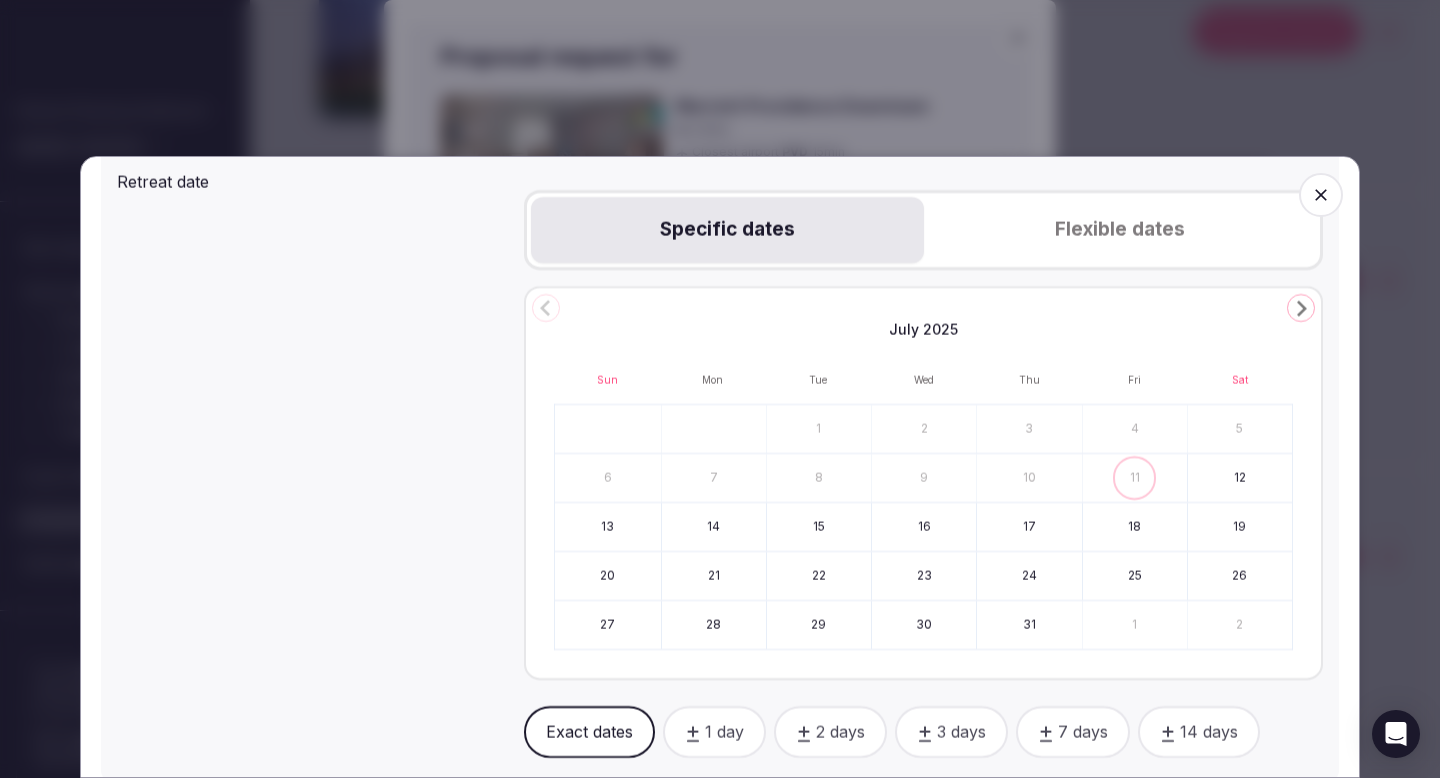 scroll, scrollTop: 859, scrollLeft: 0, axis: vertical 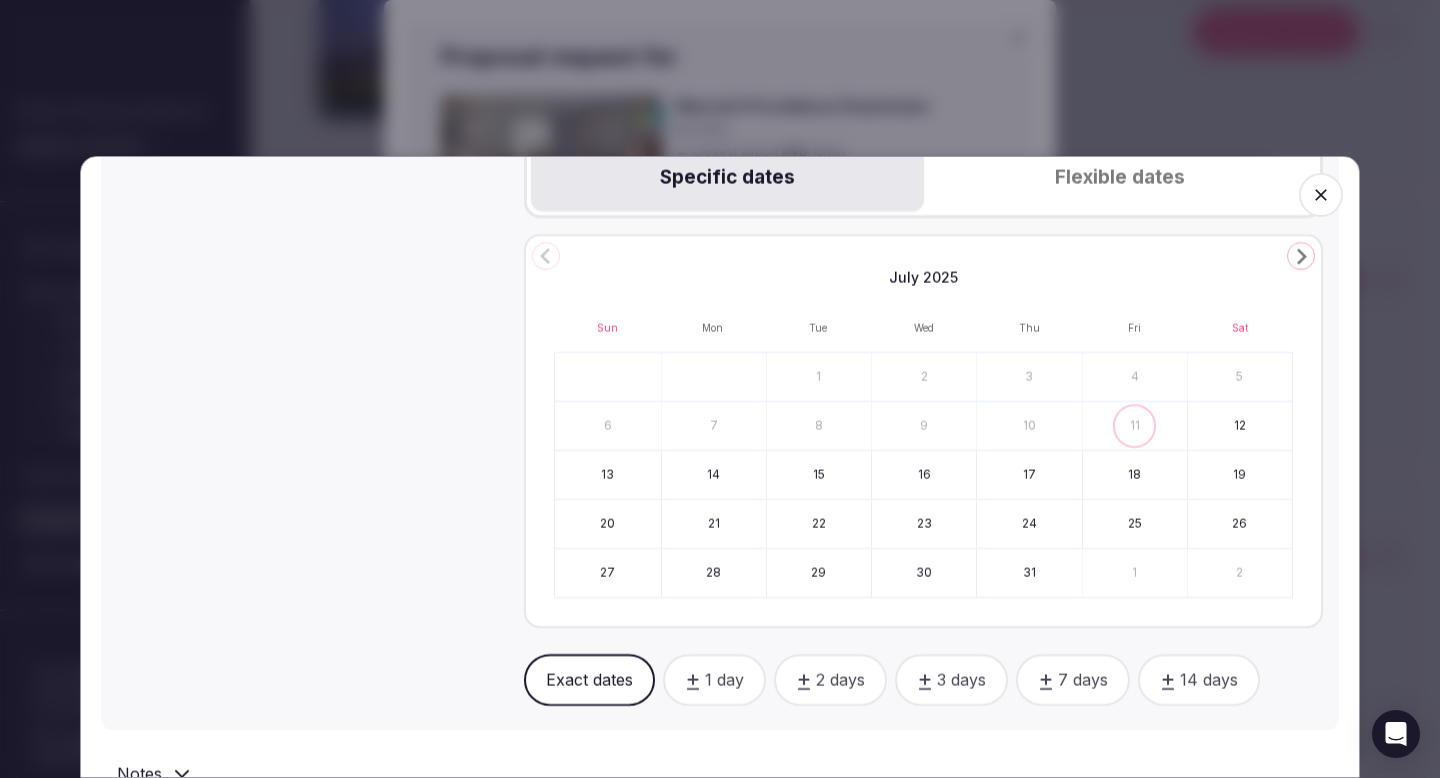 click on "July 2025 Sun Mon Tue Wed Thu Fri Sat 1 2 3 4 5 6 7 8 9 10 11 12 13 14 15 16 17 18 19 20 21 22 23 24 25 26 27 28 29 30 31 1 2" at bounding box center [923, 431] 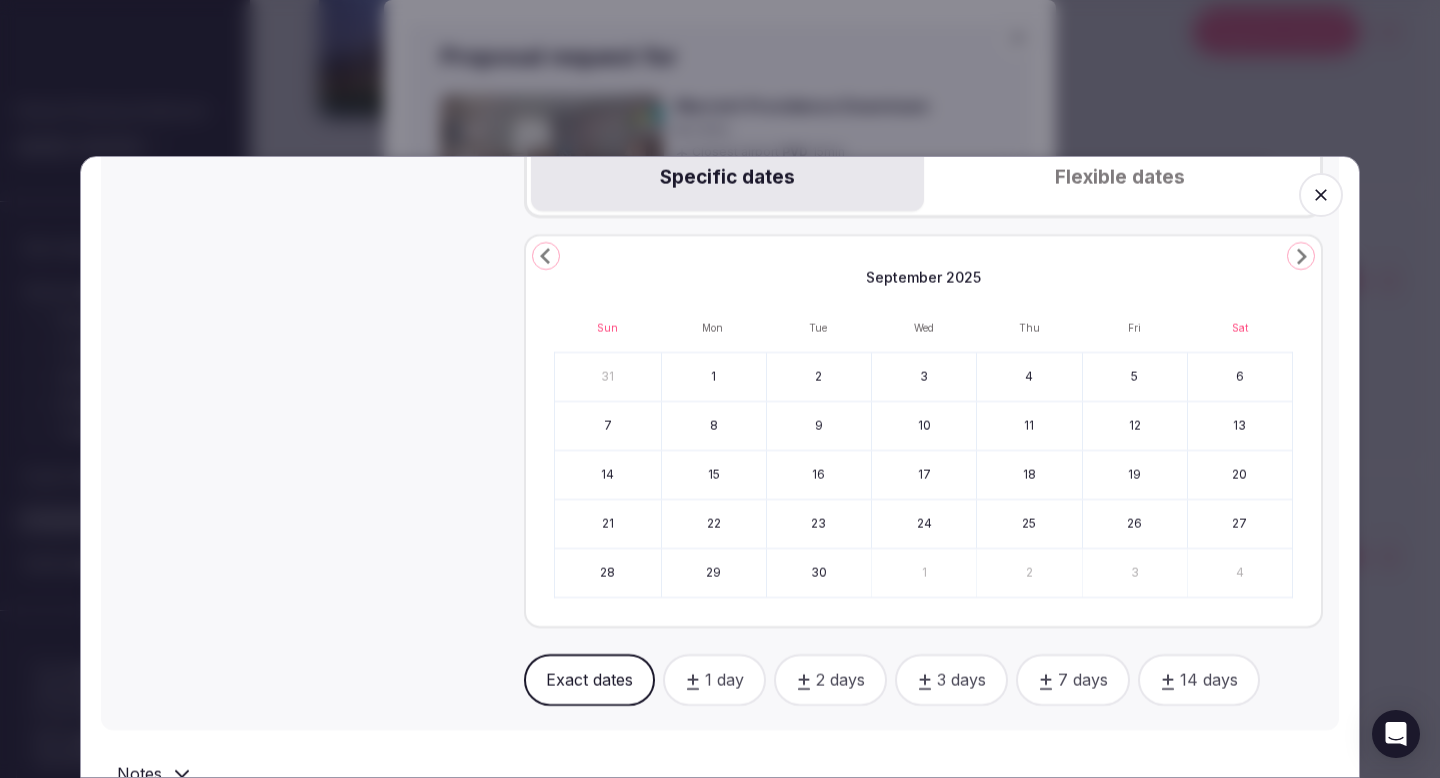 click on "15" at bounding box center (714, 475) 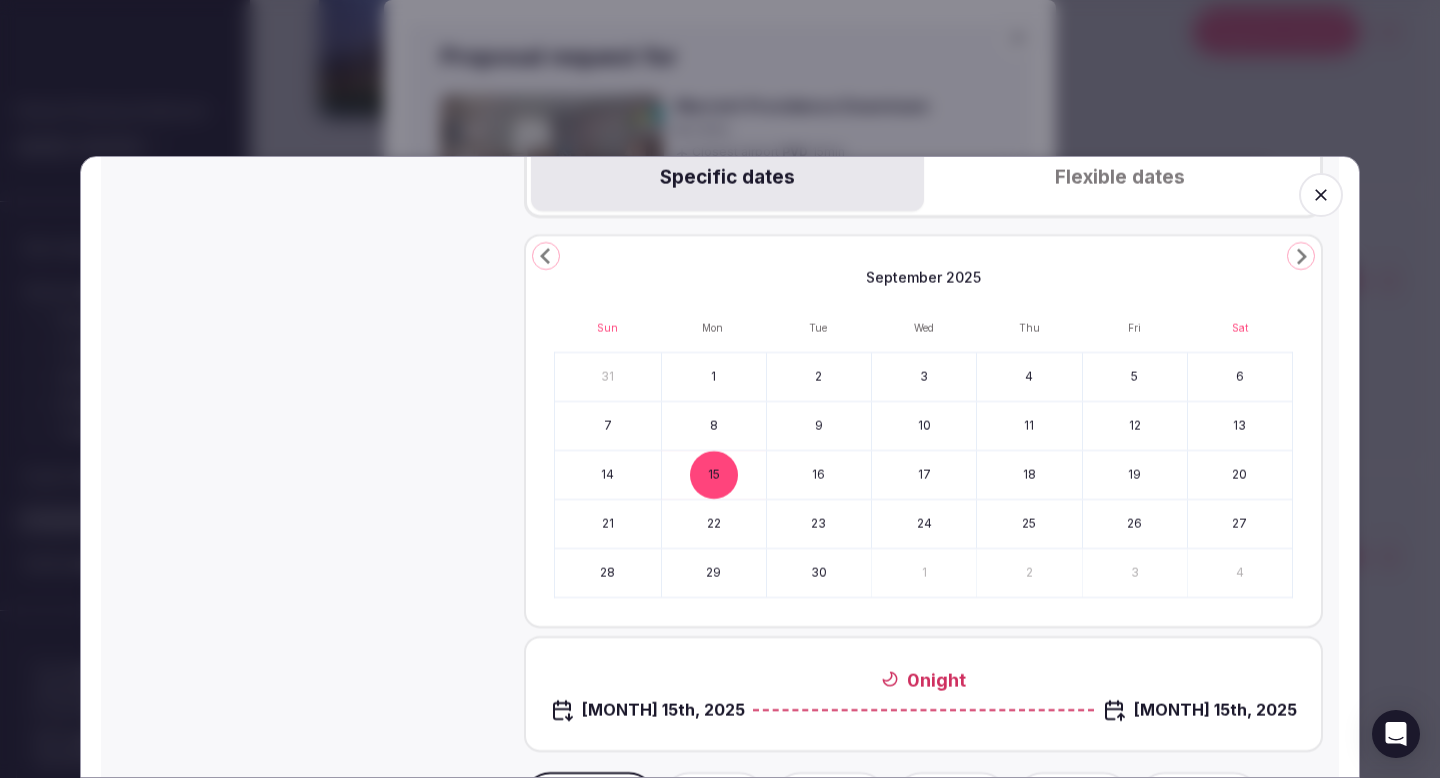 click on "19" at bounding box center (1135, 475) 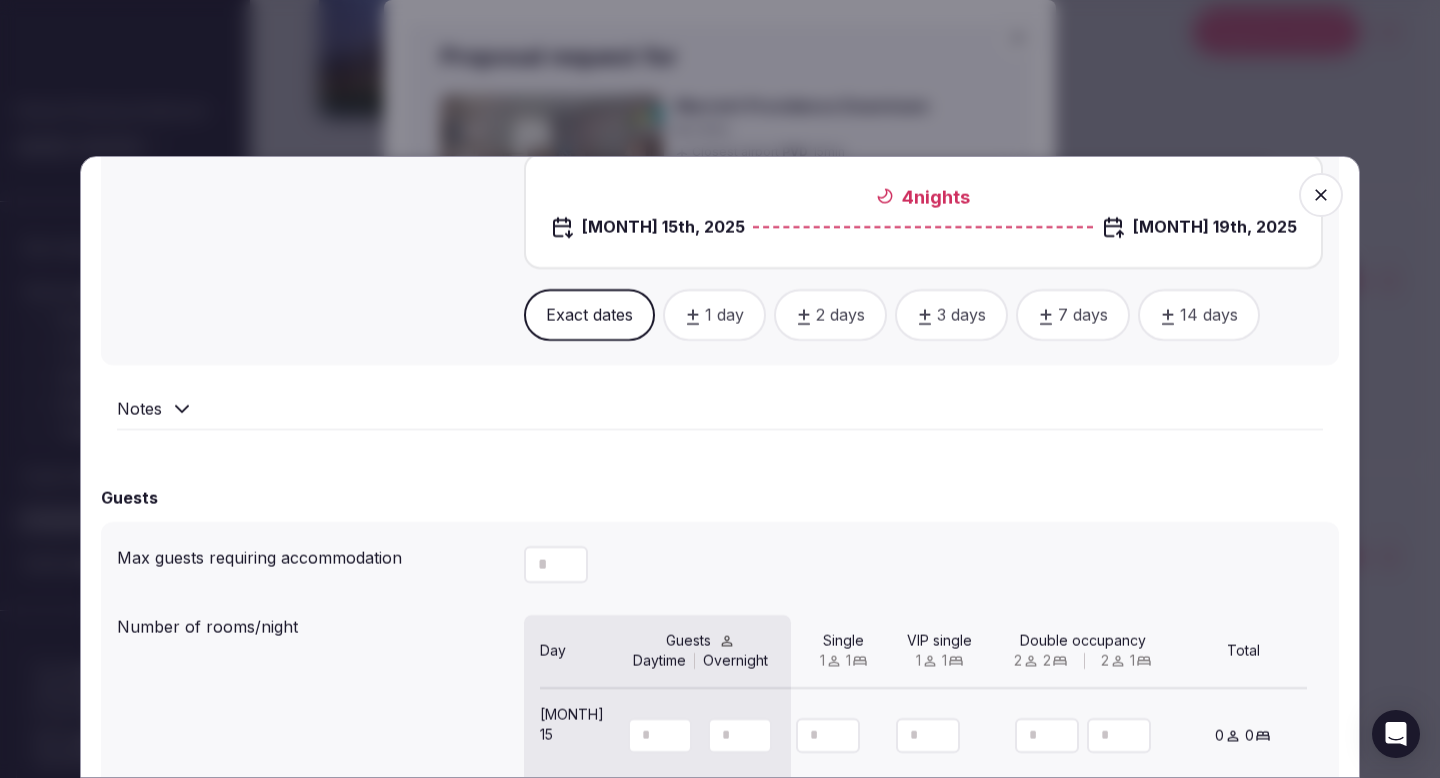 scroll, scrollTop: 1350, scrollLeft: 0, axis: vertical 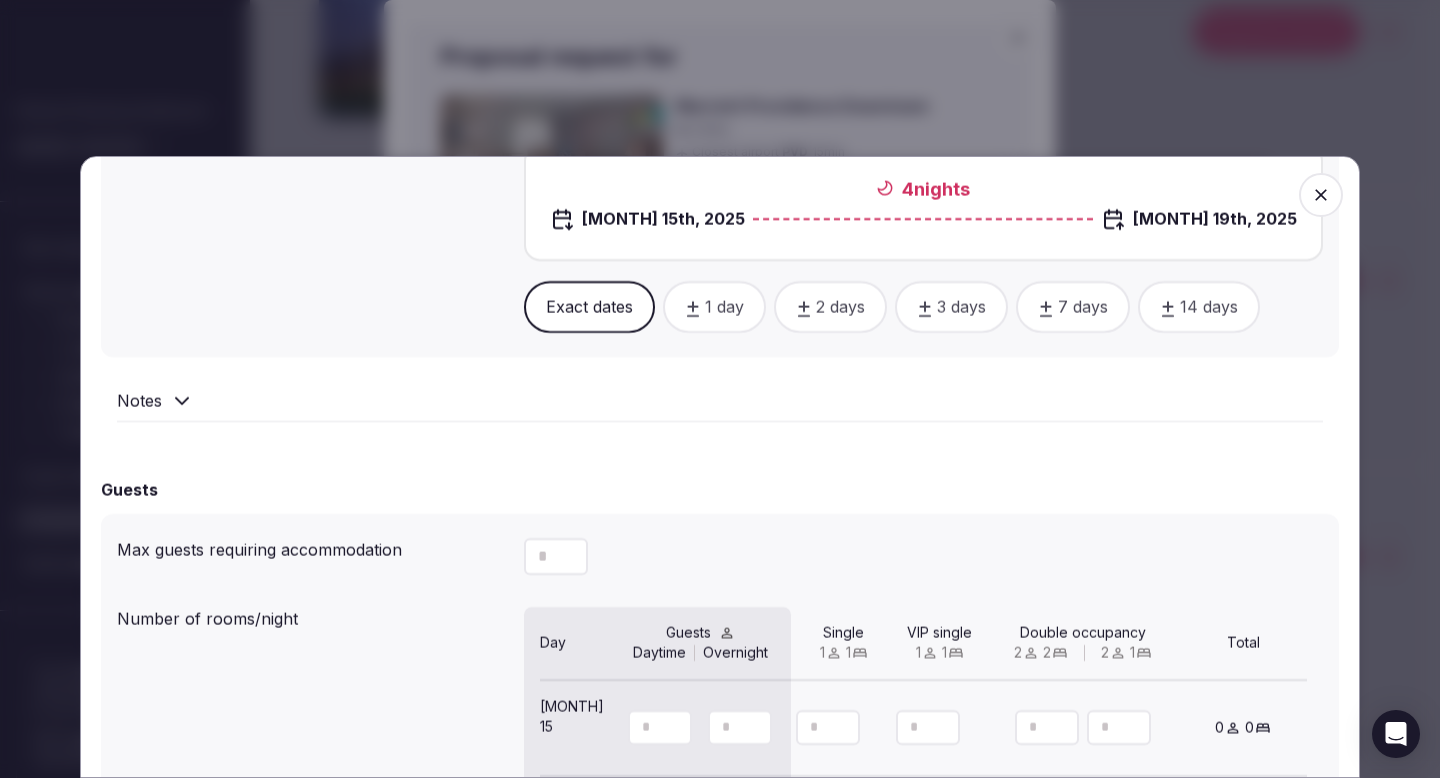 click 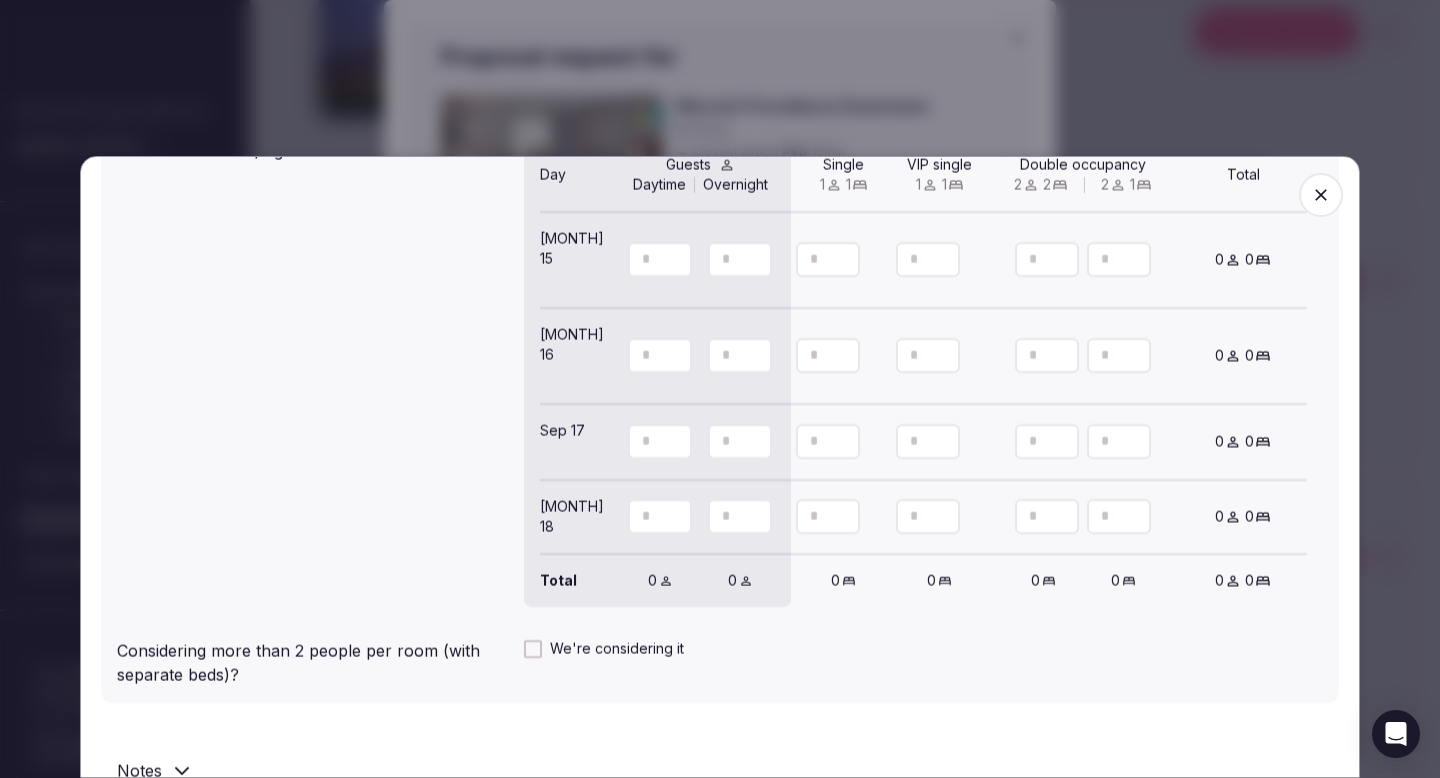 scroll, scrollTop: 1996, scrollLeft: 0, axis: vertical 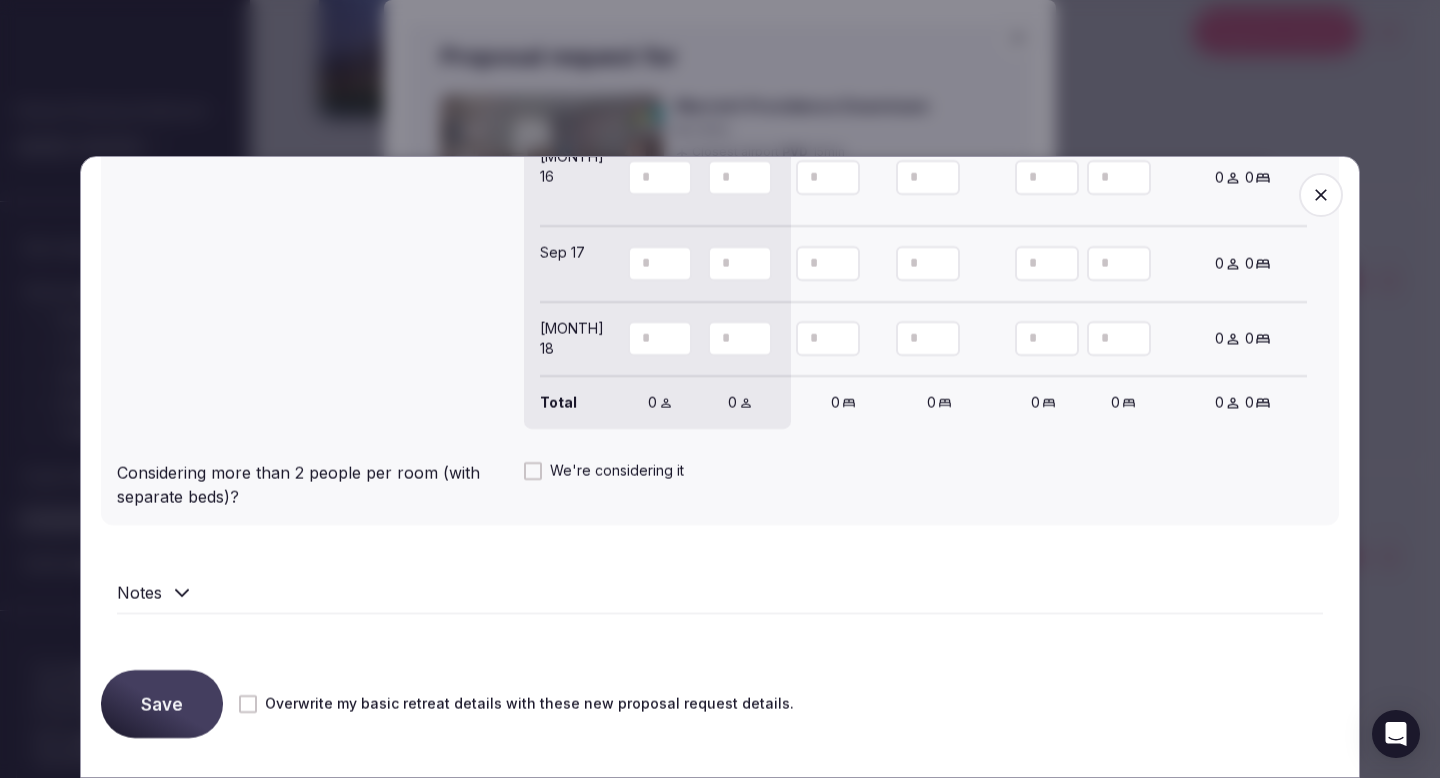 type on "**" 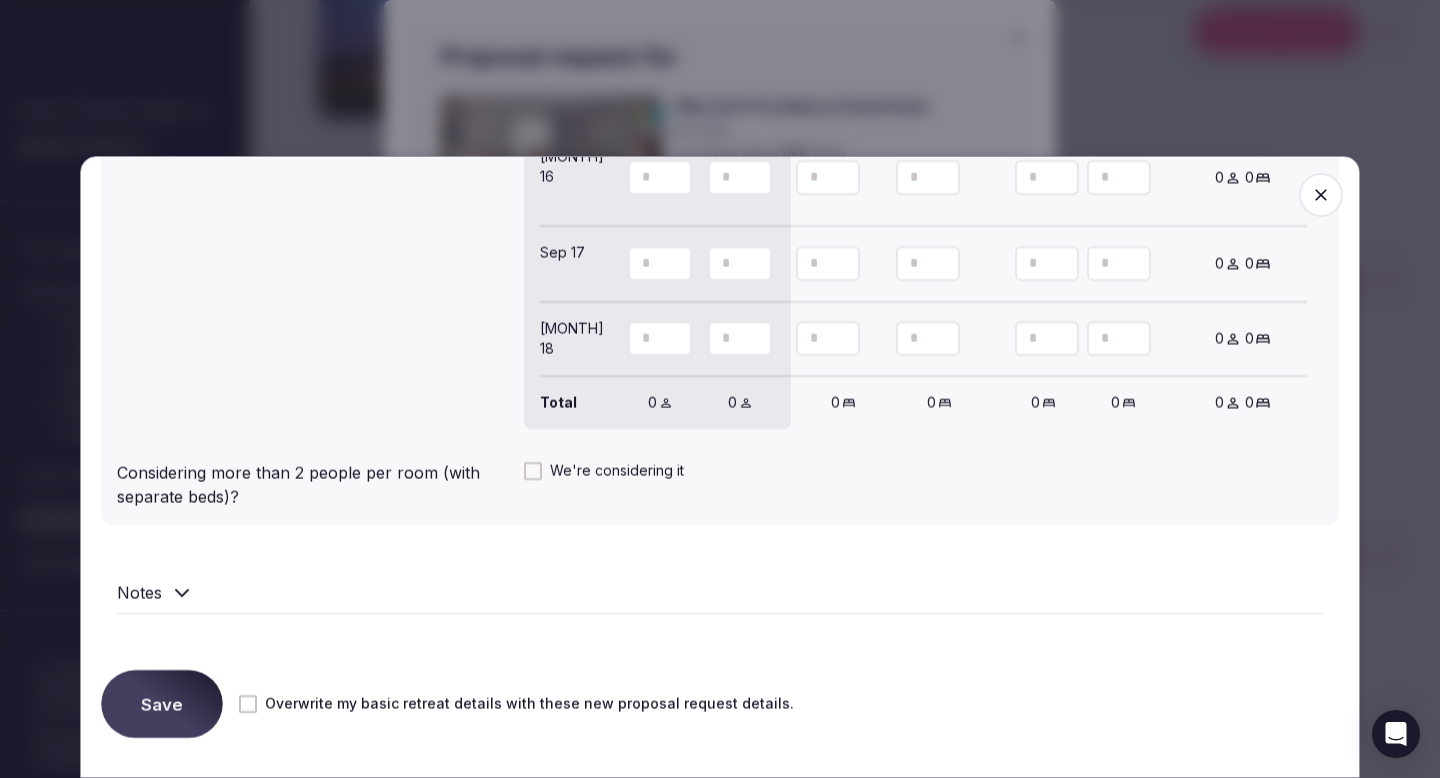 click on "Save" at bounding box center (161, 704) 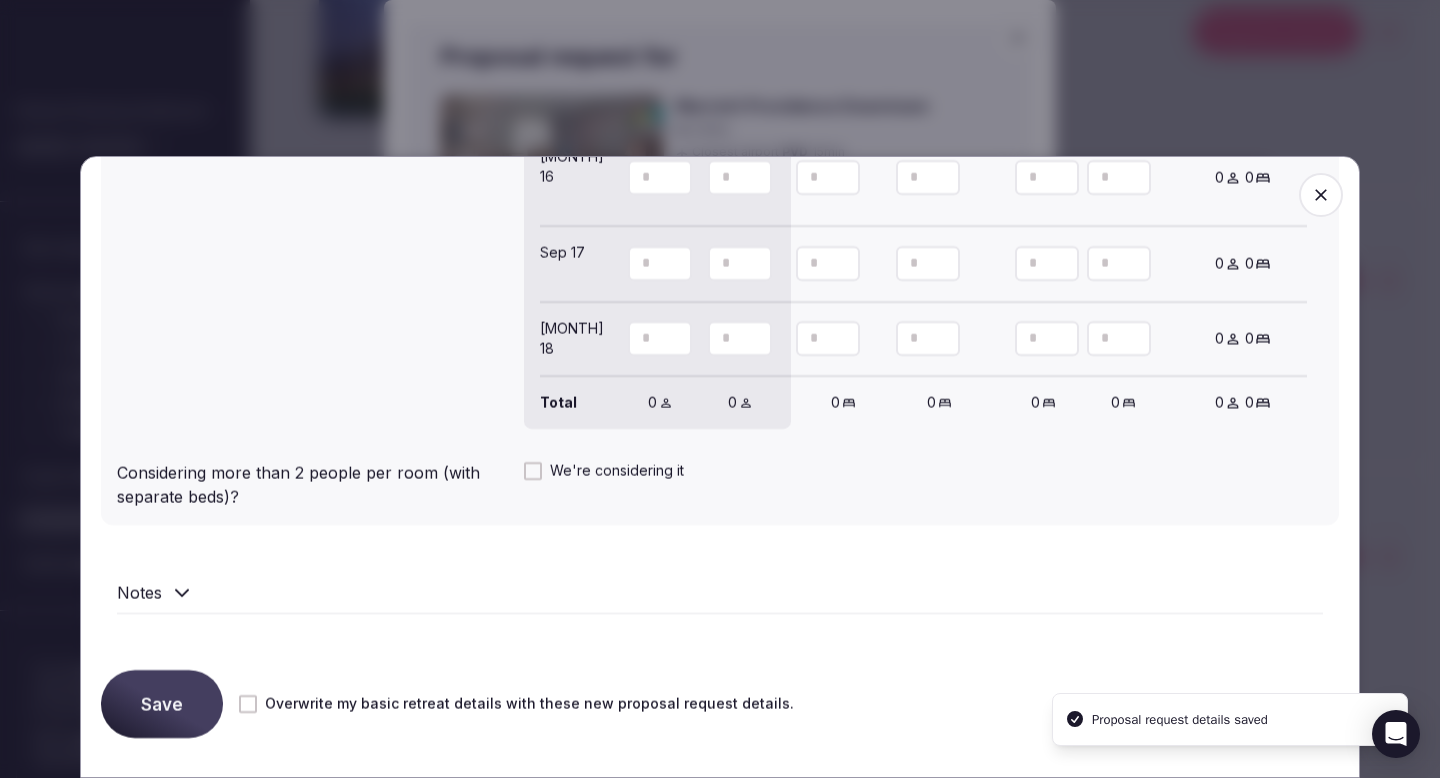 click 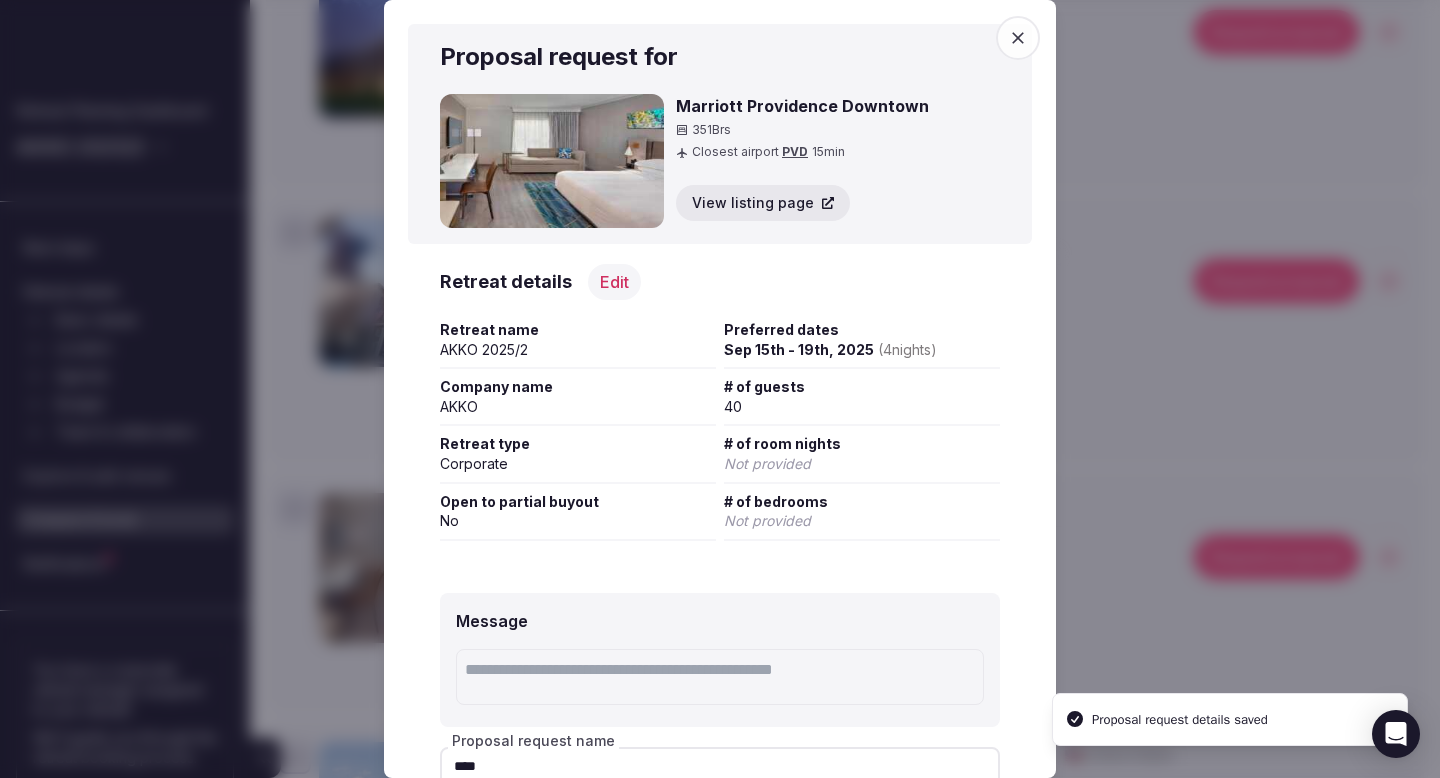 scroll, scrollTop: 129, scrollLeft: 0, axis: vertical 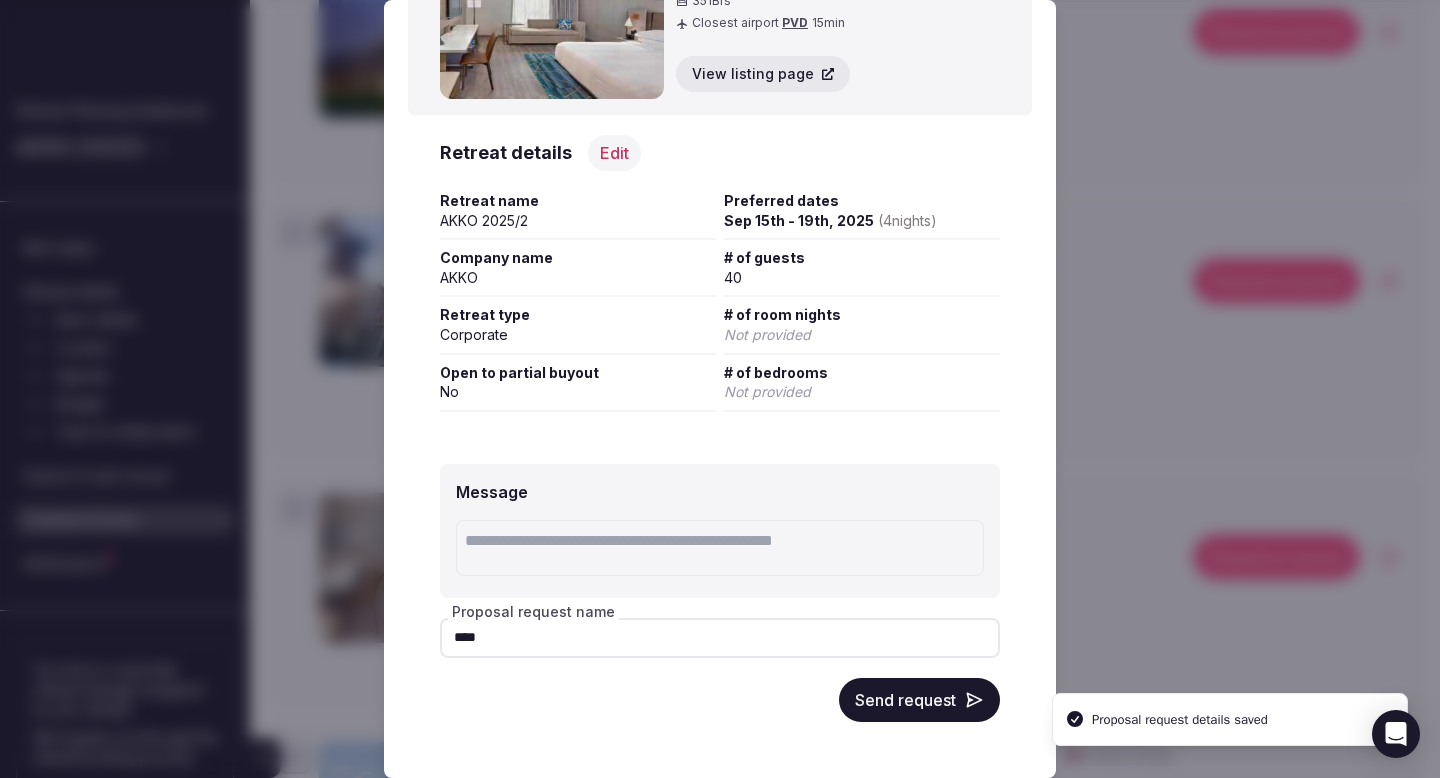 click on "Send request" at bounding box center [919, 700] 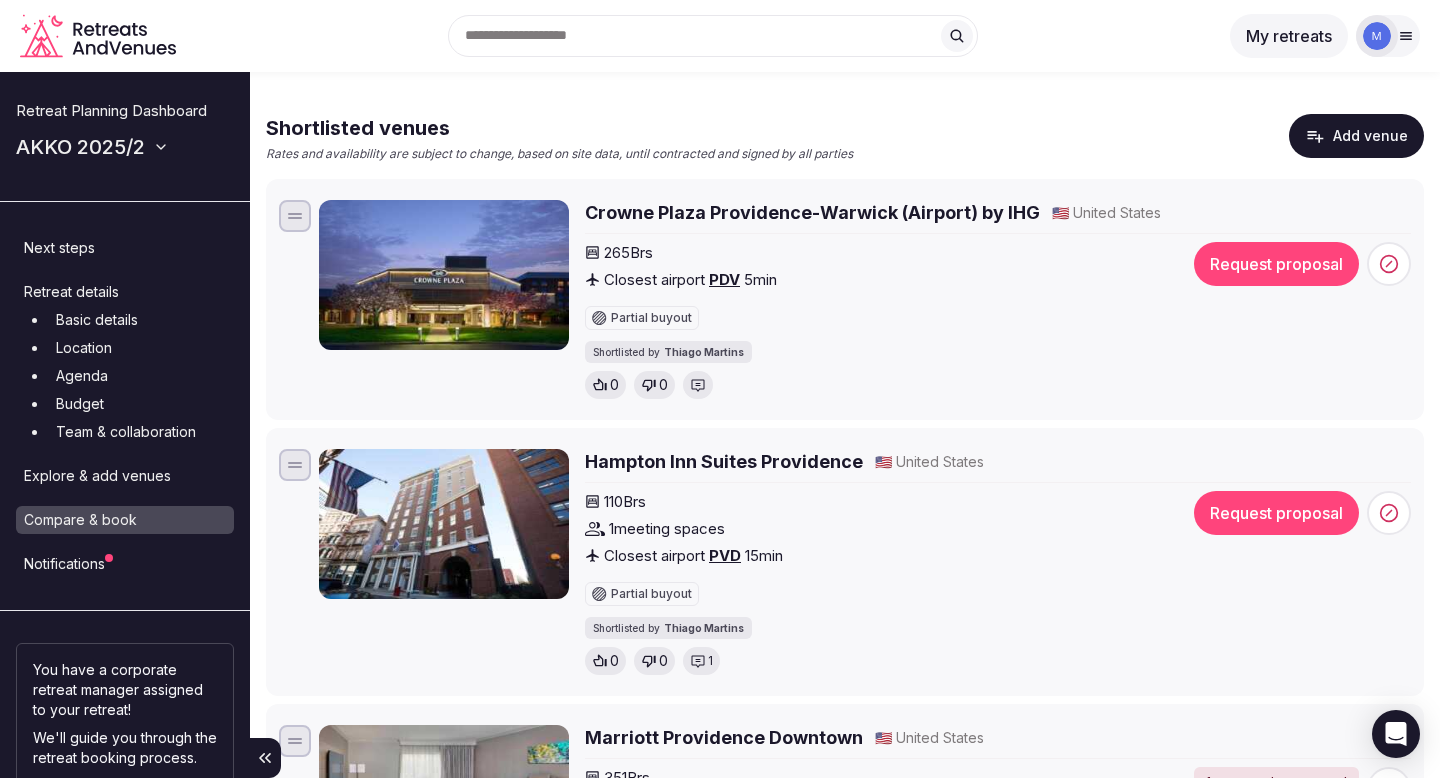 scroll, scrollTop: 112, scrollLeft: 0, axis: vertical 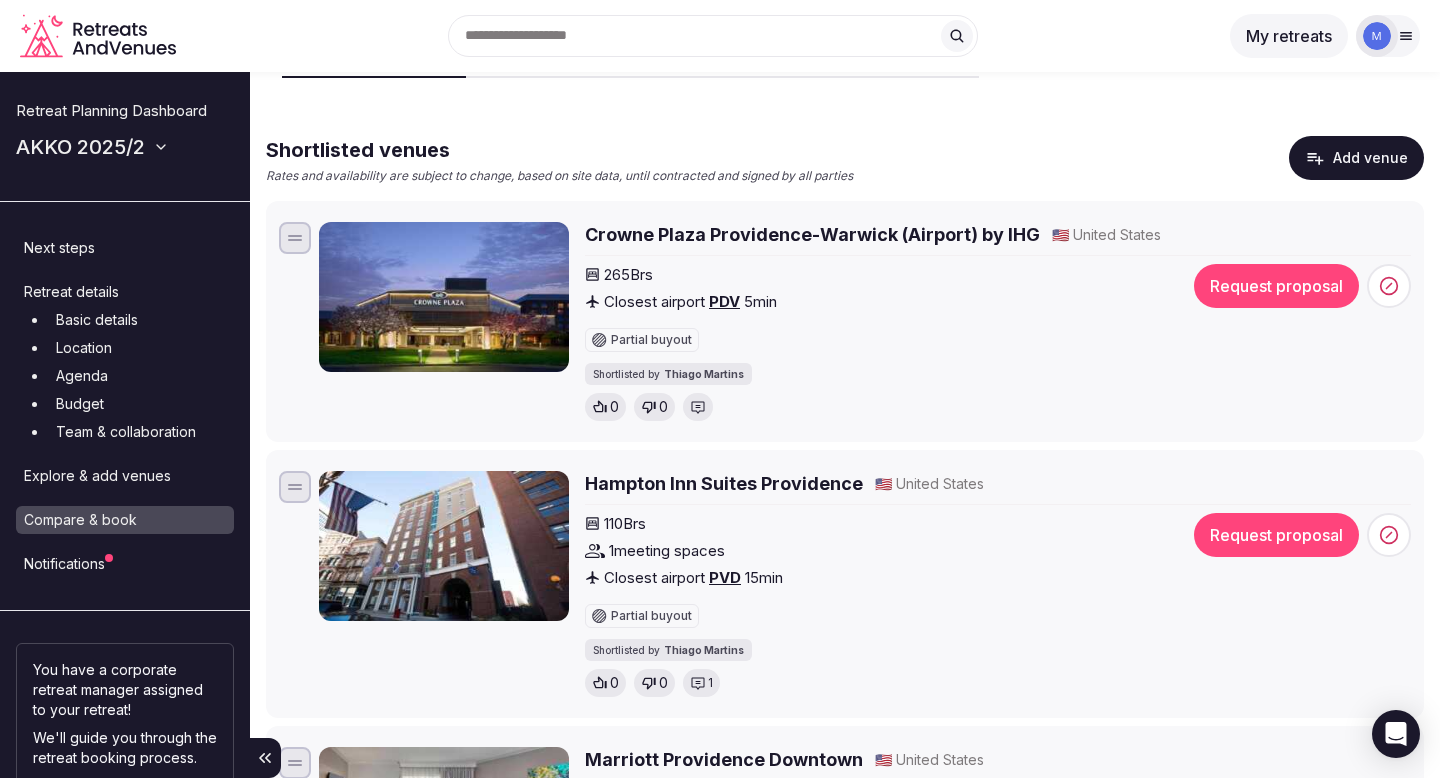 click on "Crowne Plaza Providence-Warwick (Airport) by IHG" at bounding box center [812, 234] 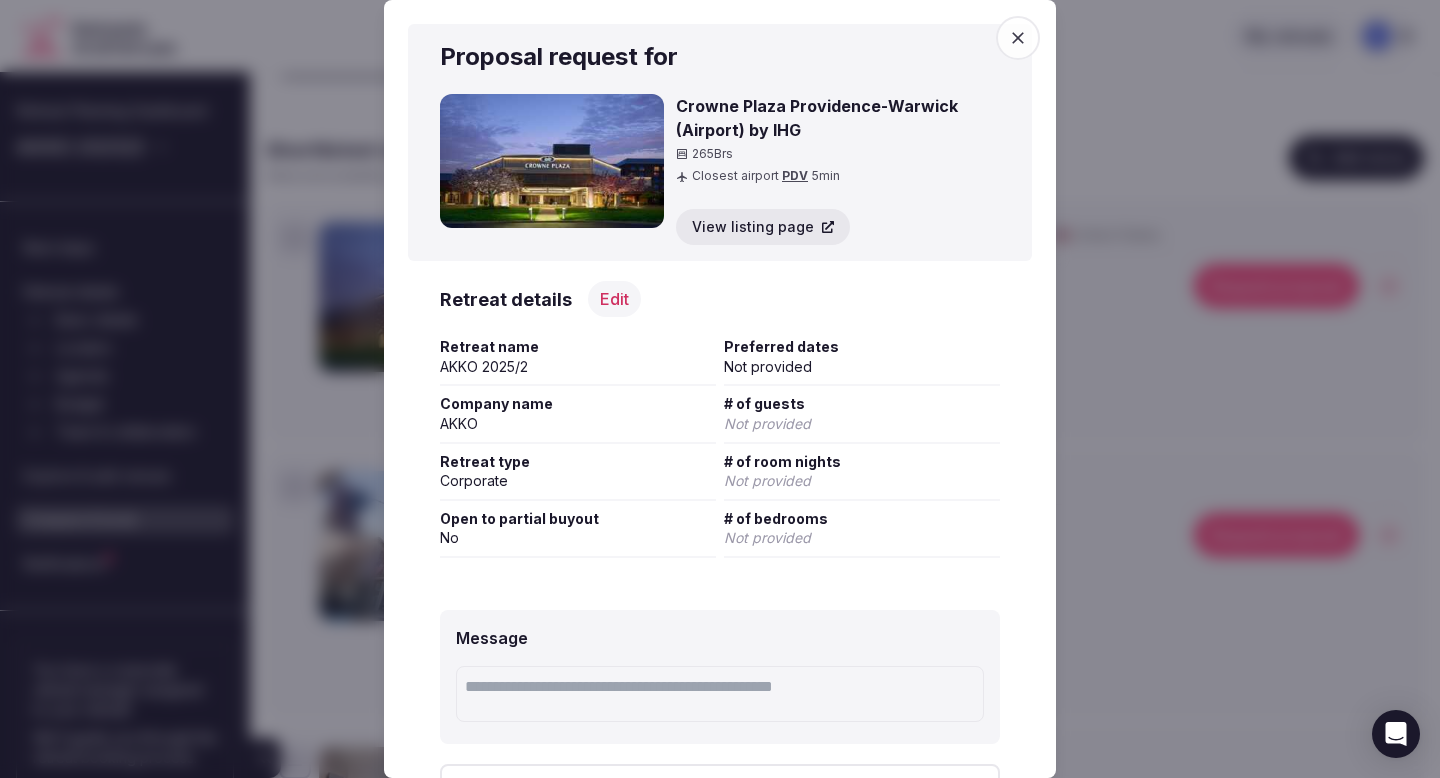 scroll, scrollTop: 5, scrollLeft: 0, axis: vertical 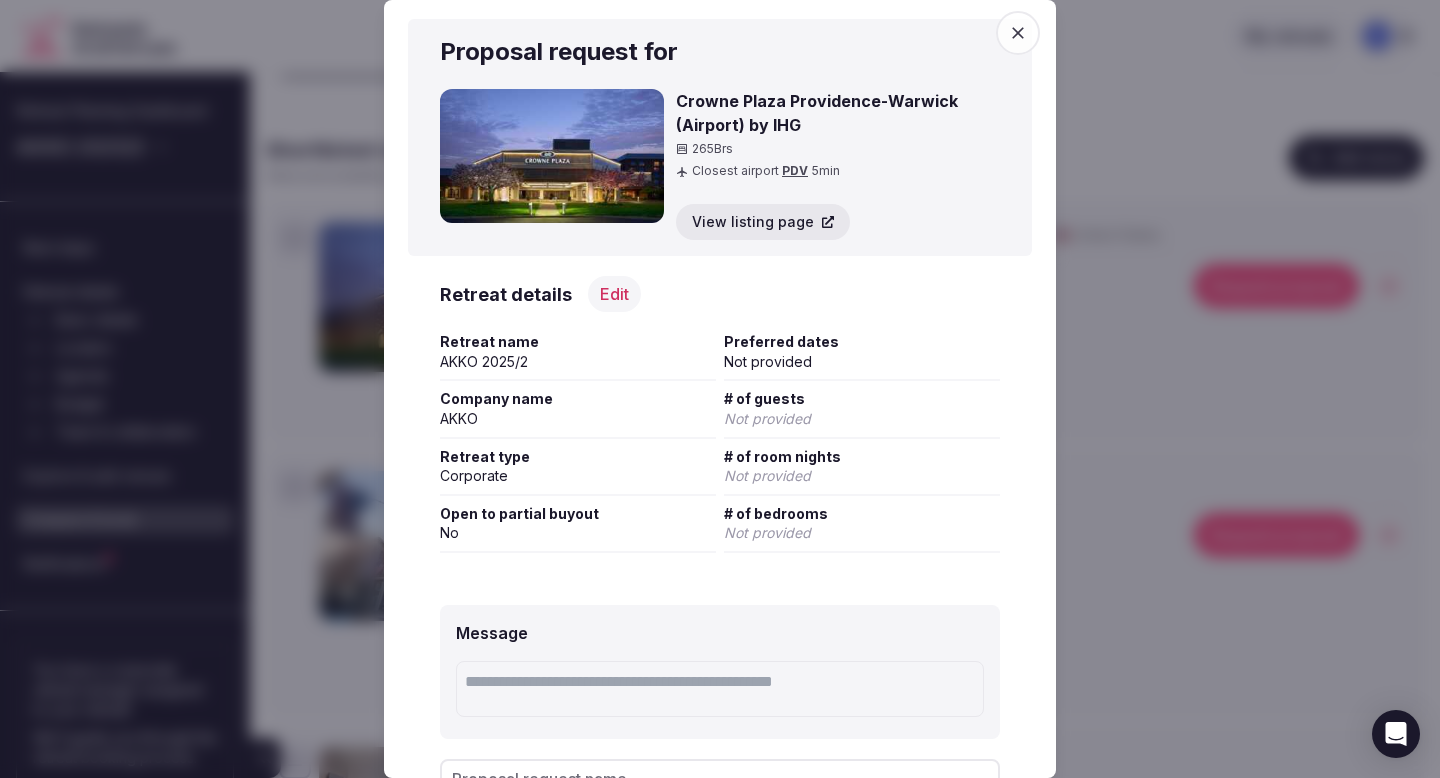 click on "Edit" at bounding box center (614, 294) 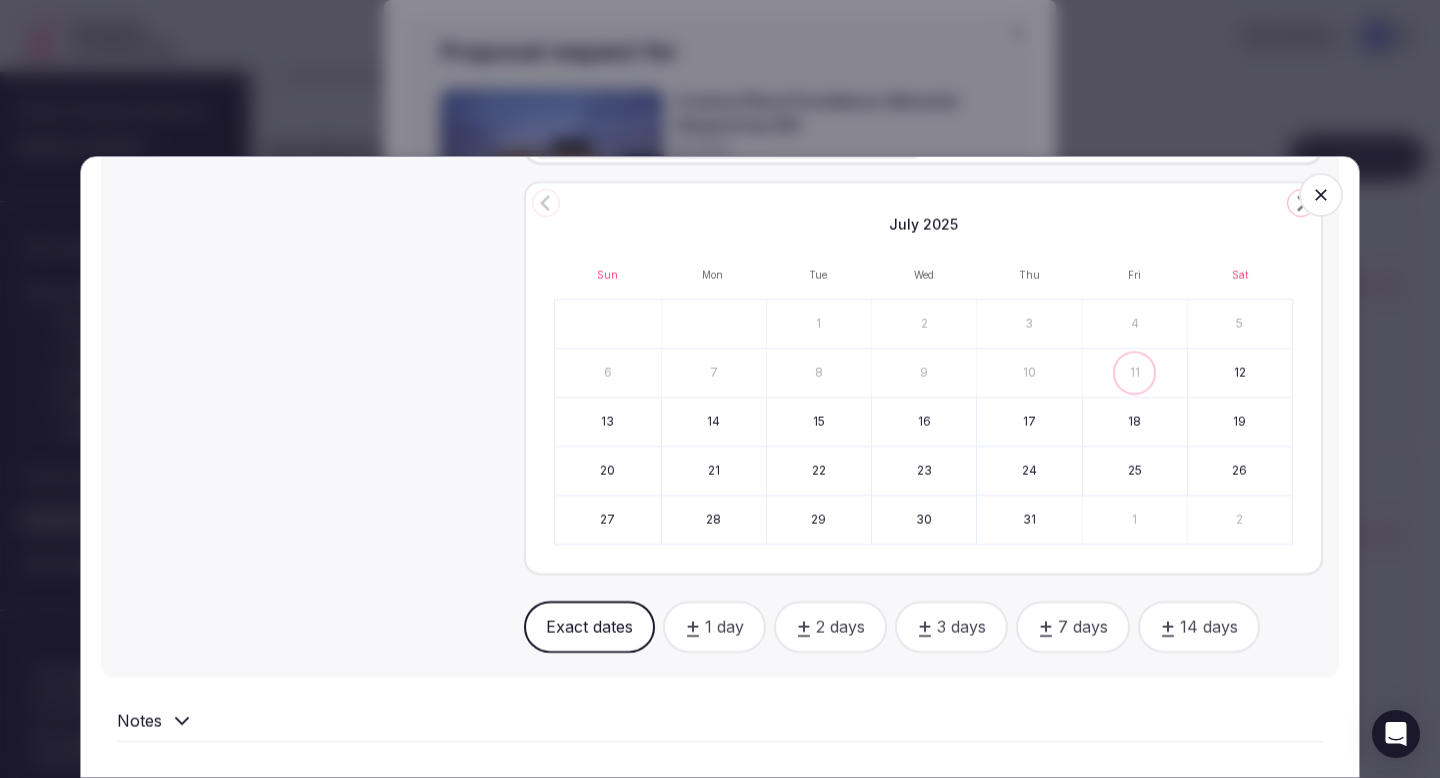scroll, scrollTop: 910, scrollLeft: 0, axis: vertical 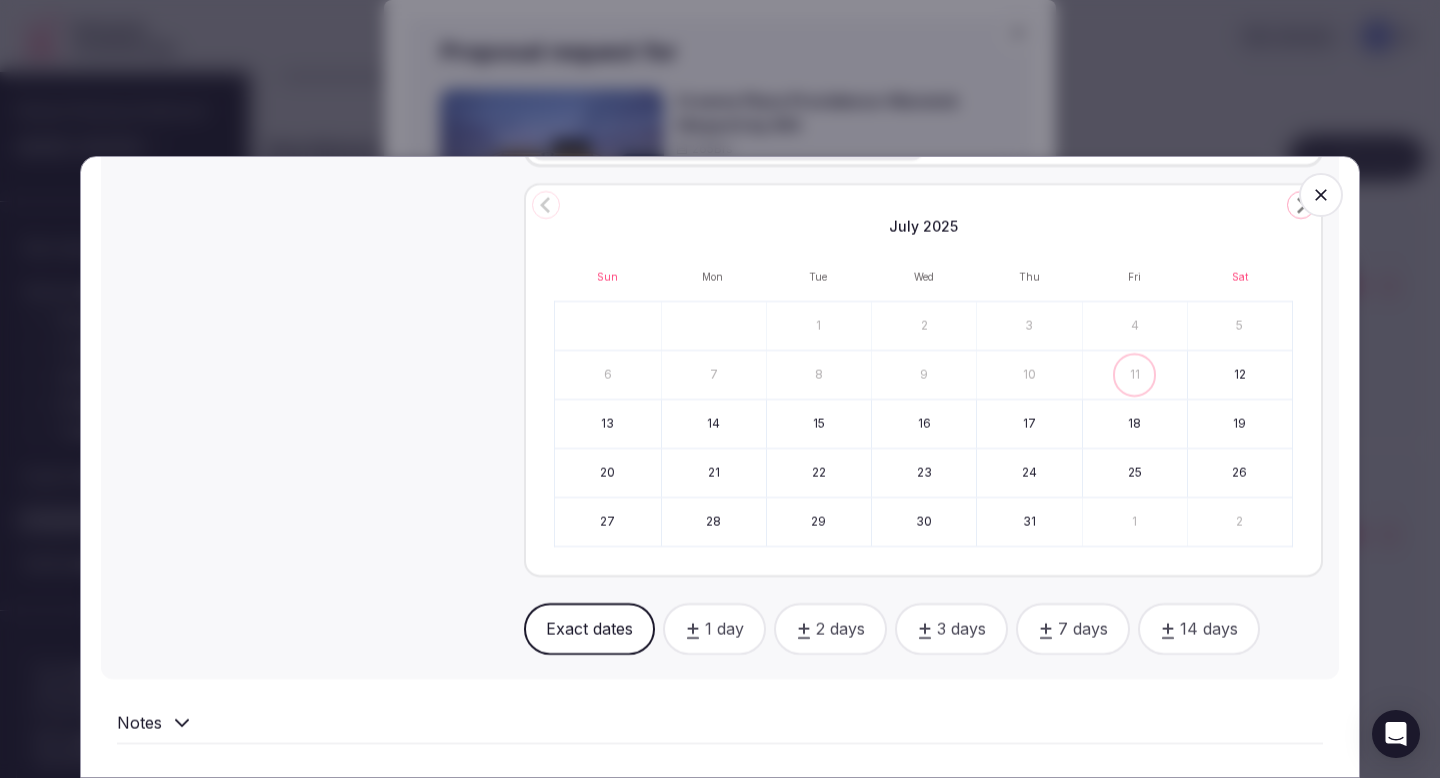 click at bounding box center [1321, 195] 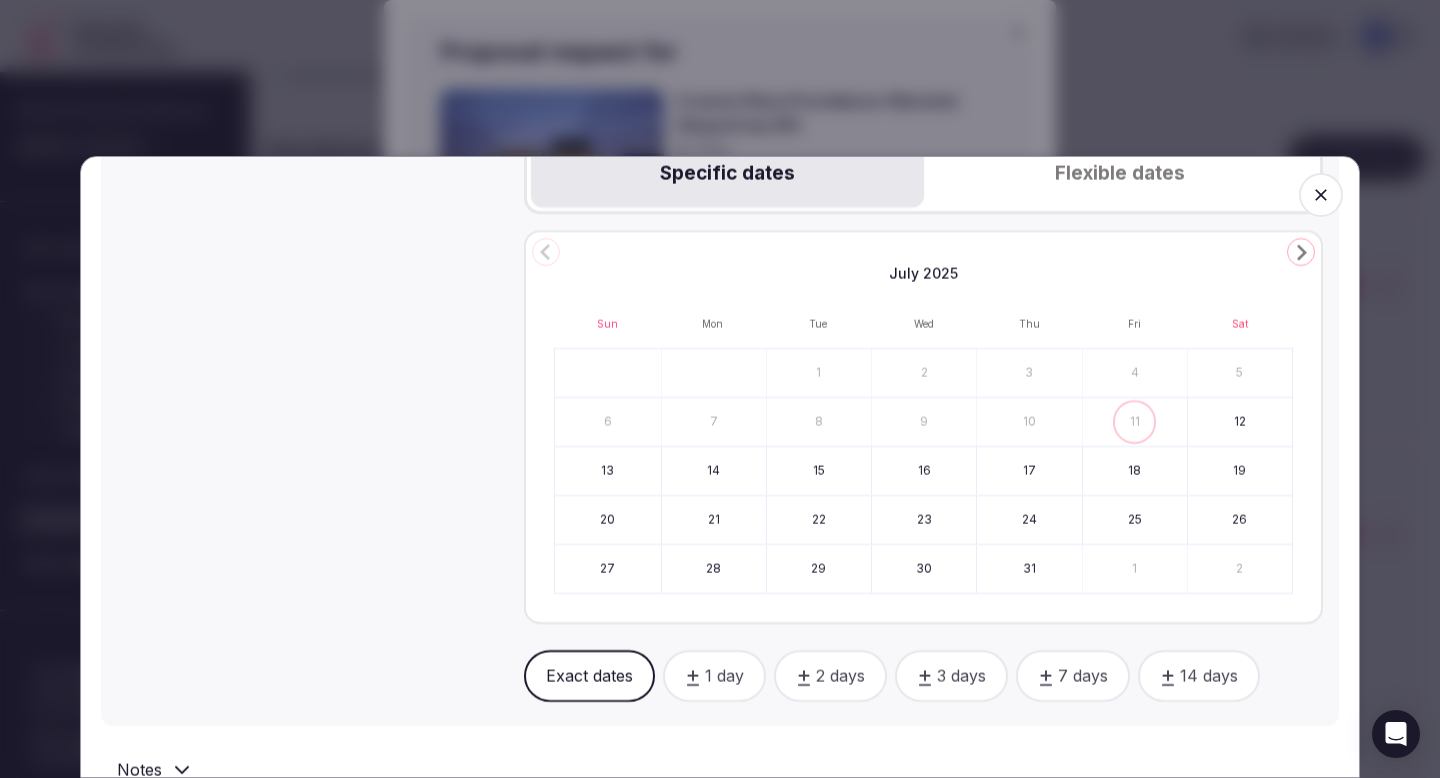 scroll, scrollTop: 853, scrollLeft: 0, axis: vertical 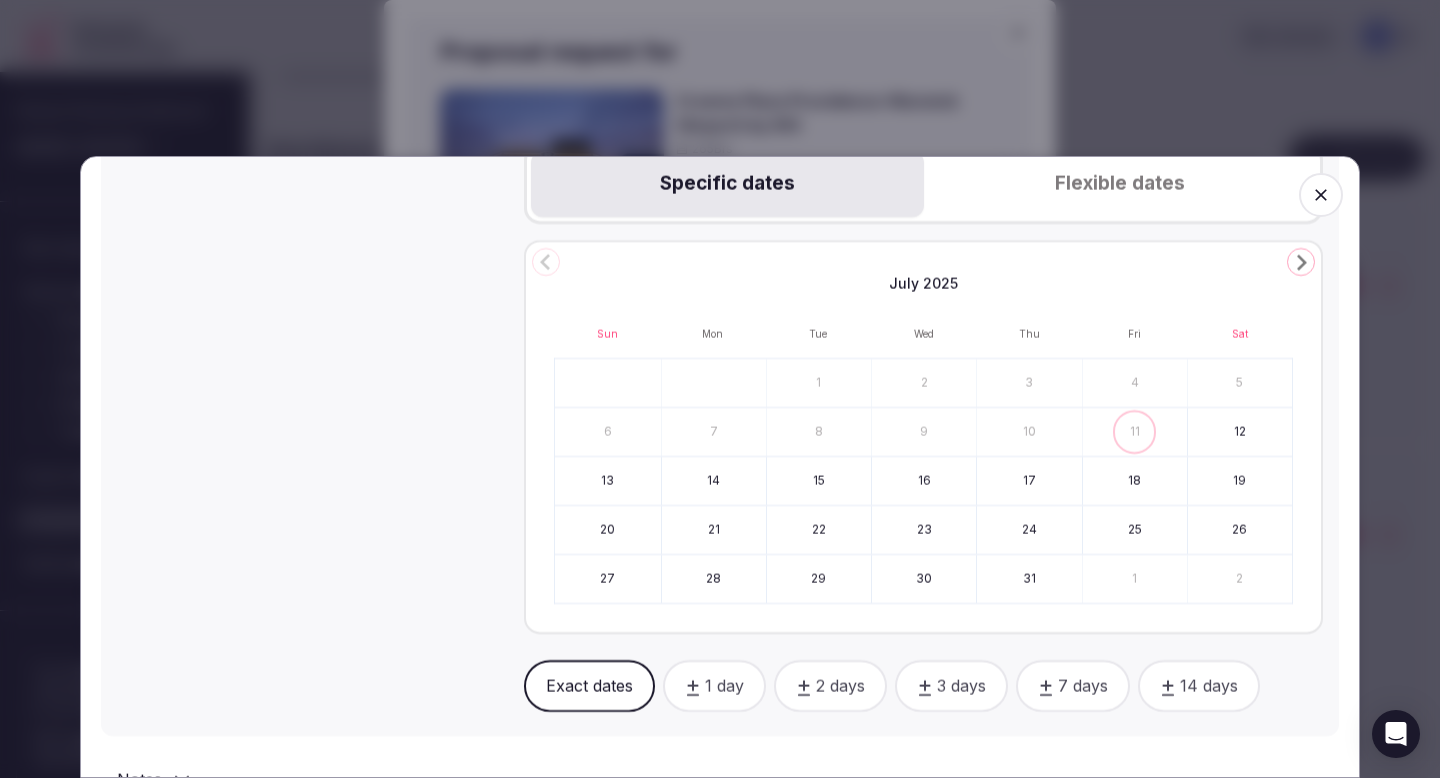click 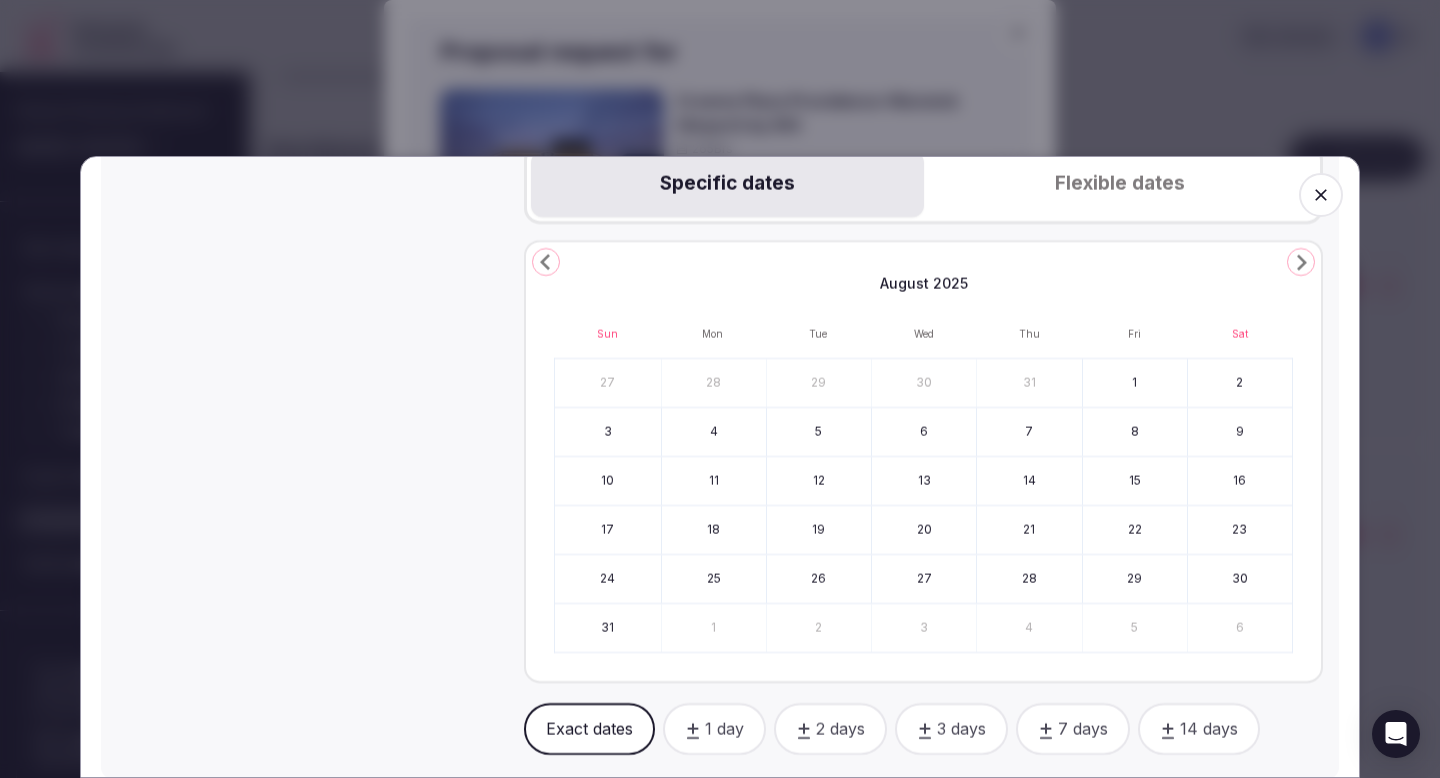 click 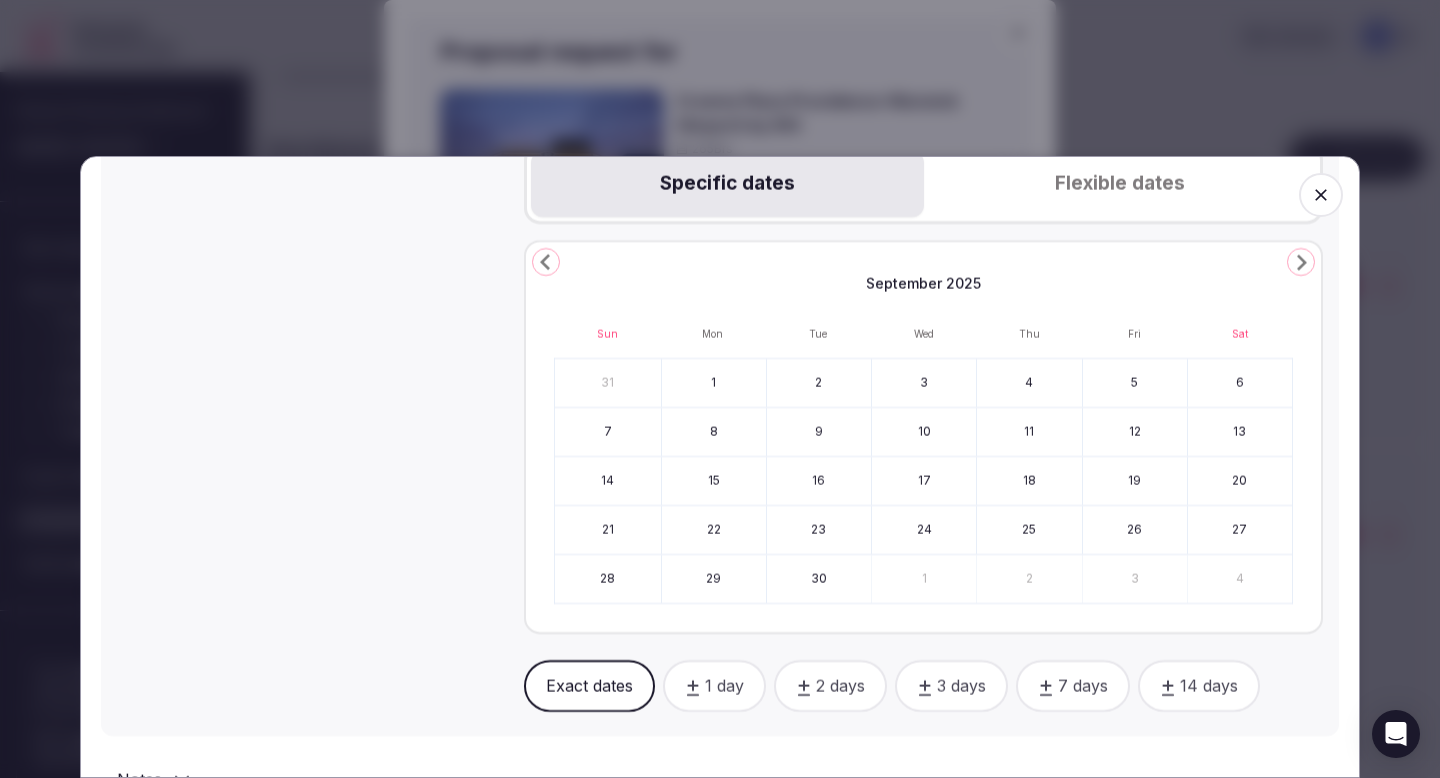 click on "15" at bounding box center (714, 481) 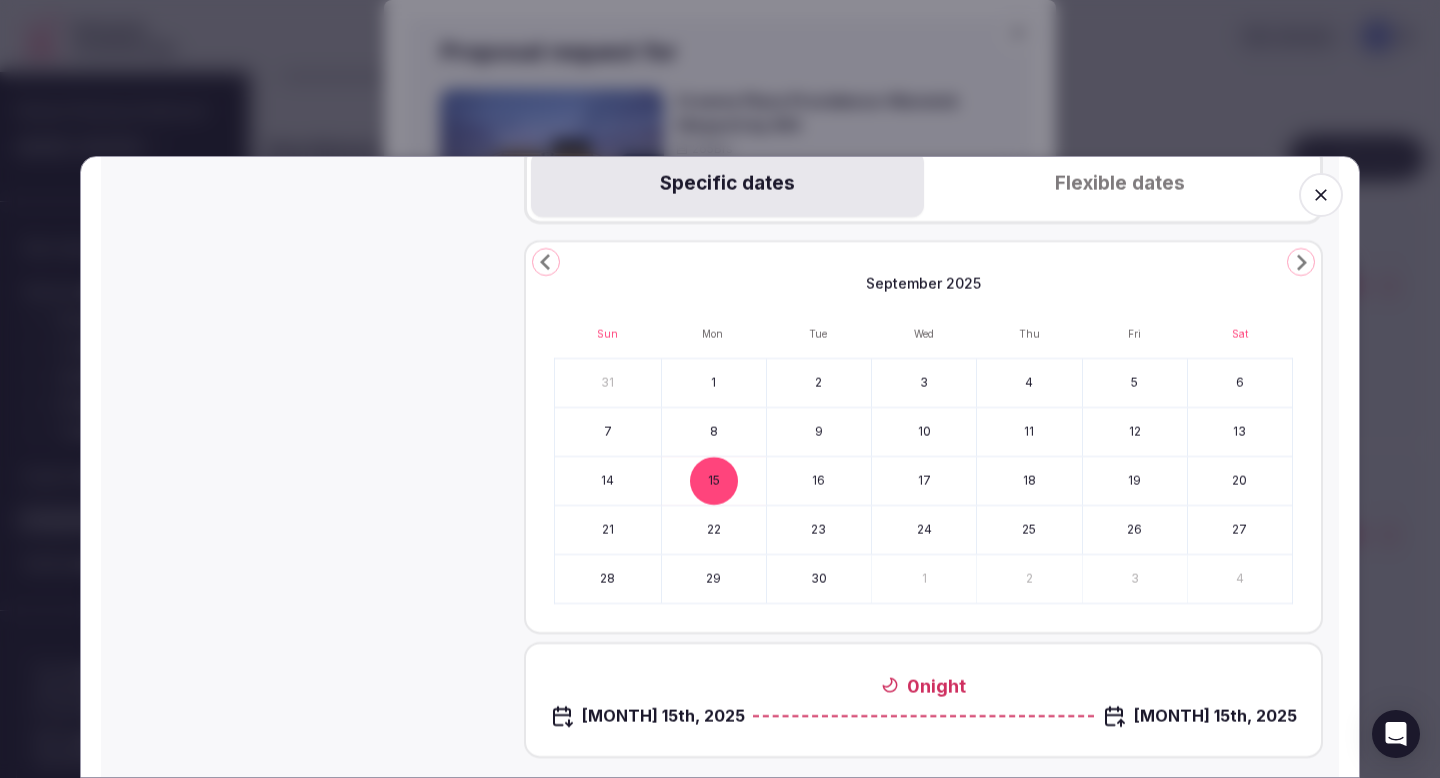 click on "19" at bounding box center [1135, 481] 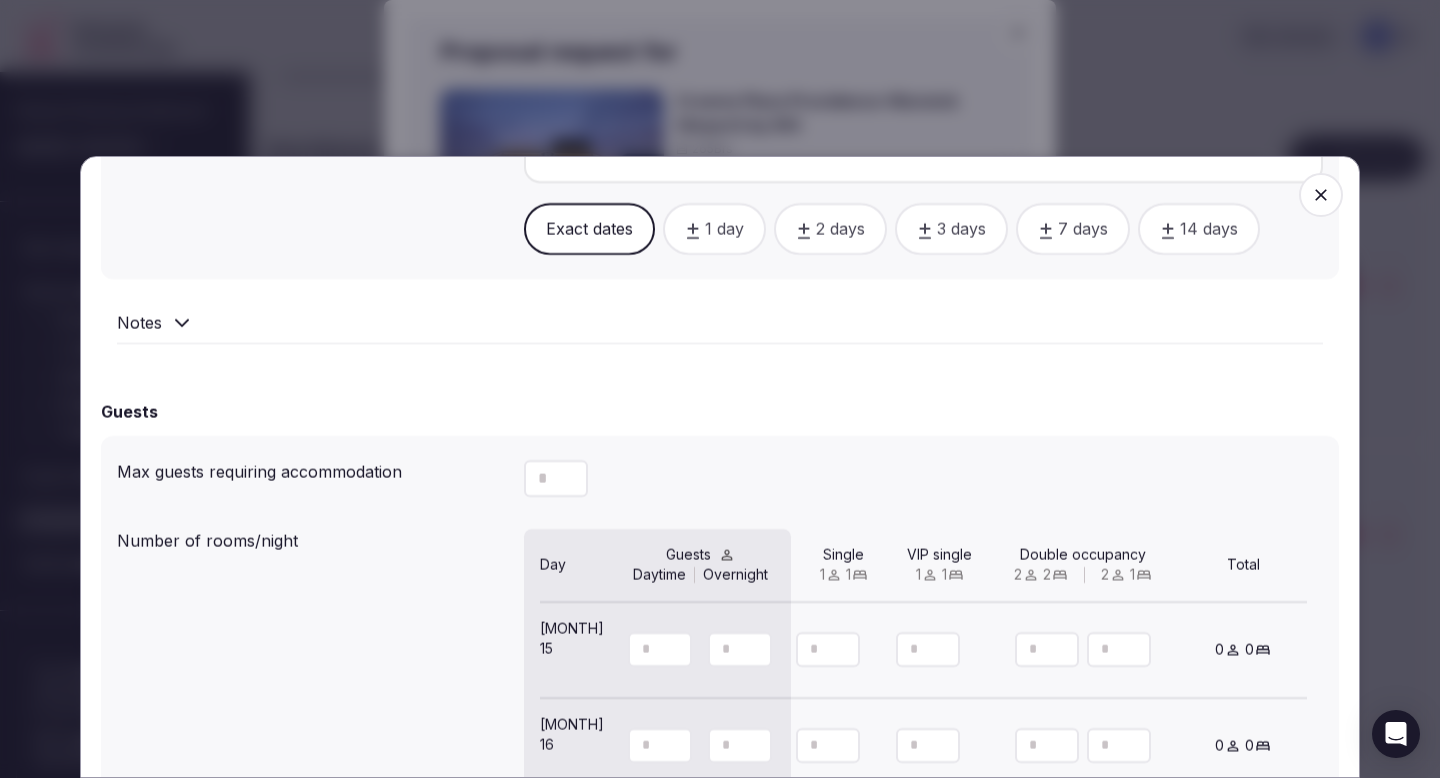 scroll, scrollTop: 1427, scrollLeft: 0, axis: vertical 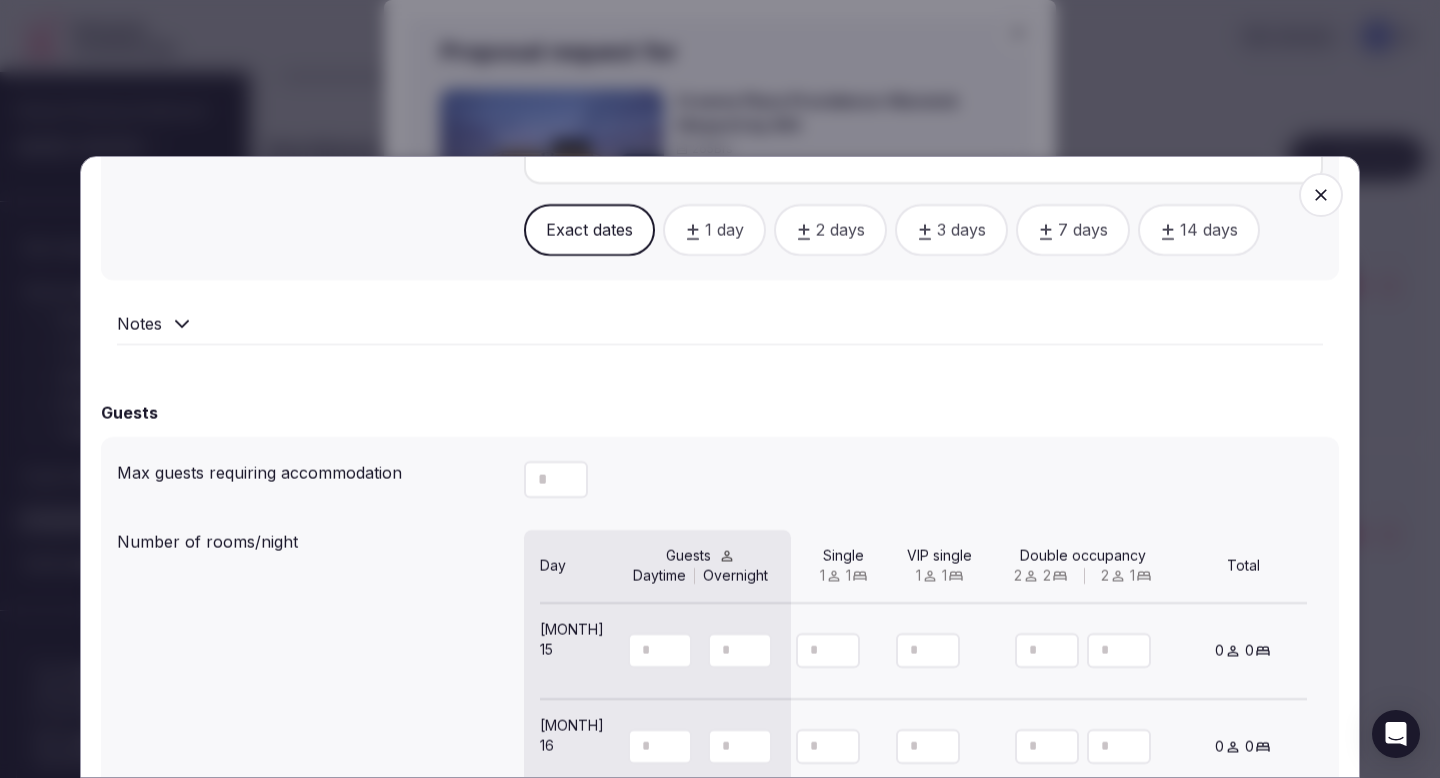 click at bounding box center [556, 479] 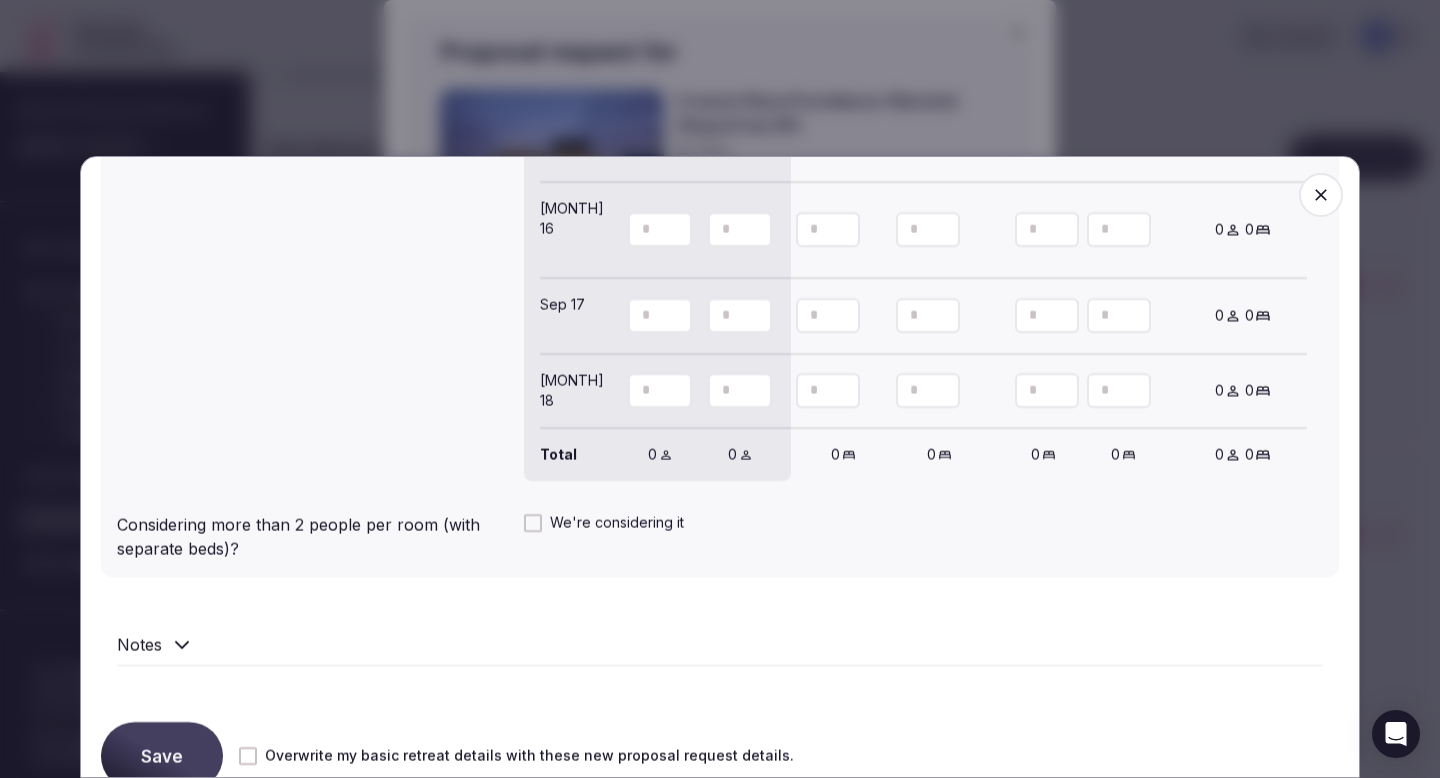 scroll, scrollTop: 1996, scrollLeft: 0, axis: vertical 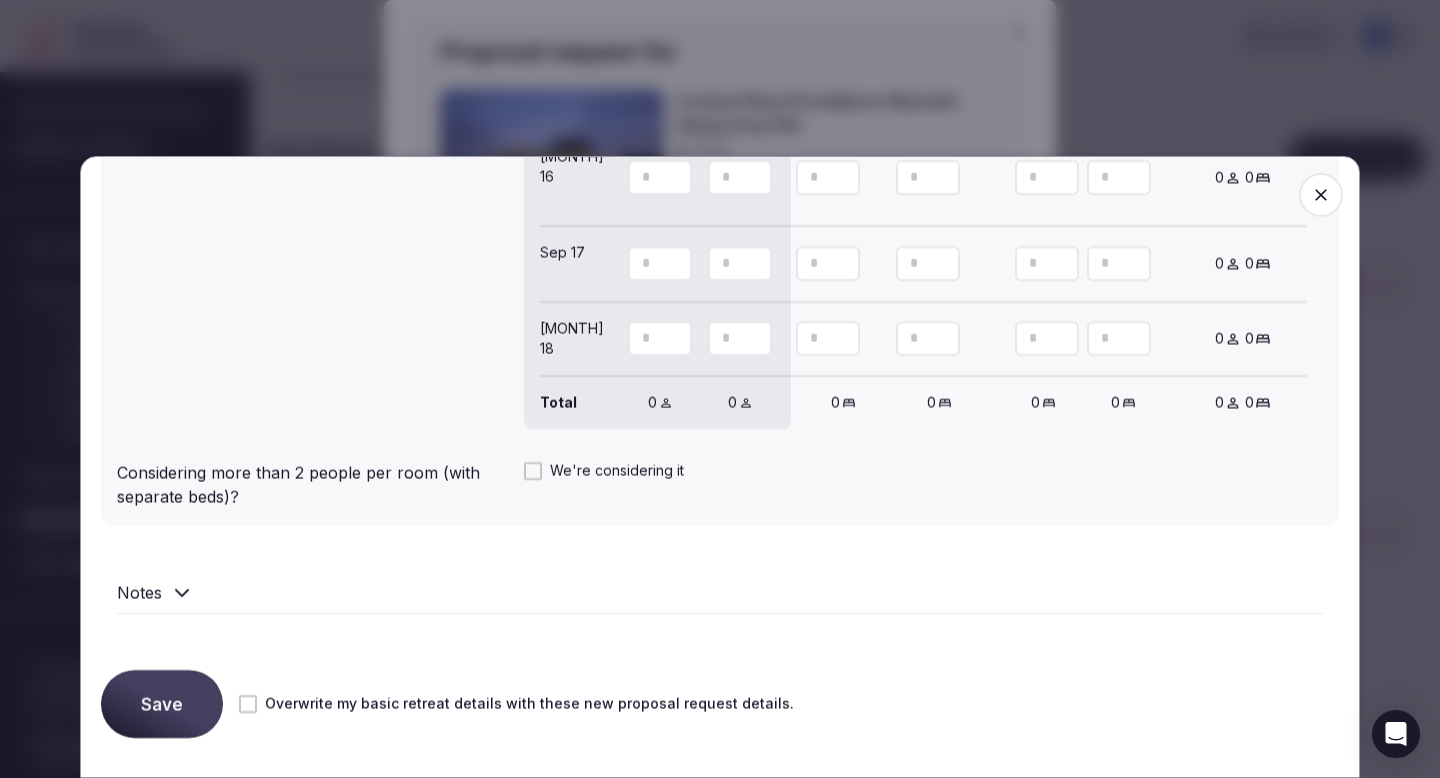 type on "**" 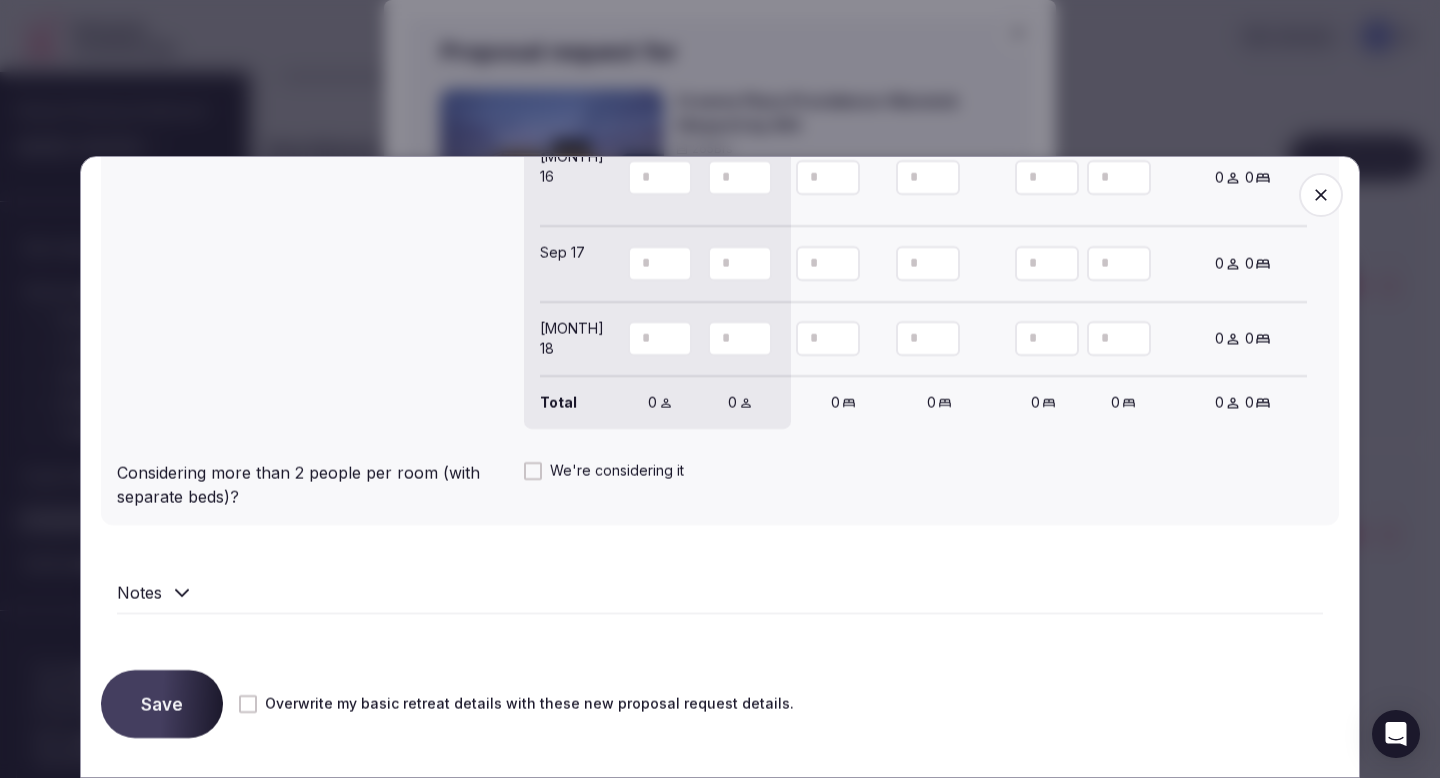 click on "Save" at bounding box center [162, 704] 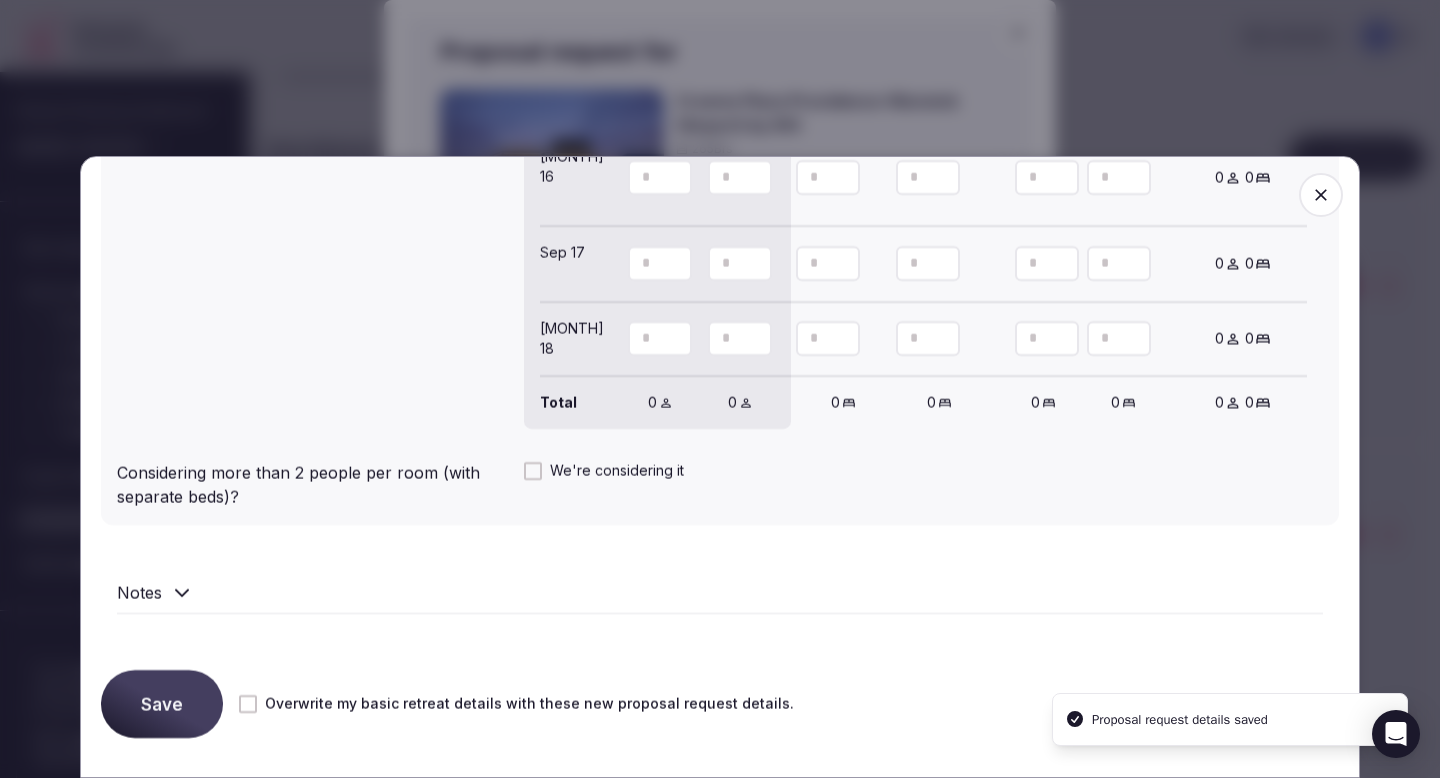 click at bounding box center (1321, 195) 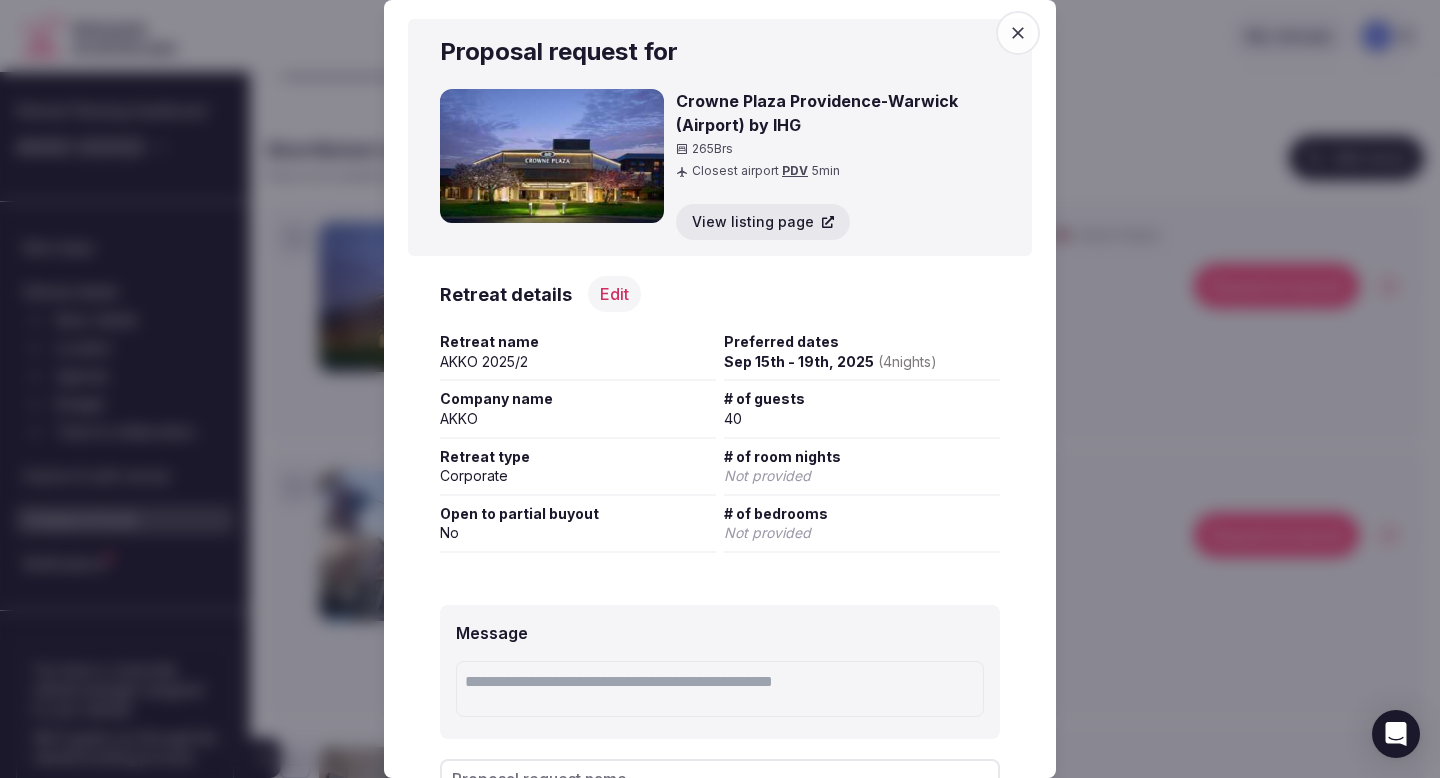 scroll, scrollTop: 146, scrollLeft: 0, axis: vertical 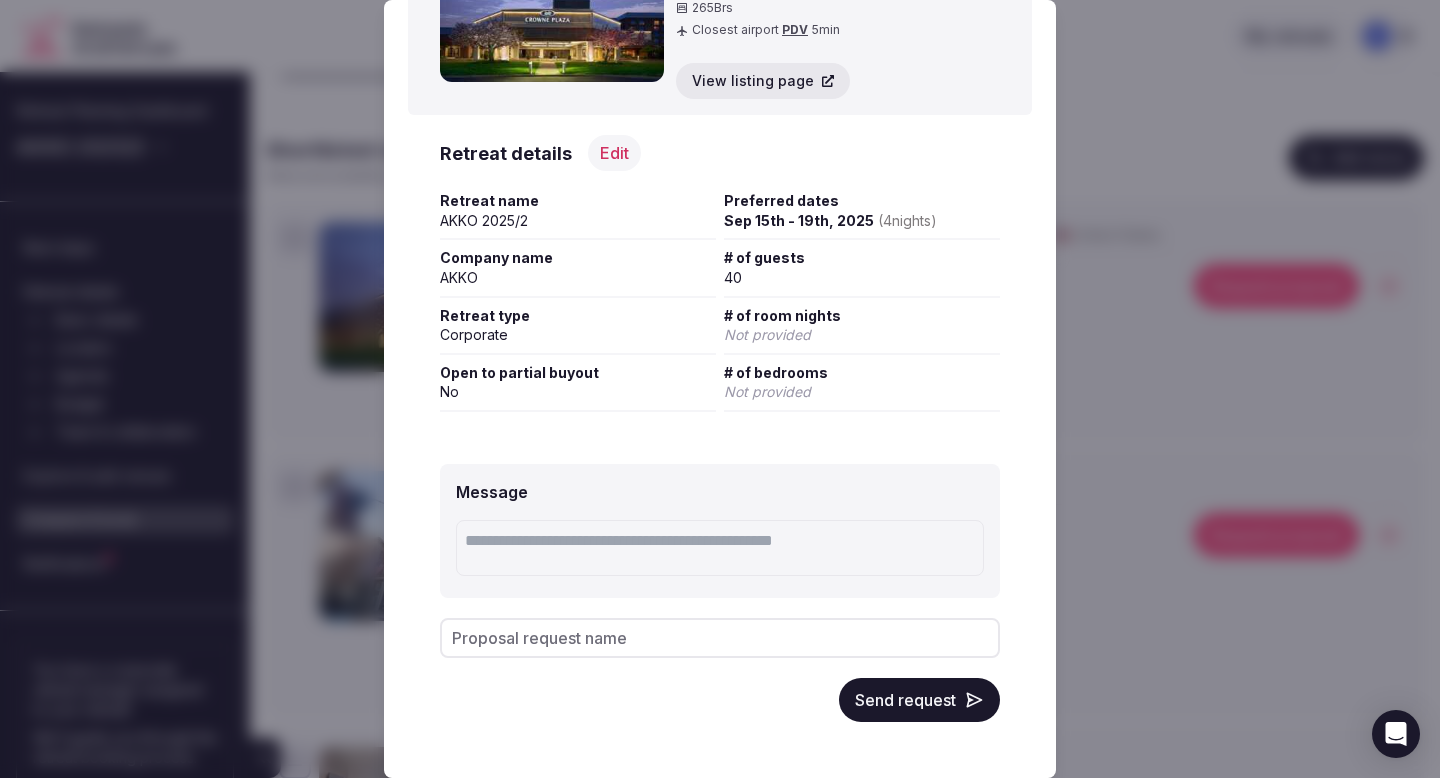 click on "Proposal request name" at bounding box center (720, 638) 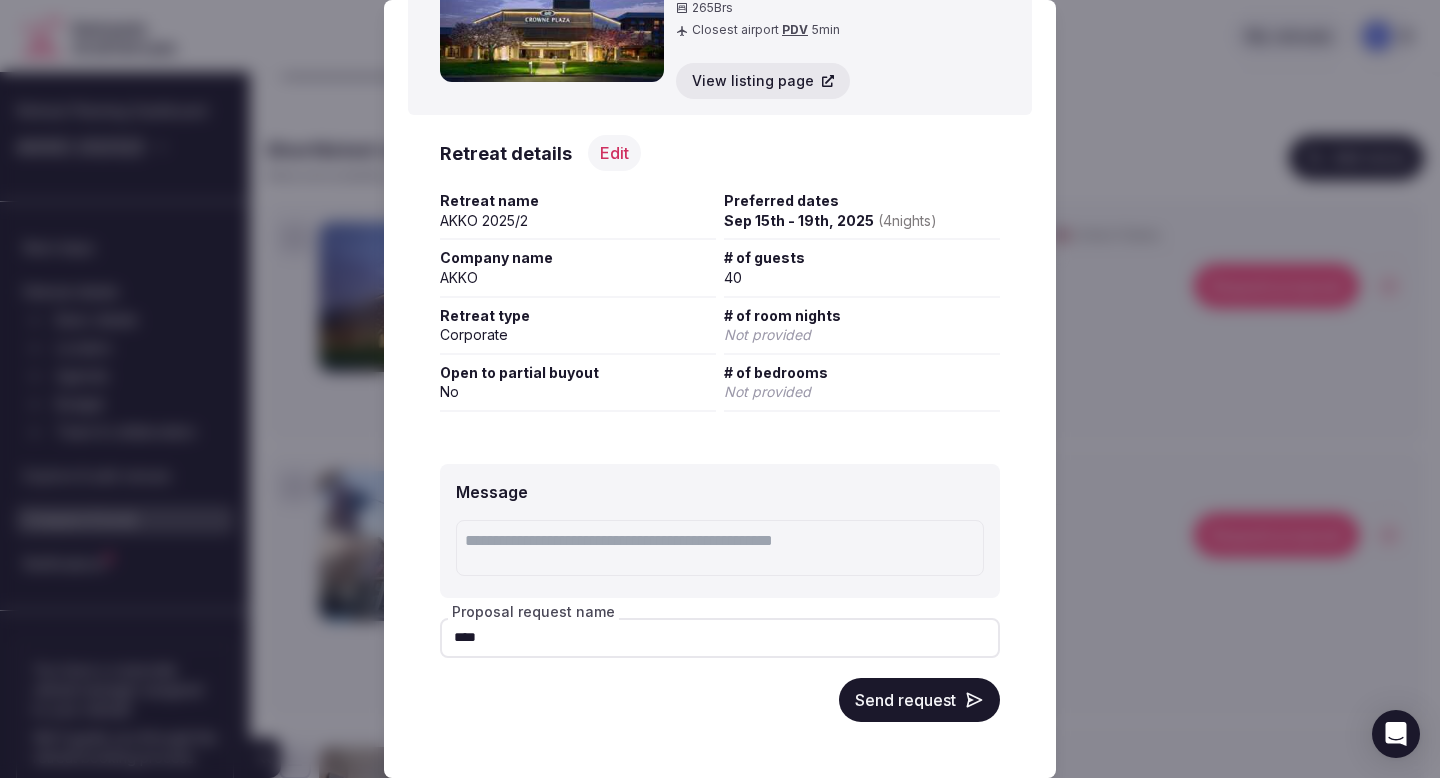 type on "****" 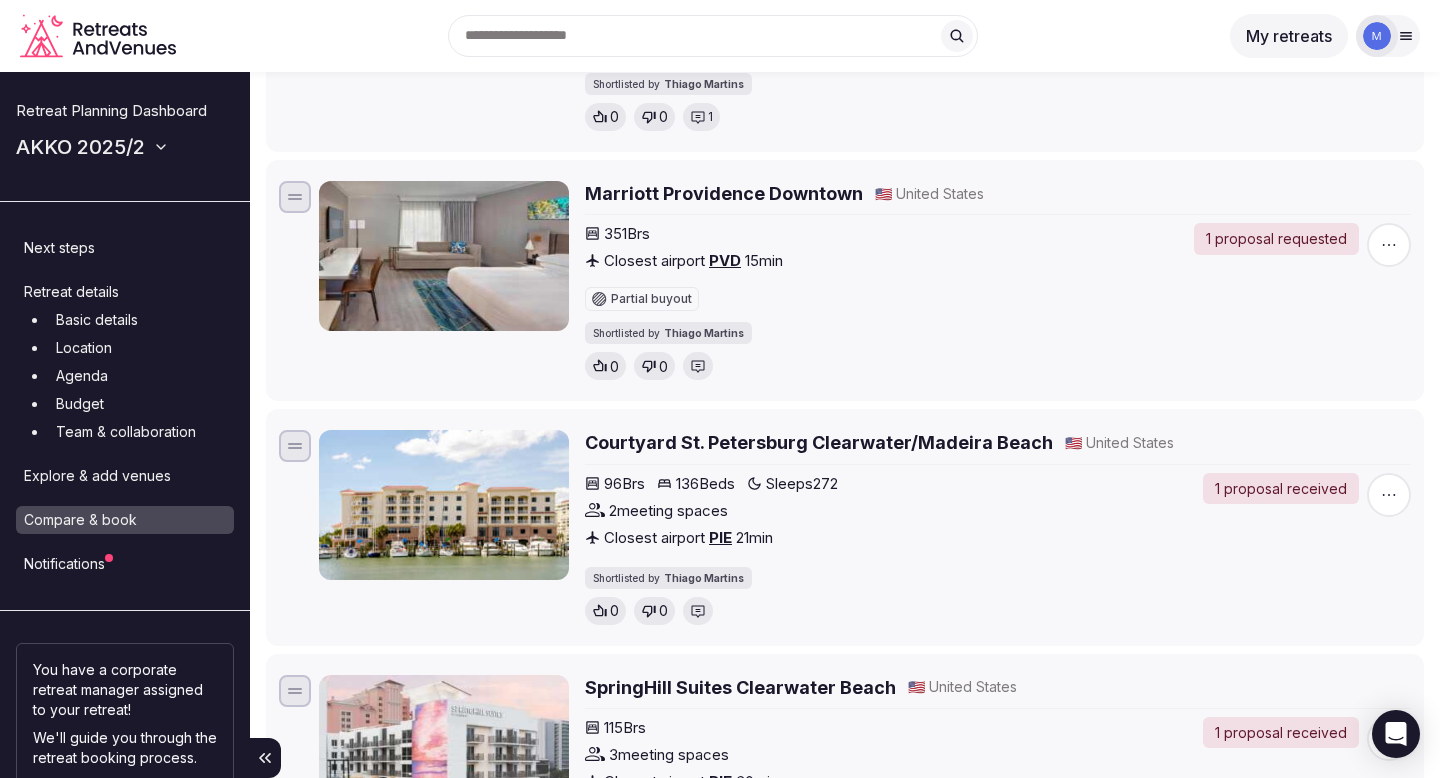 scroll, scrollTop: 0, scrollLeft: 0, axis: both 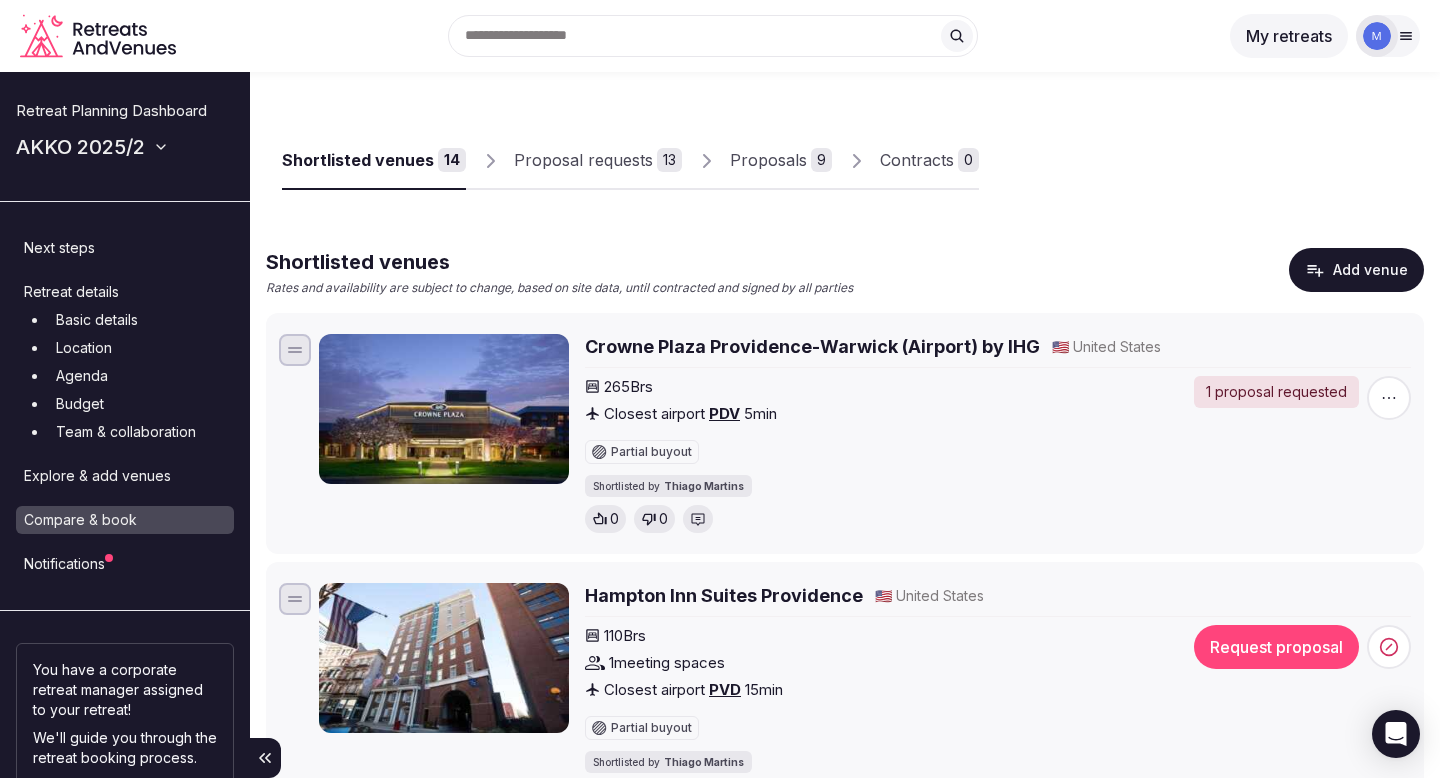 click on "Explore & add venues" at bounding box center [125, 476] 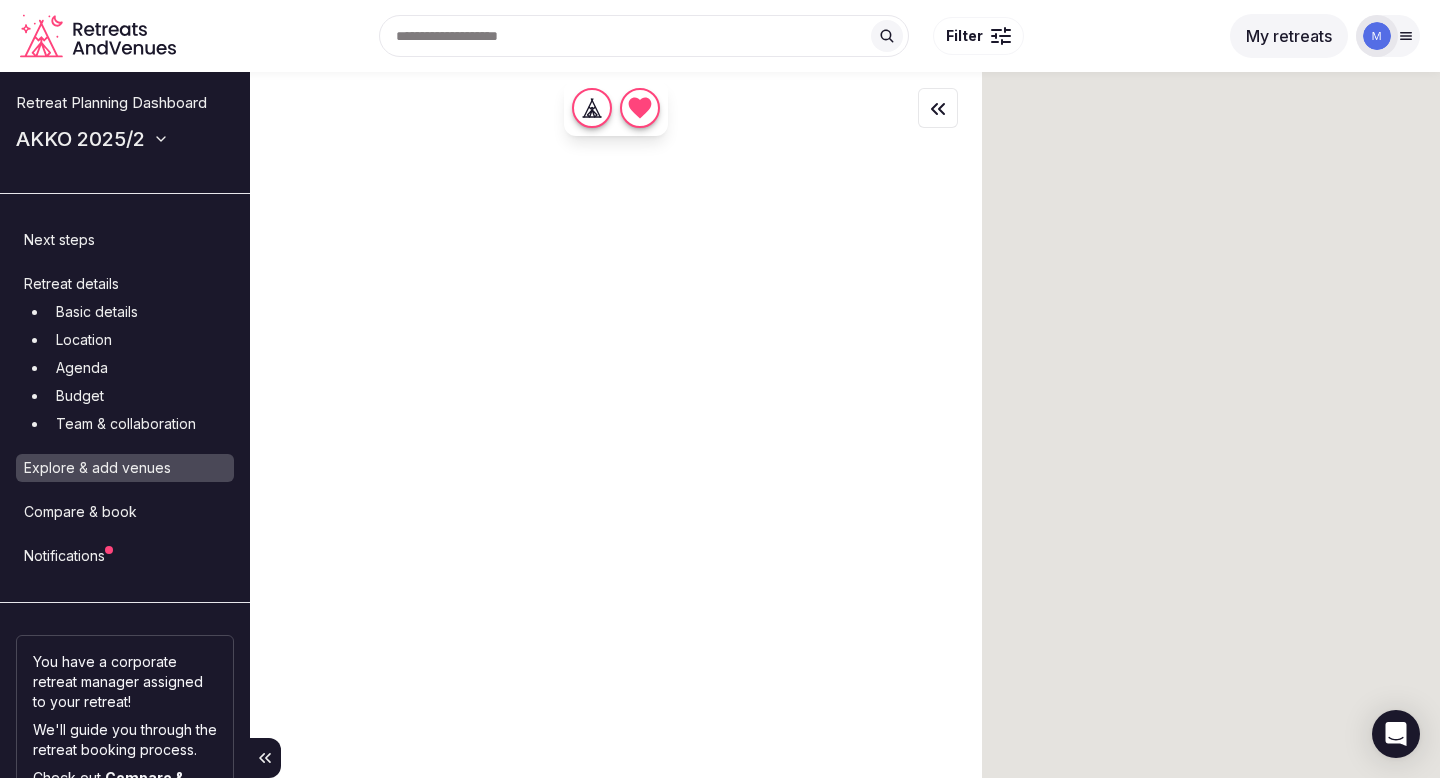 click on "Explore & add venues" at bounding box center [125, 468] 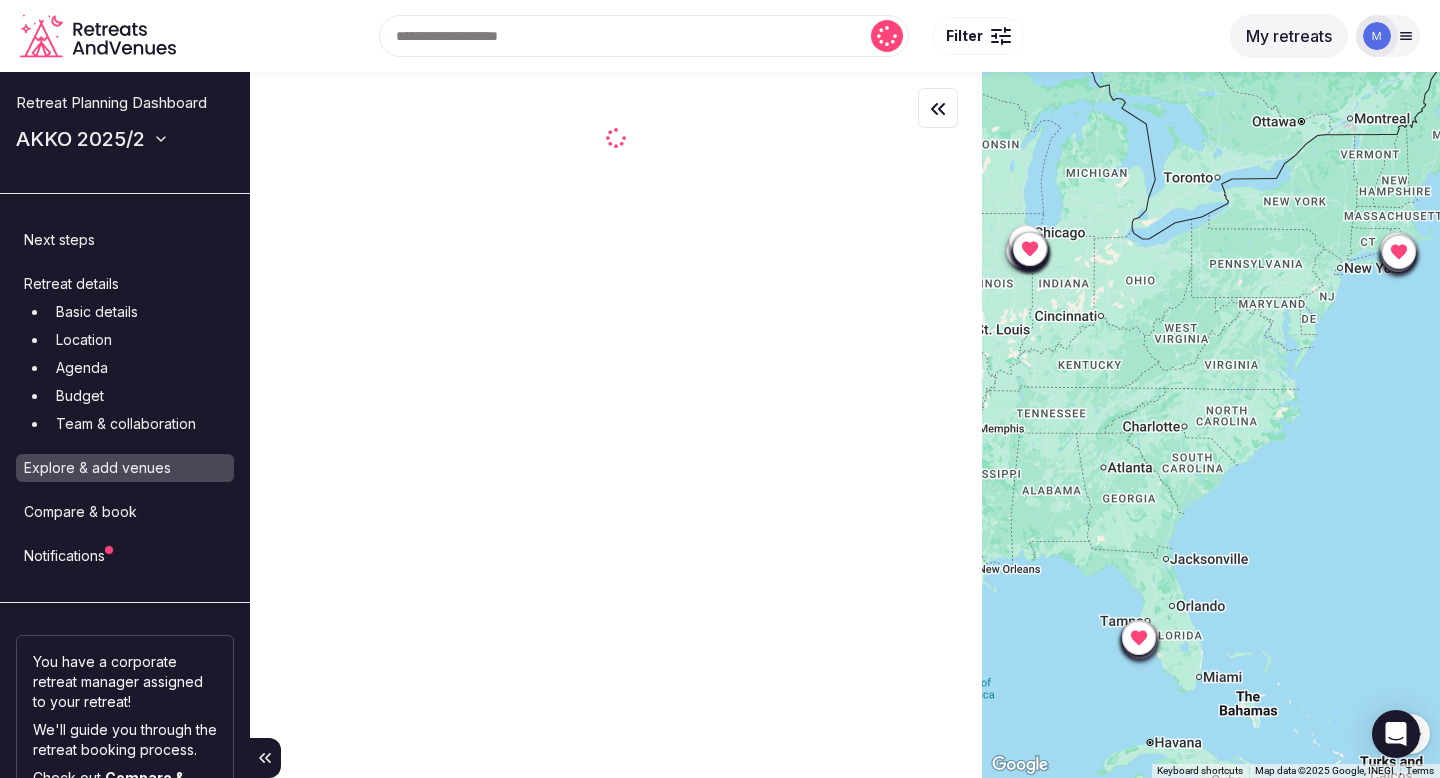 click at bounding box center [644, 36] 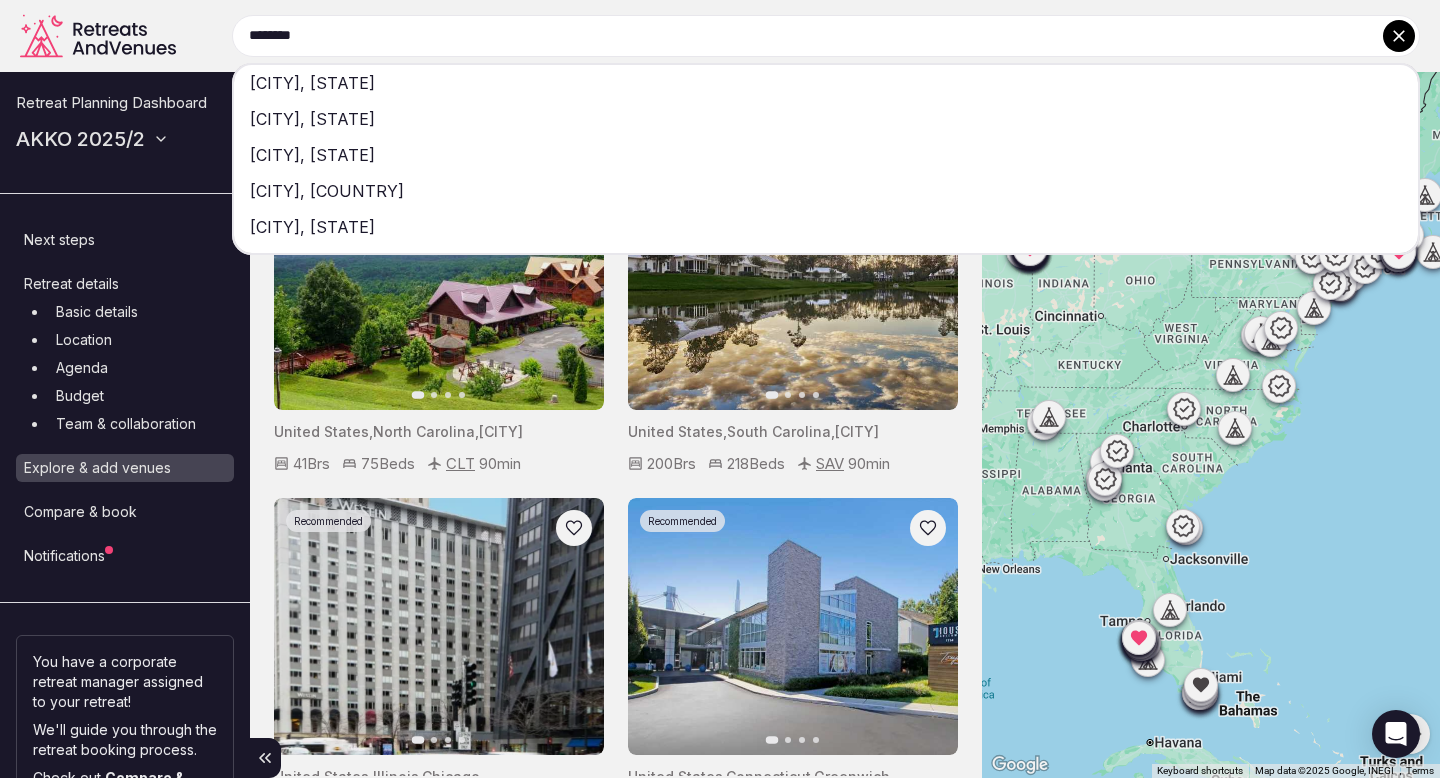 type on "********" 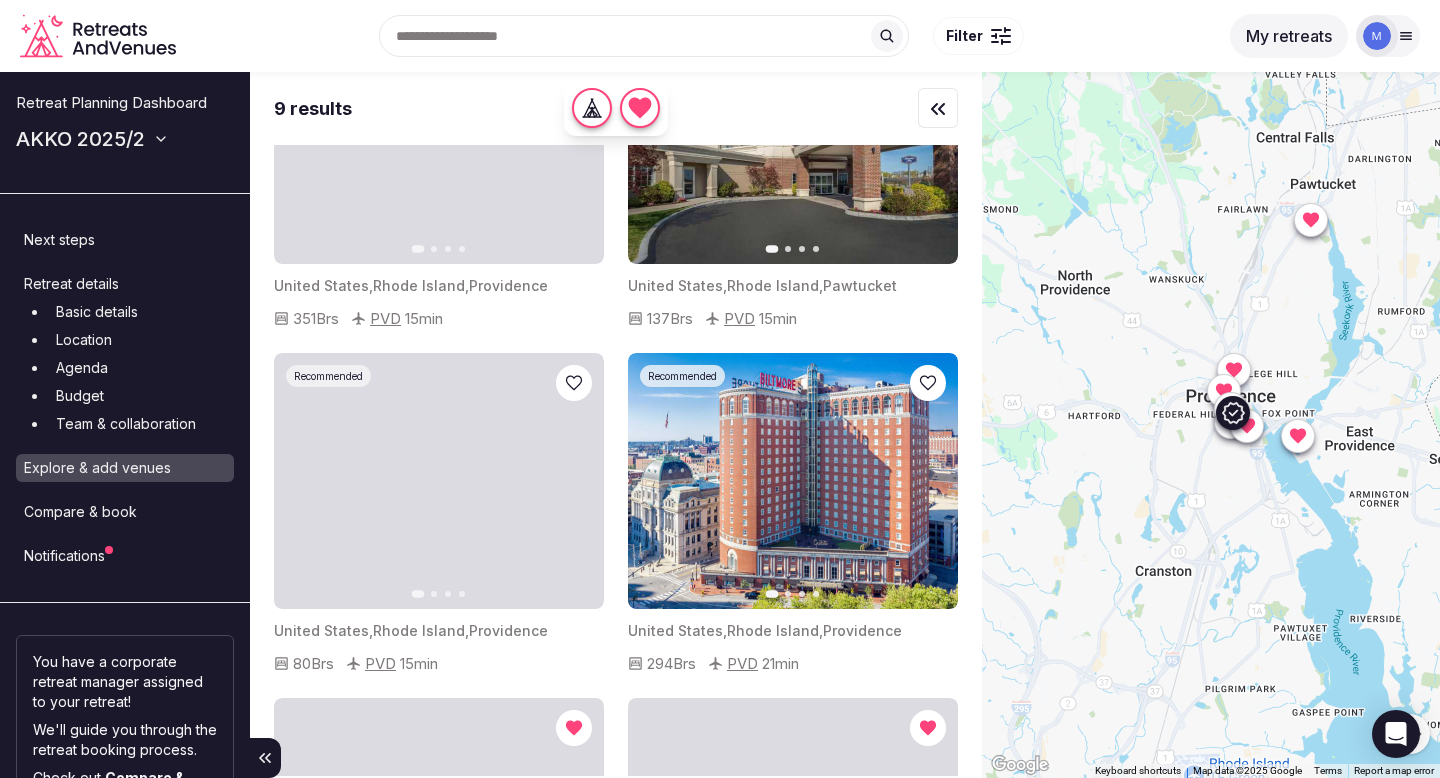scroll, scrollTop: 528, scrollLeft: 0, axis: vertical 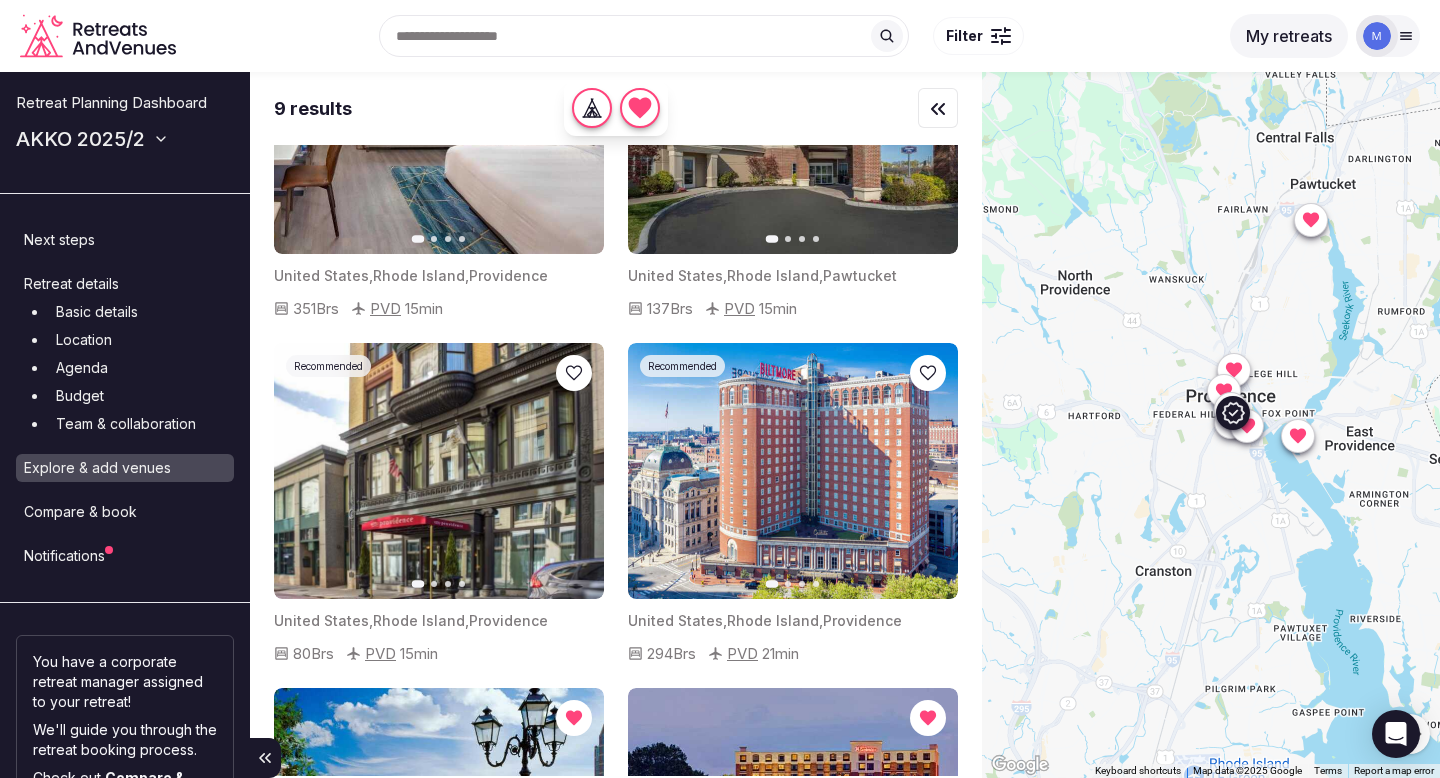 click at bounding box center [793, 471] 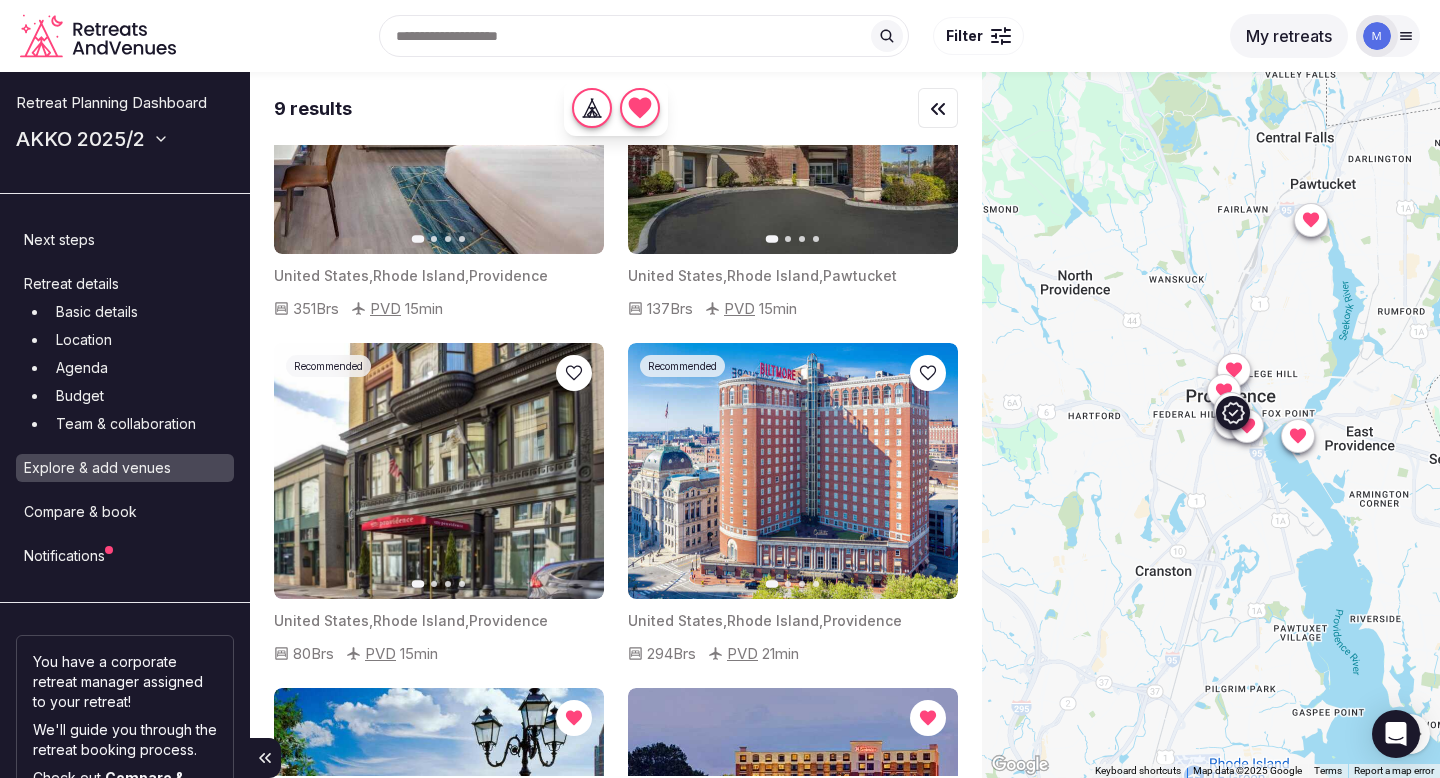 click at bounding box center [793, 471] 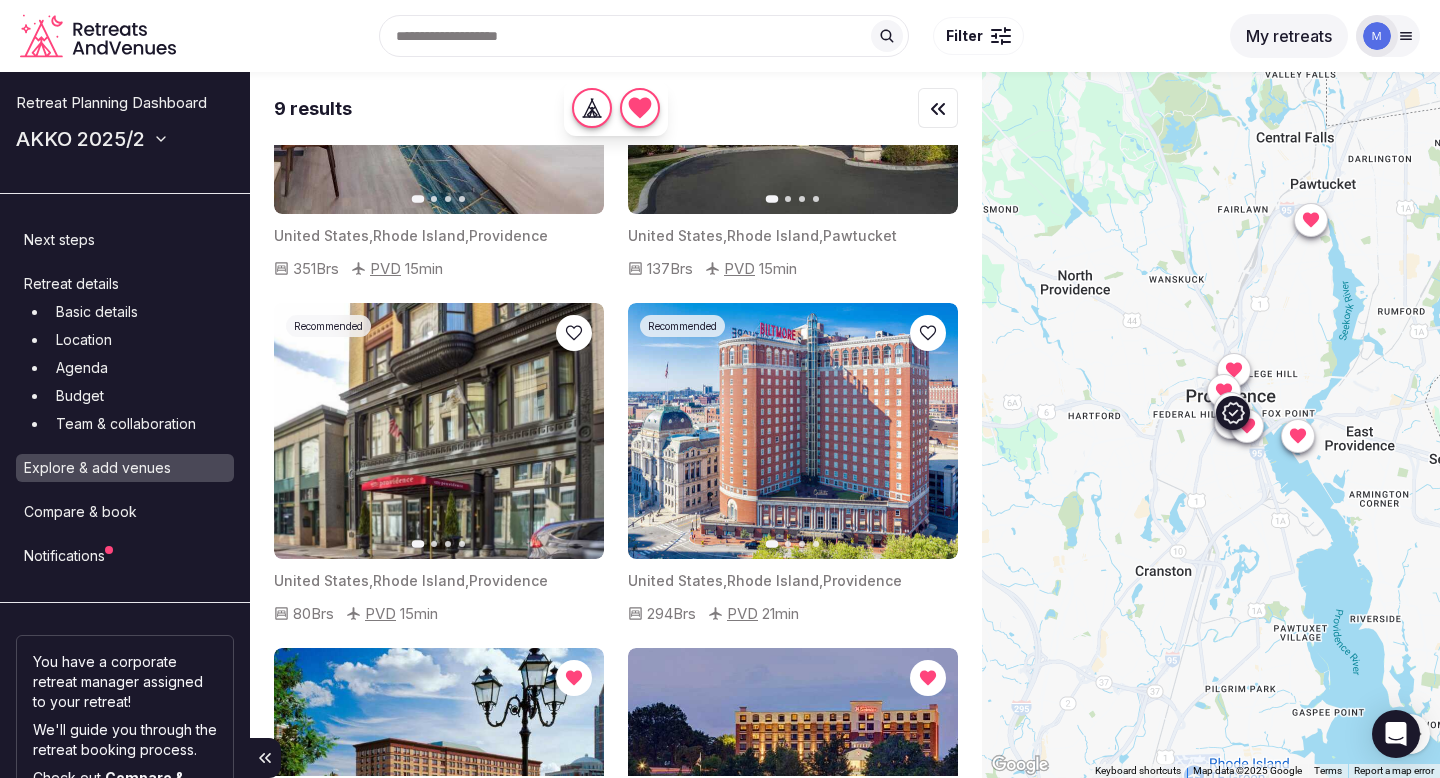 scroll, scrollTop: 582, scrollLeft: 0, axis: vertical 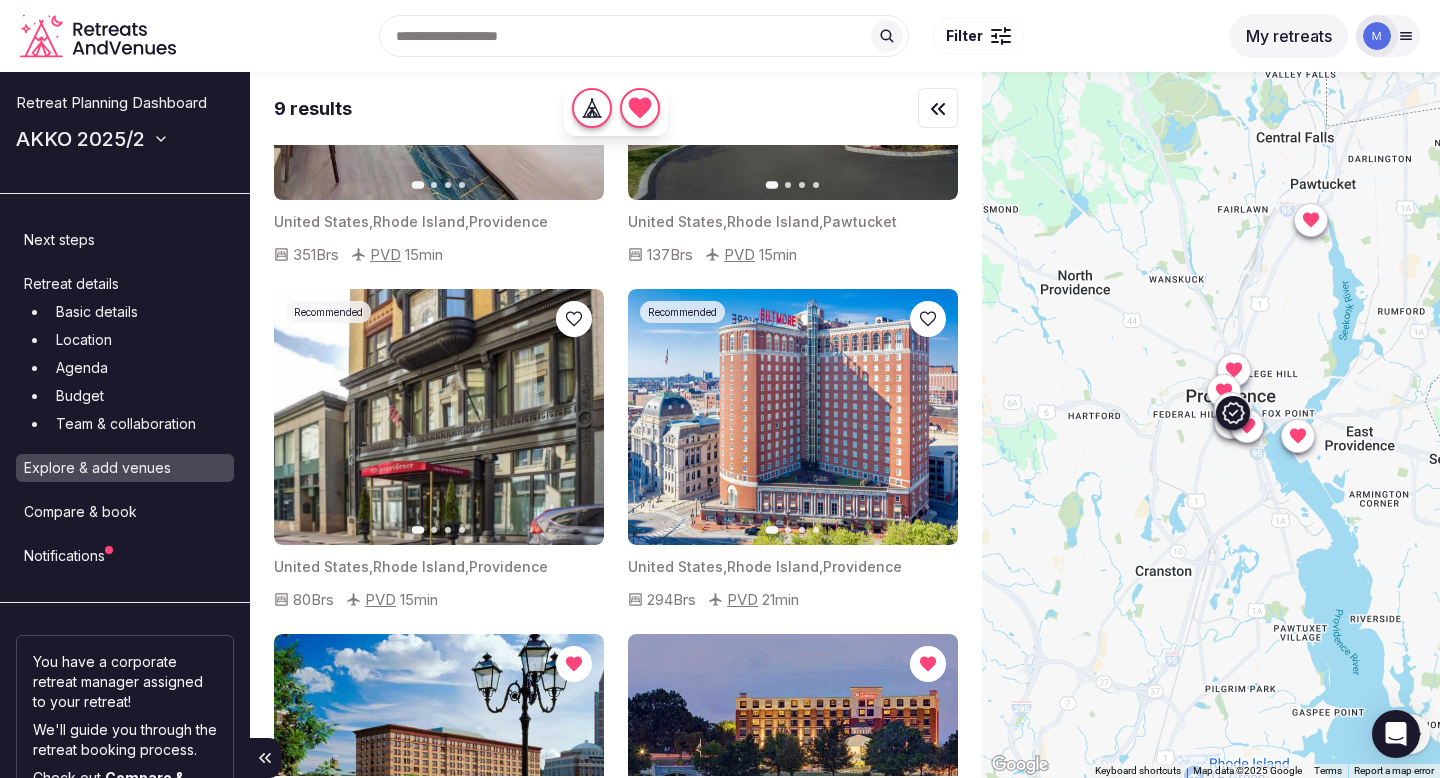 click at bounding box center (793, 417) 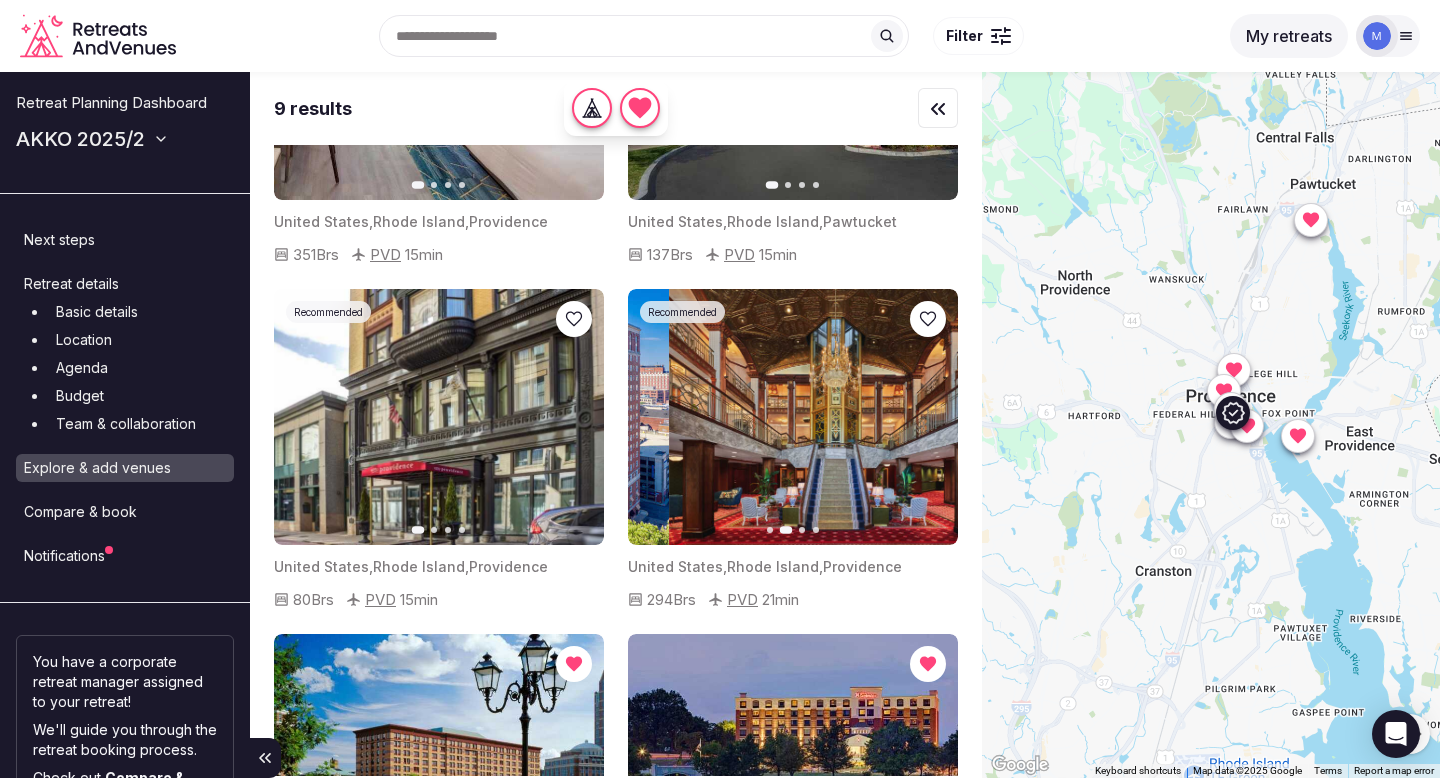 click 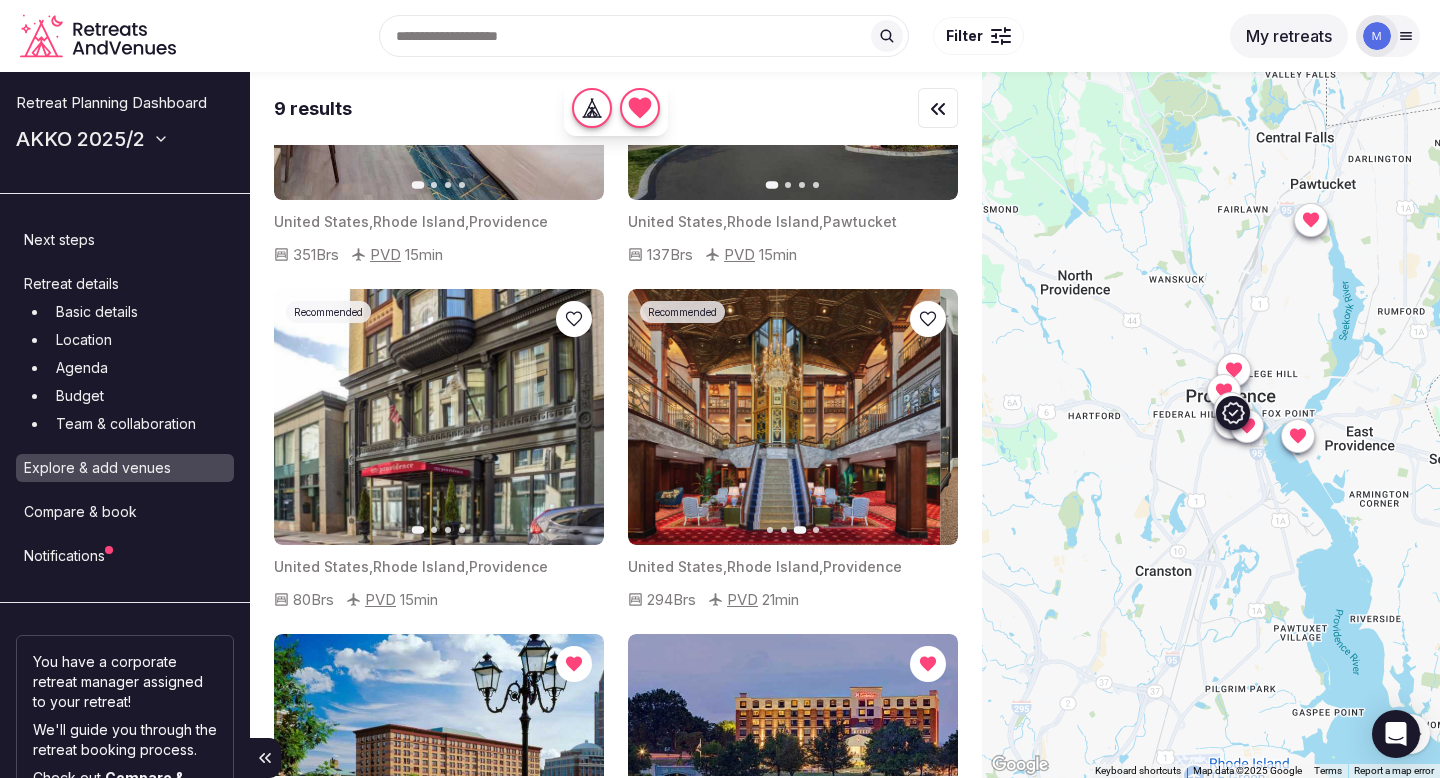 click 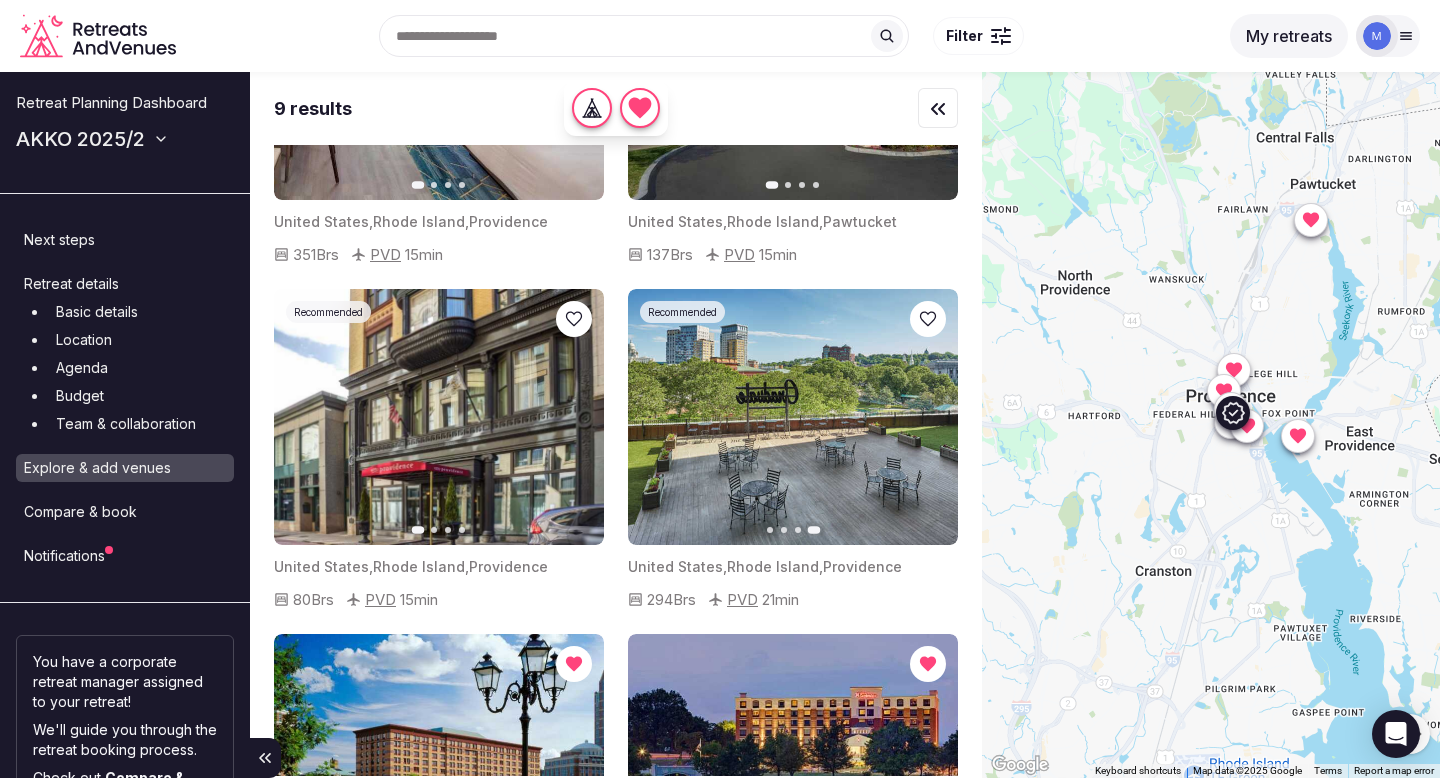scroll, scrollTop: 627, scrollLeft: 0, axis: vertical 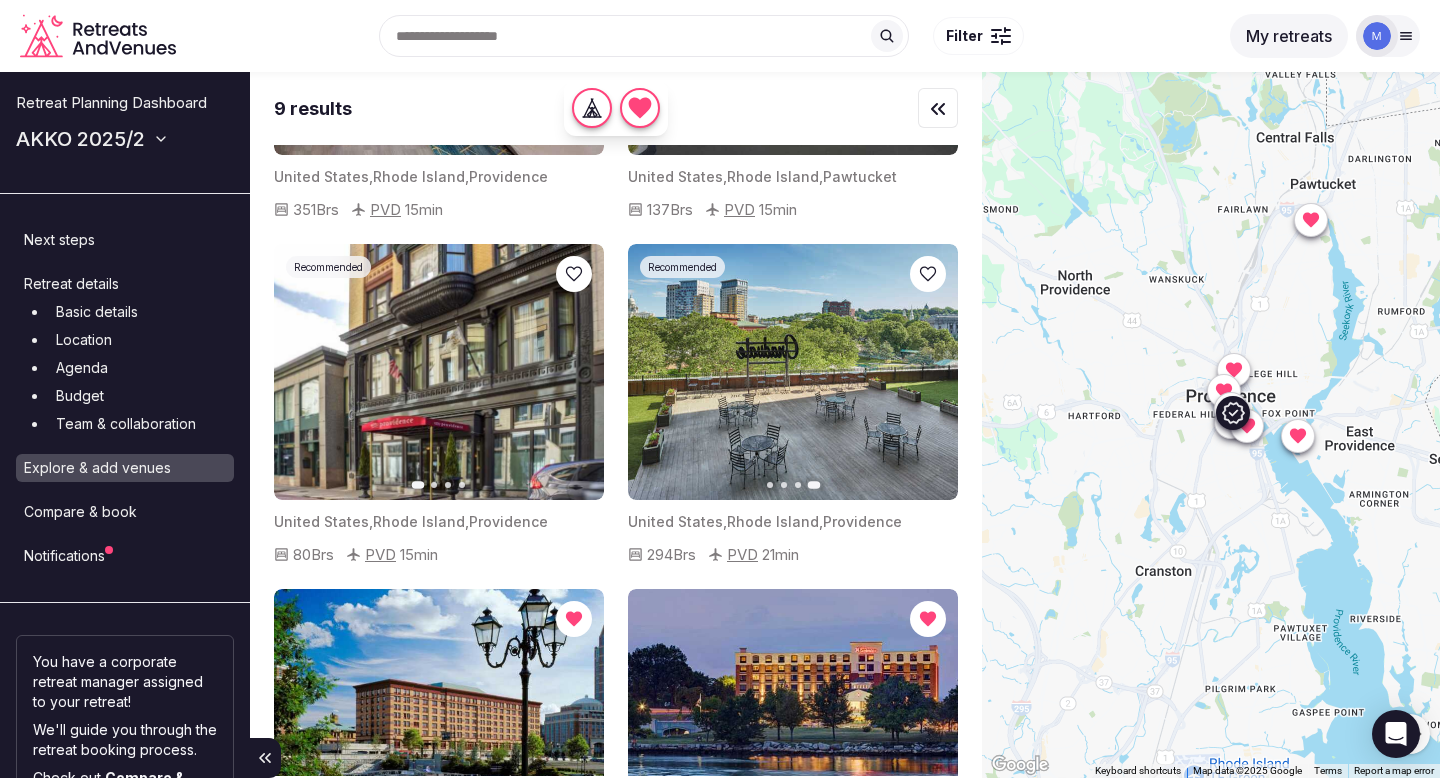 click at bounding box center [793, 372] 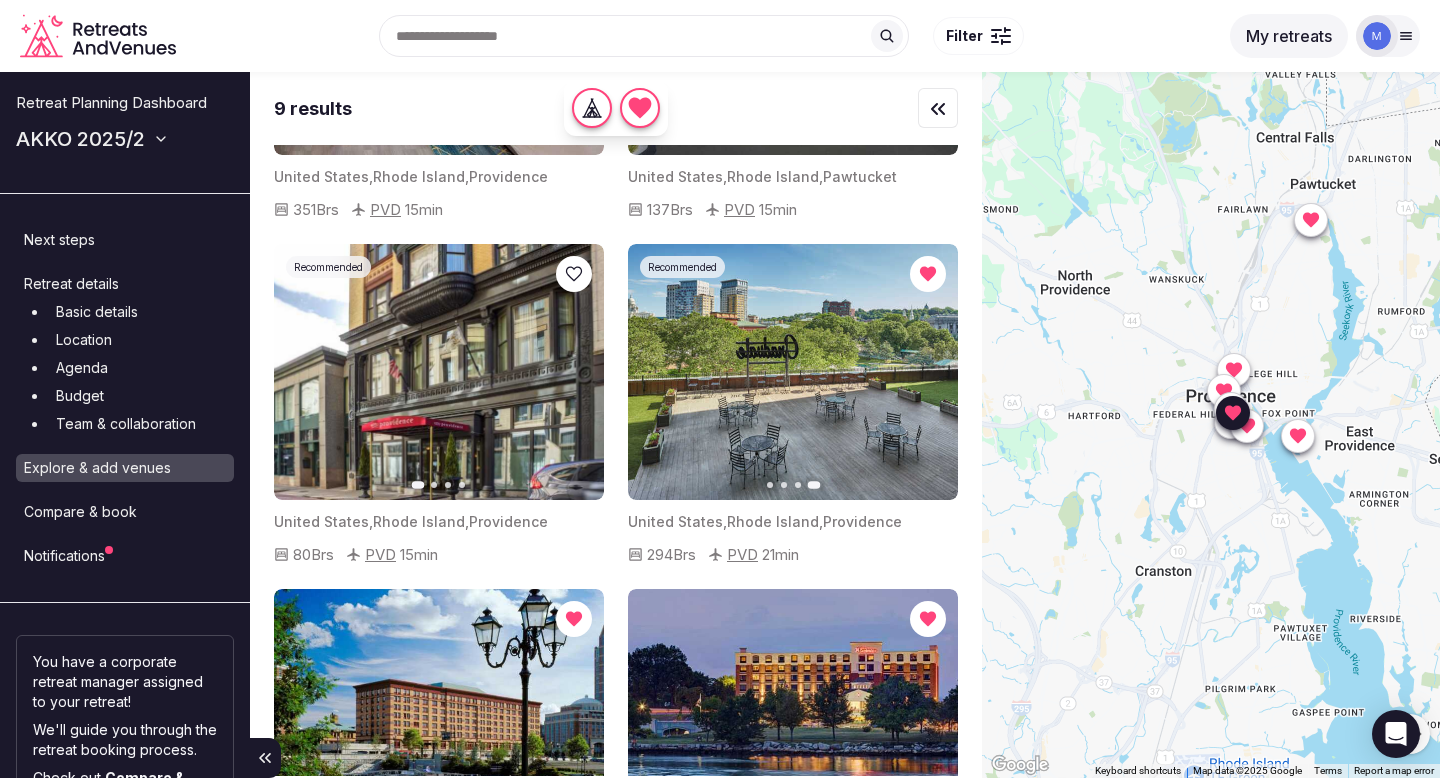 click at bounding box center [793, 372] 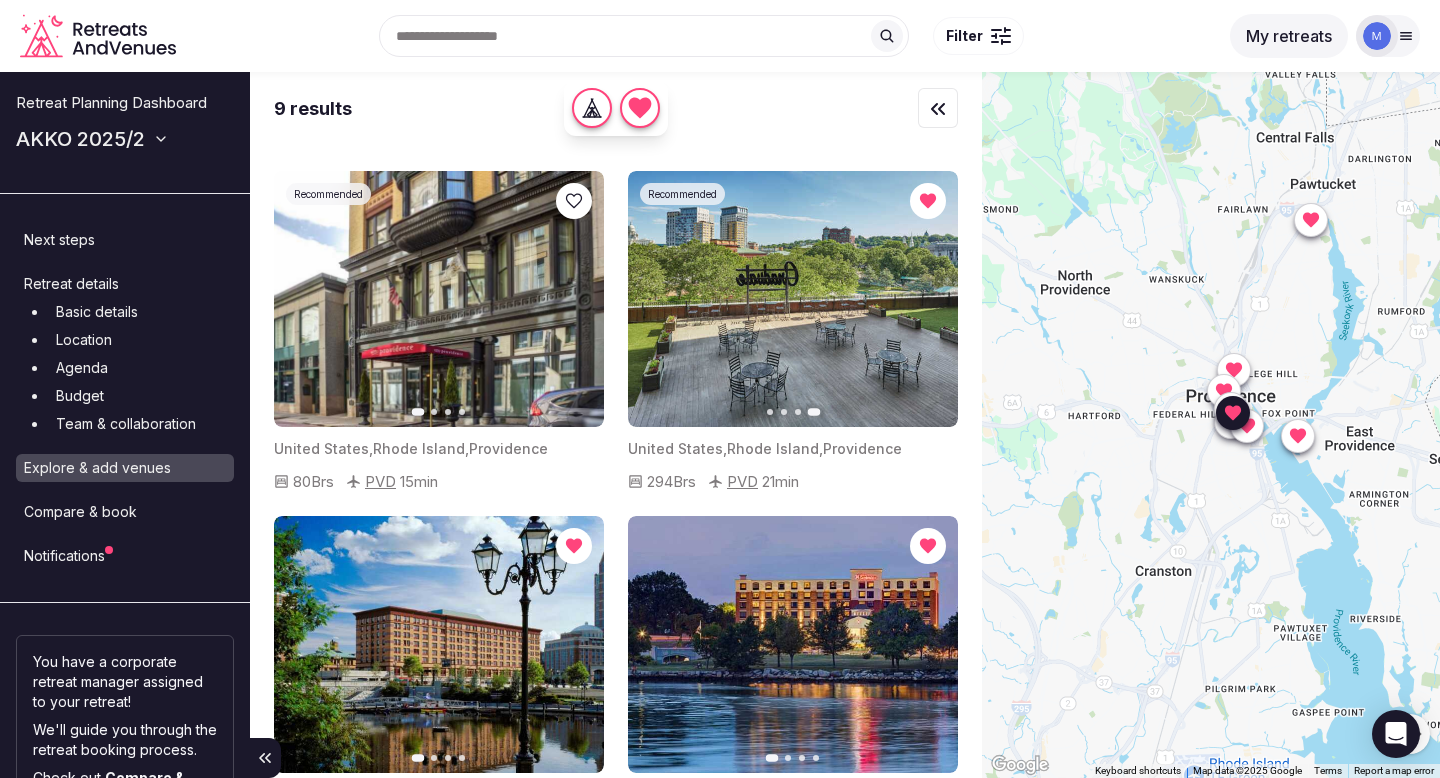 scroll, scrollTop: 685, scrollLeft: 0, axis: vertical 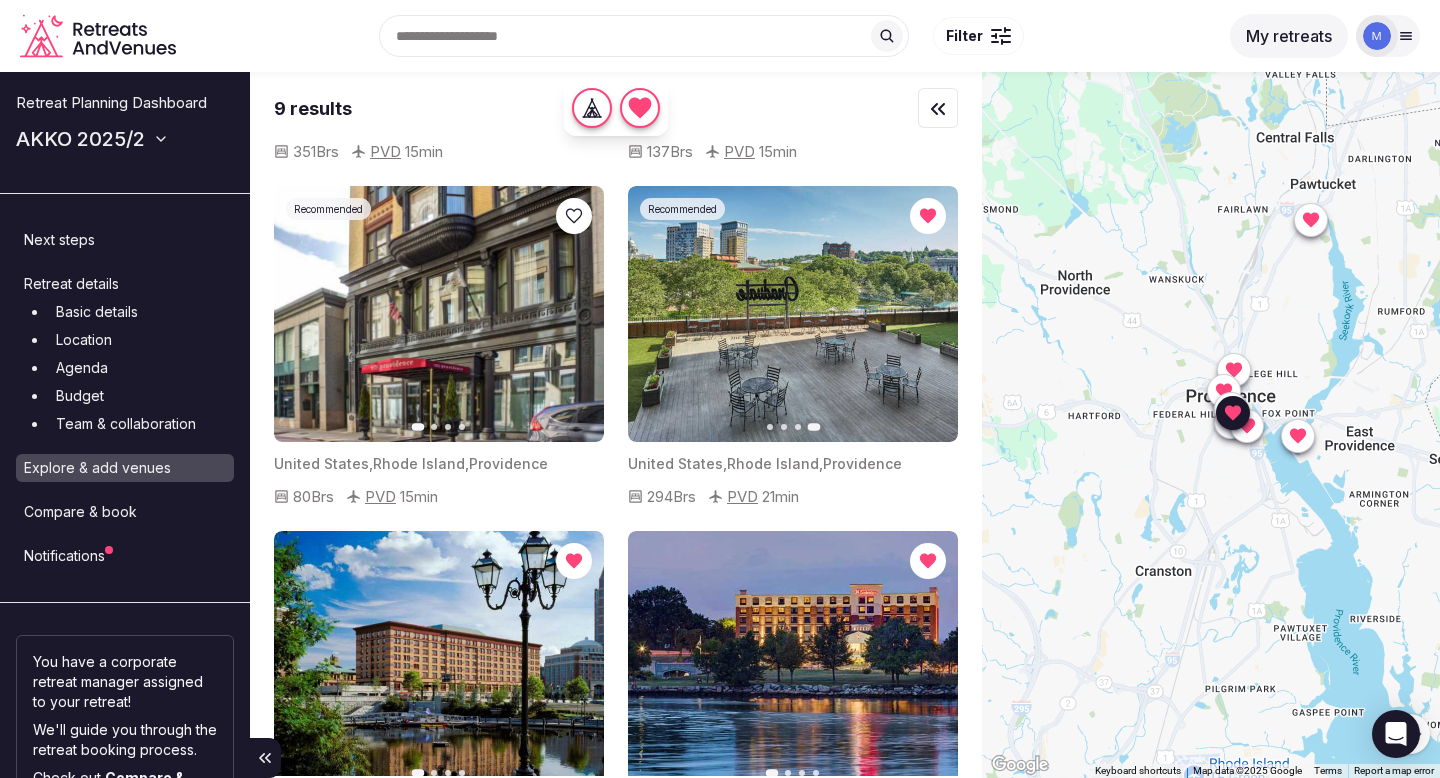 click at bounding box center [793, 314] 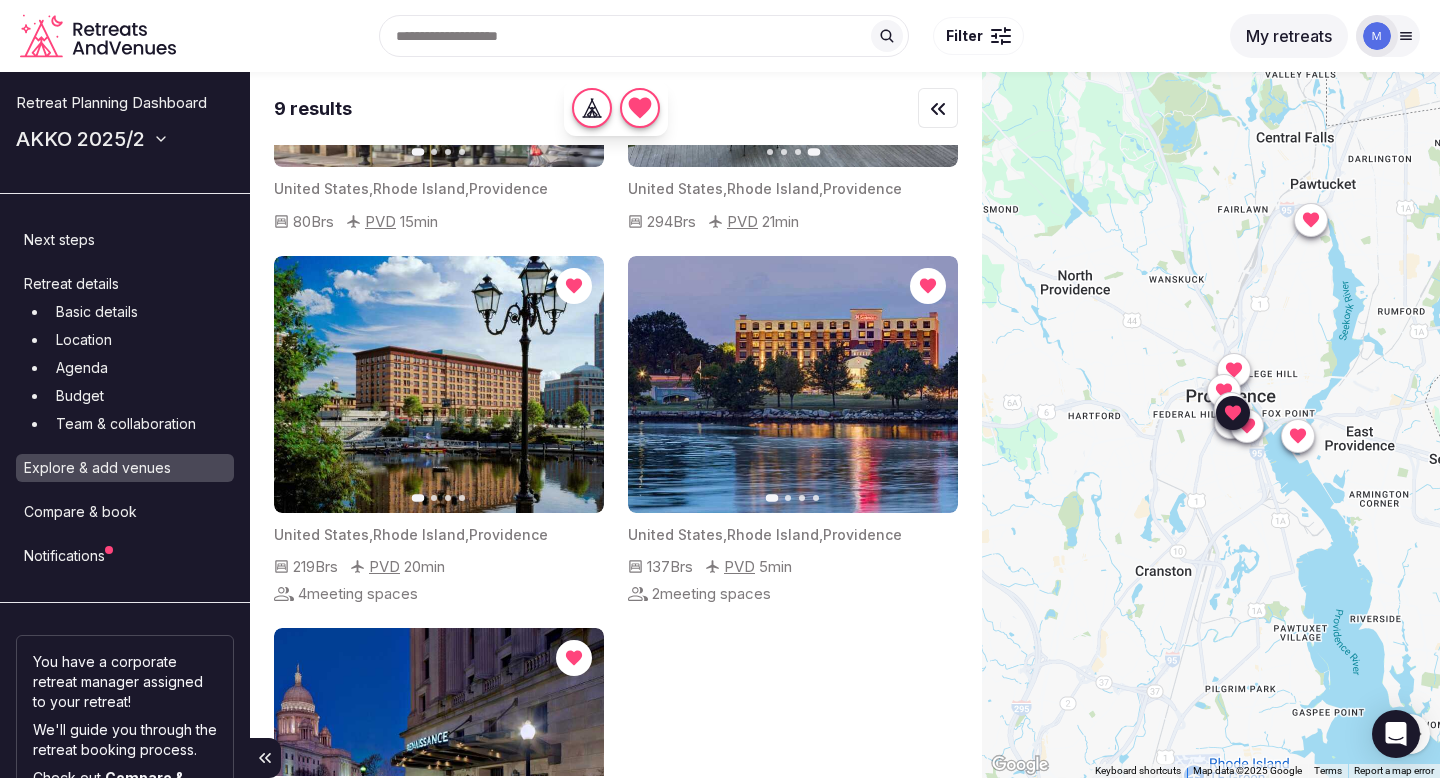 scroll, scrollTop: 1168, scrollLeft: 0, axis: vertical 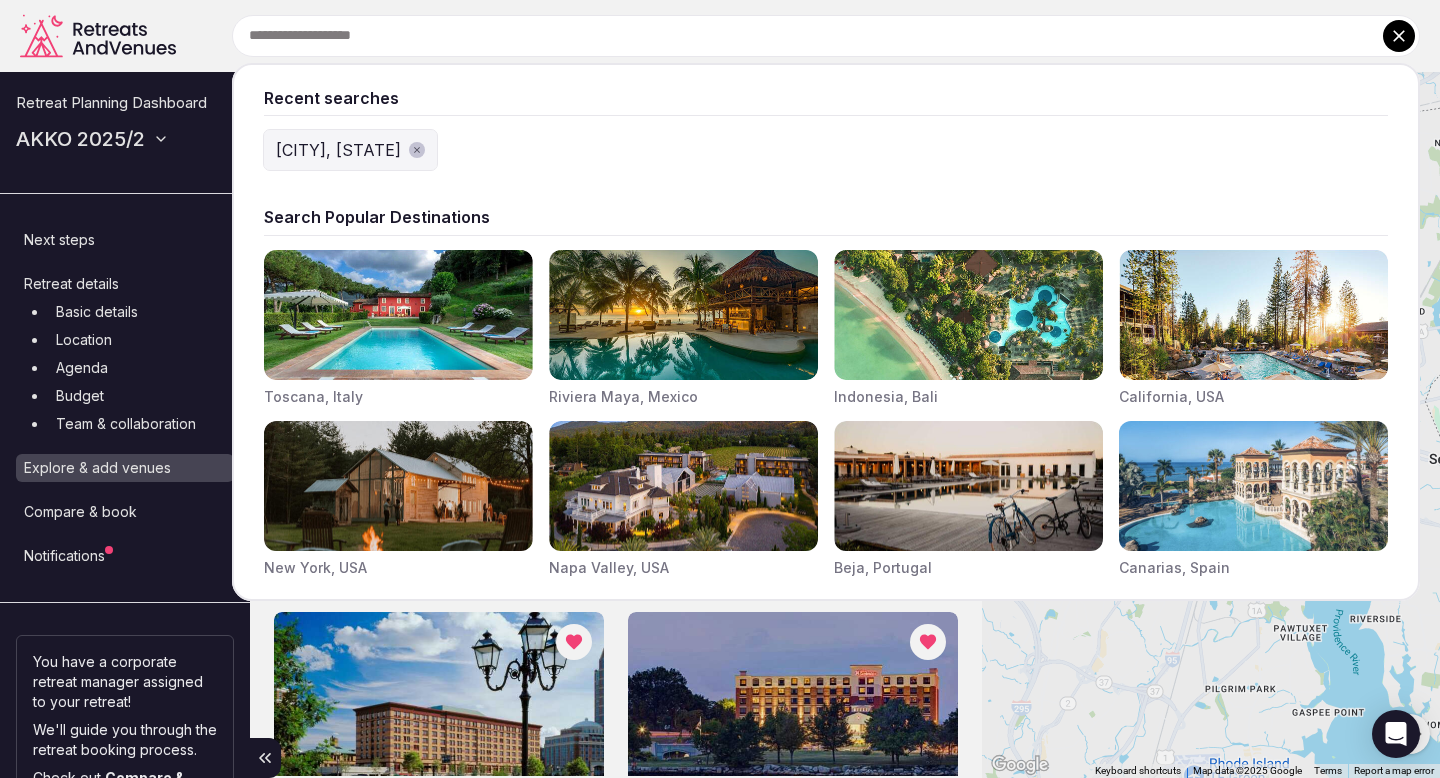 click at bounding box center (826, 36) 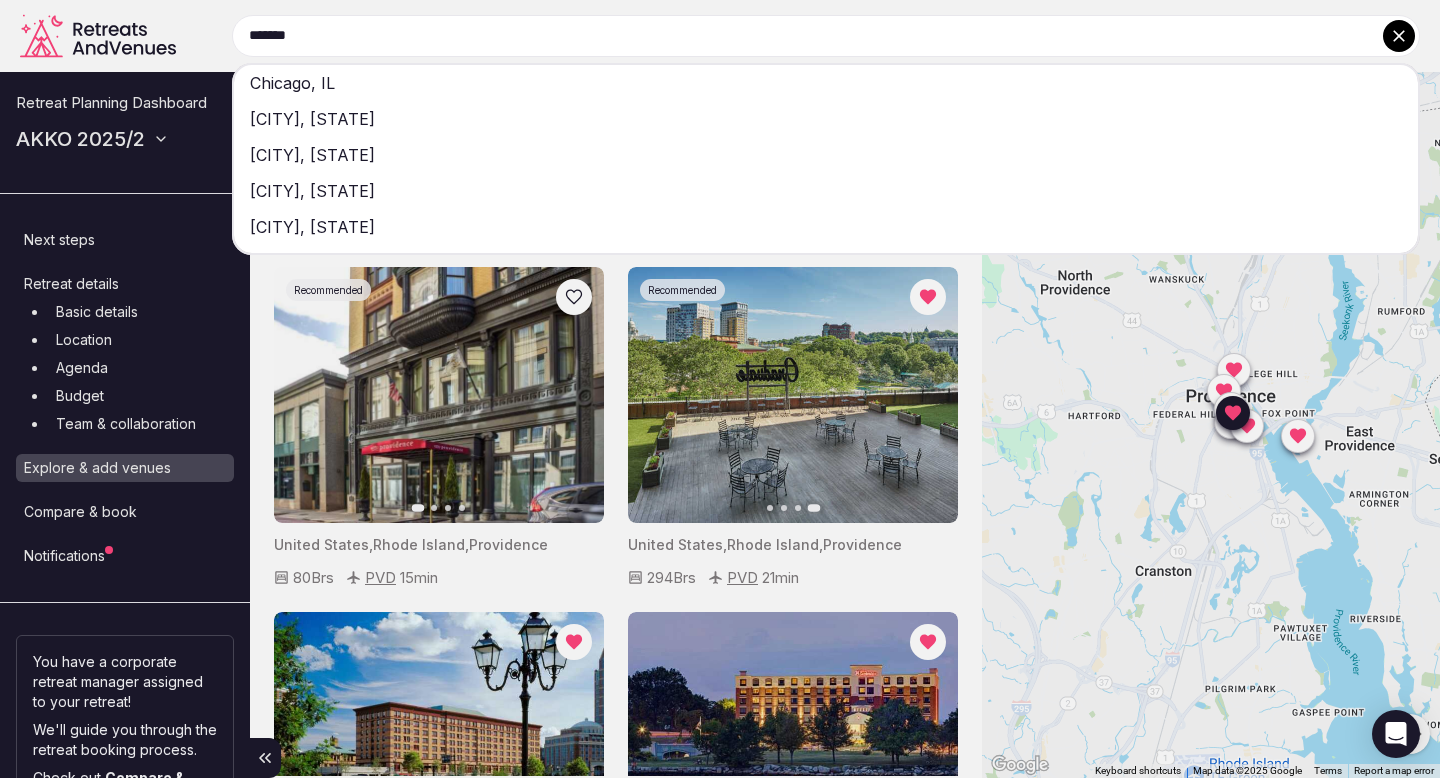 type on "*******" 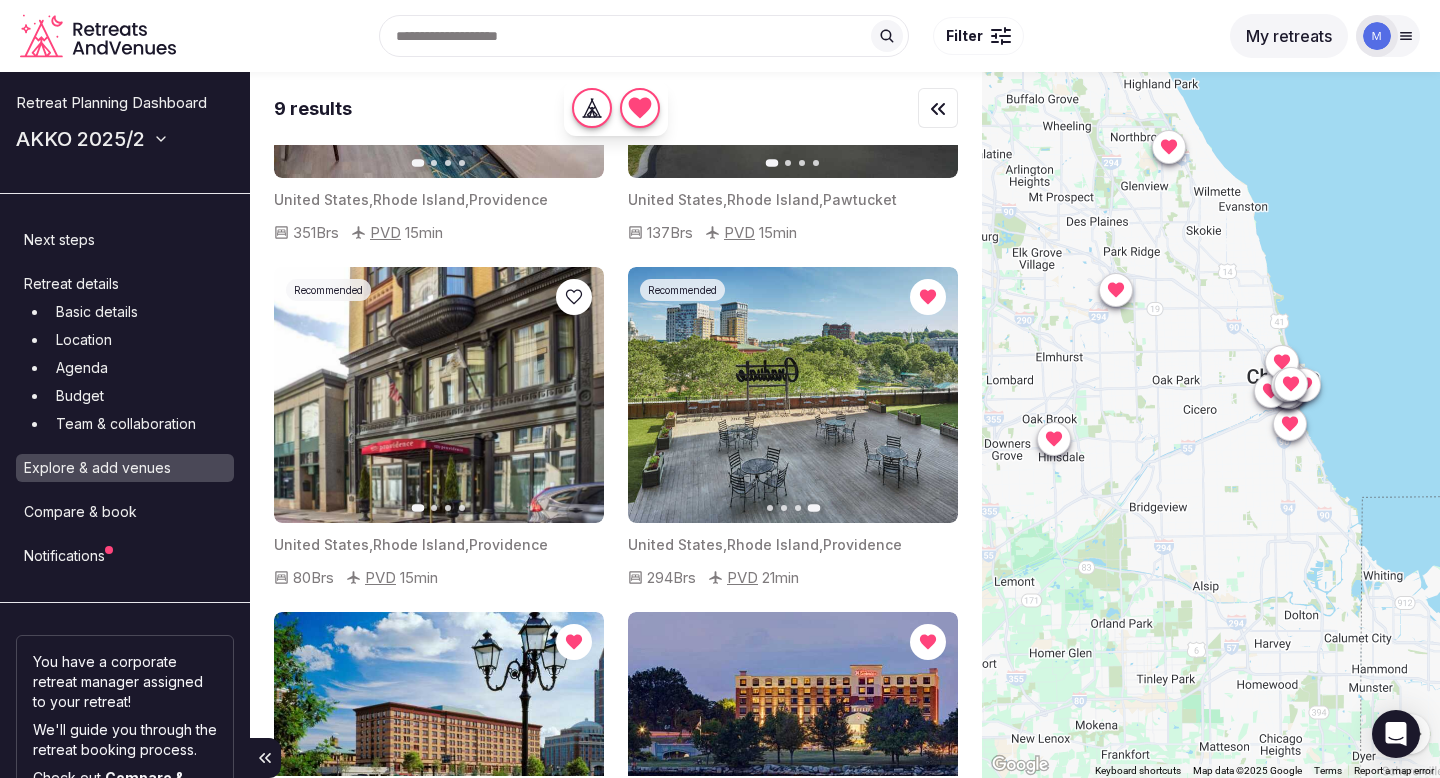scroll, scrollTop: 0, scrollLeft: 0, axis: both 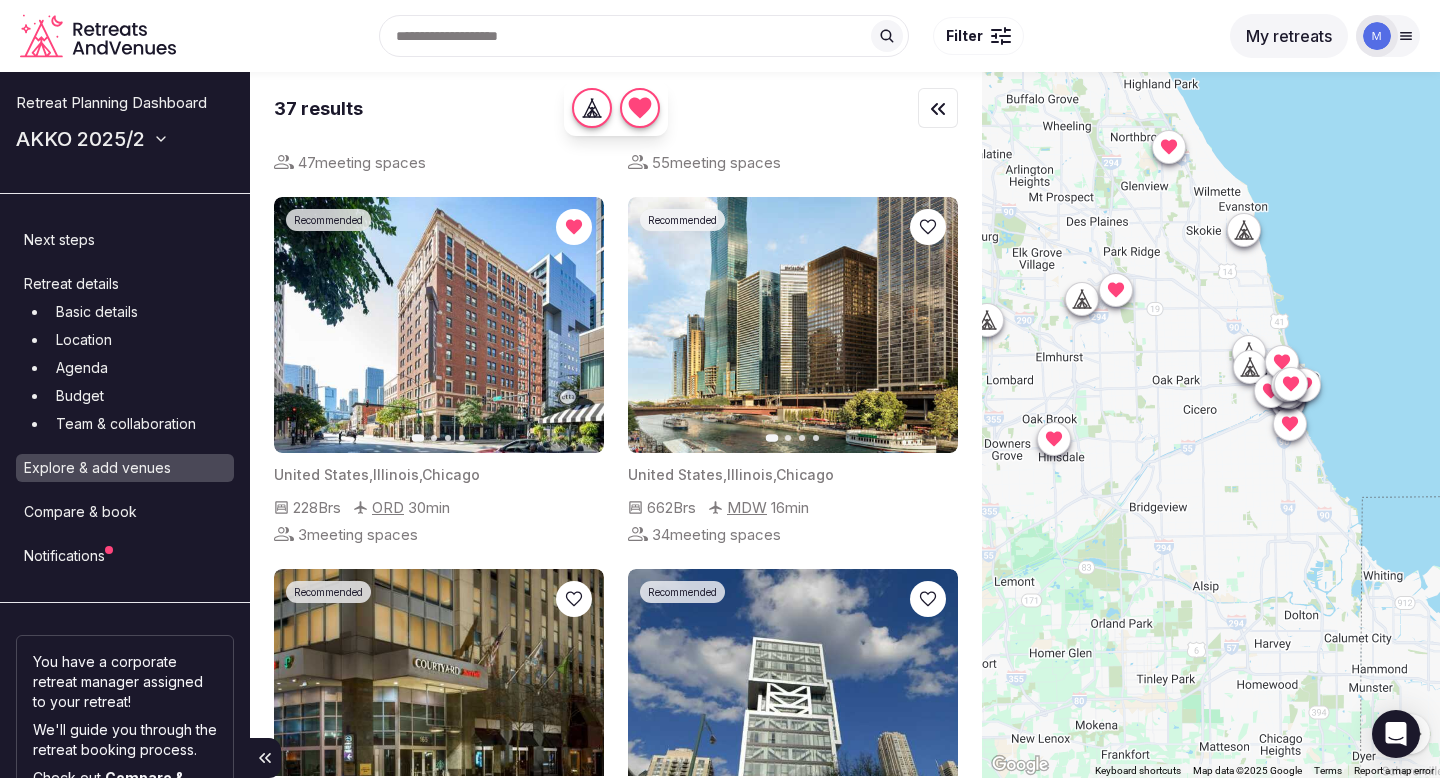 click 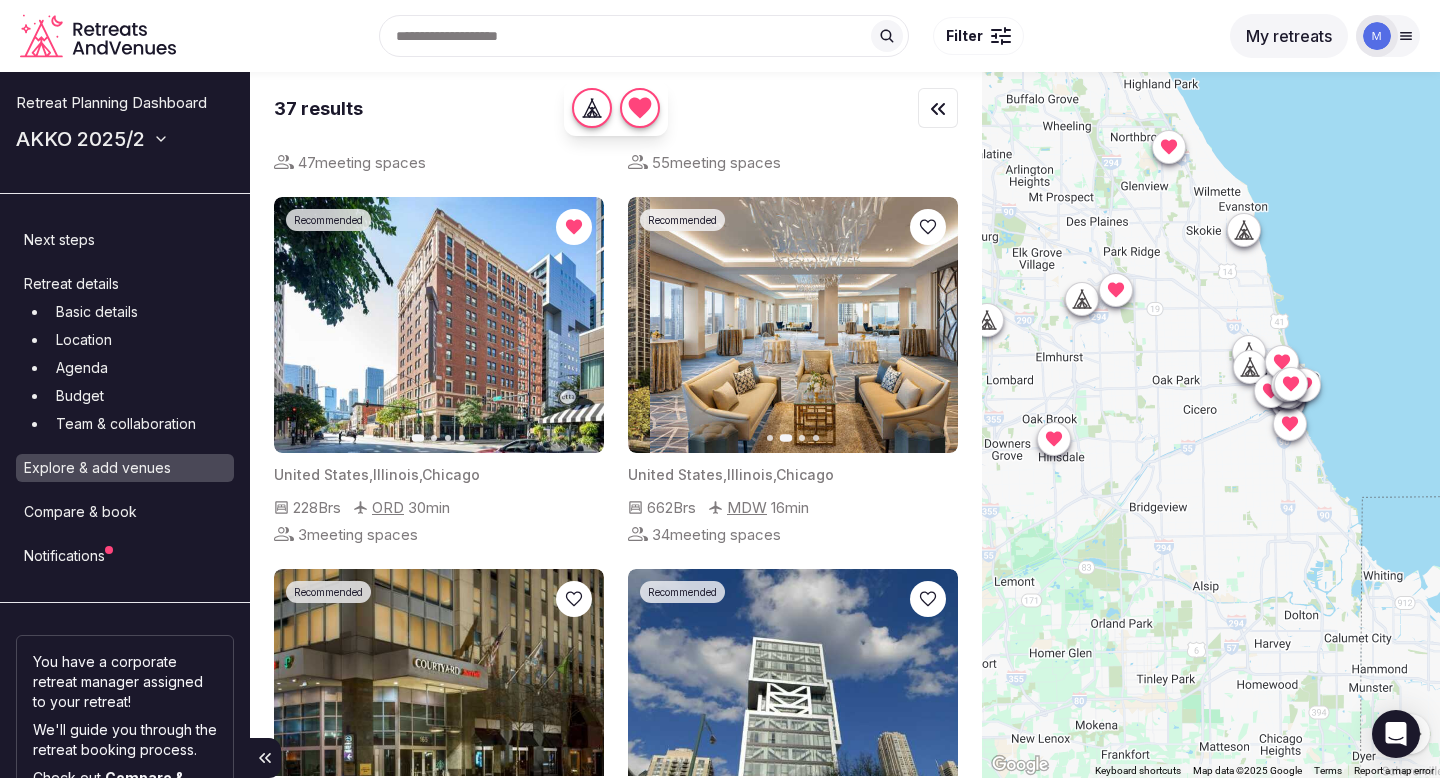 click 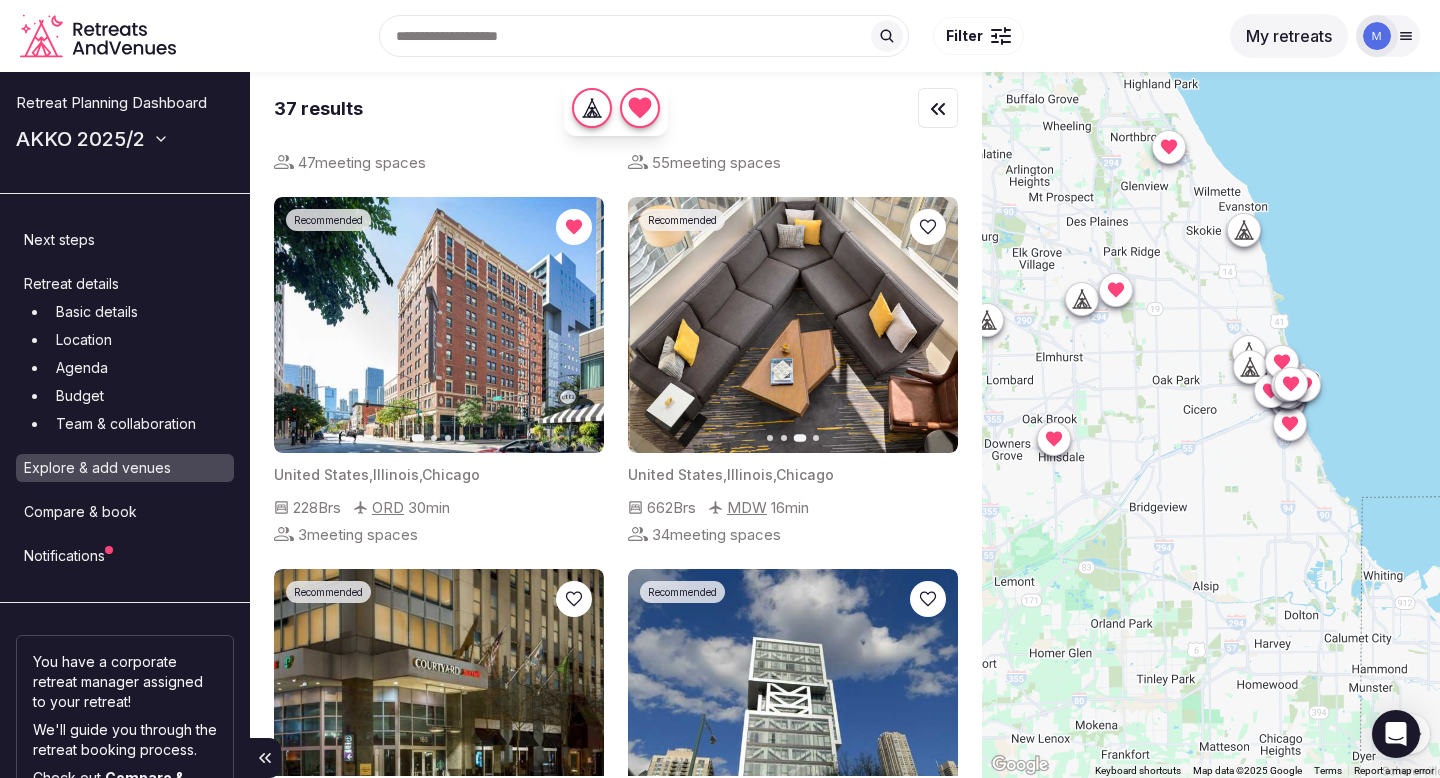 click 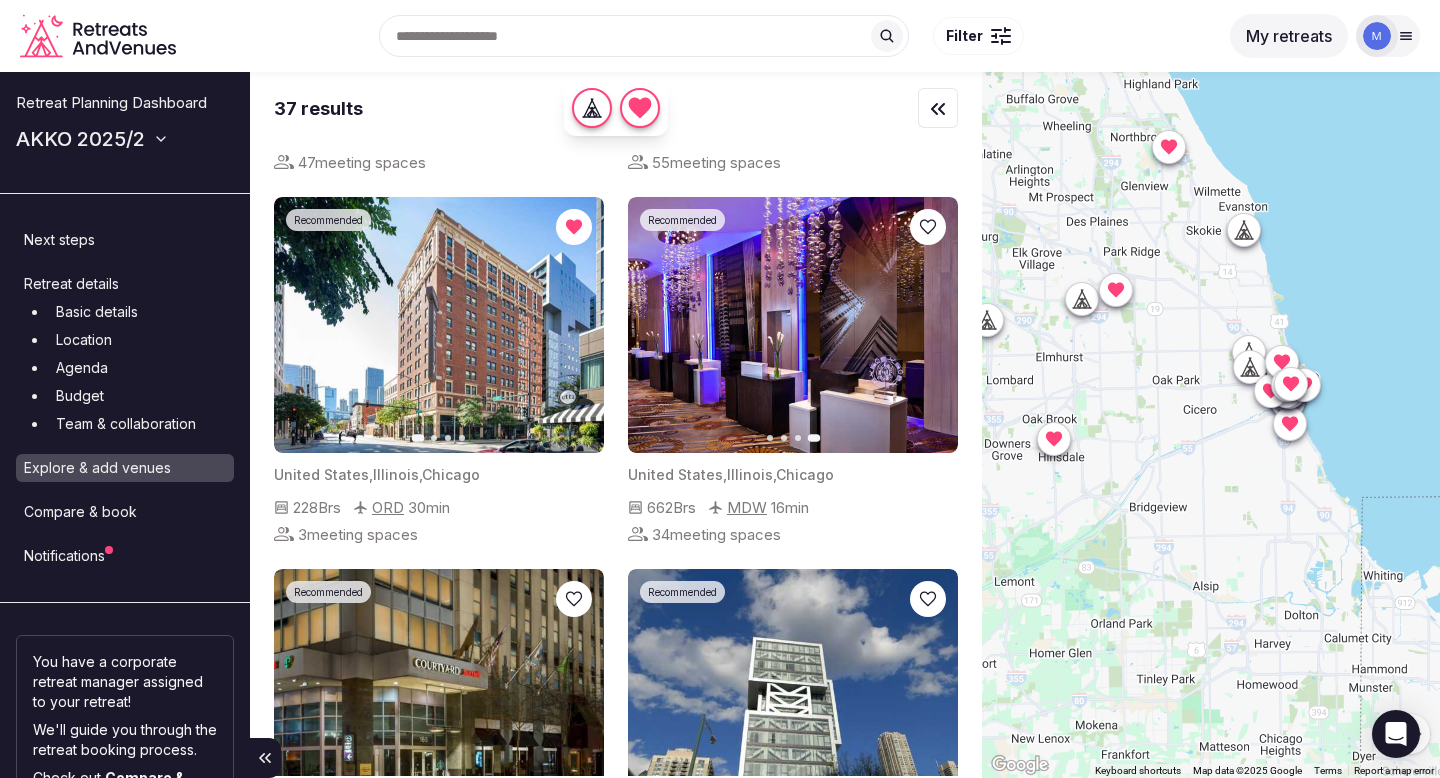 click at bounding box center (793, 325) 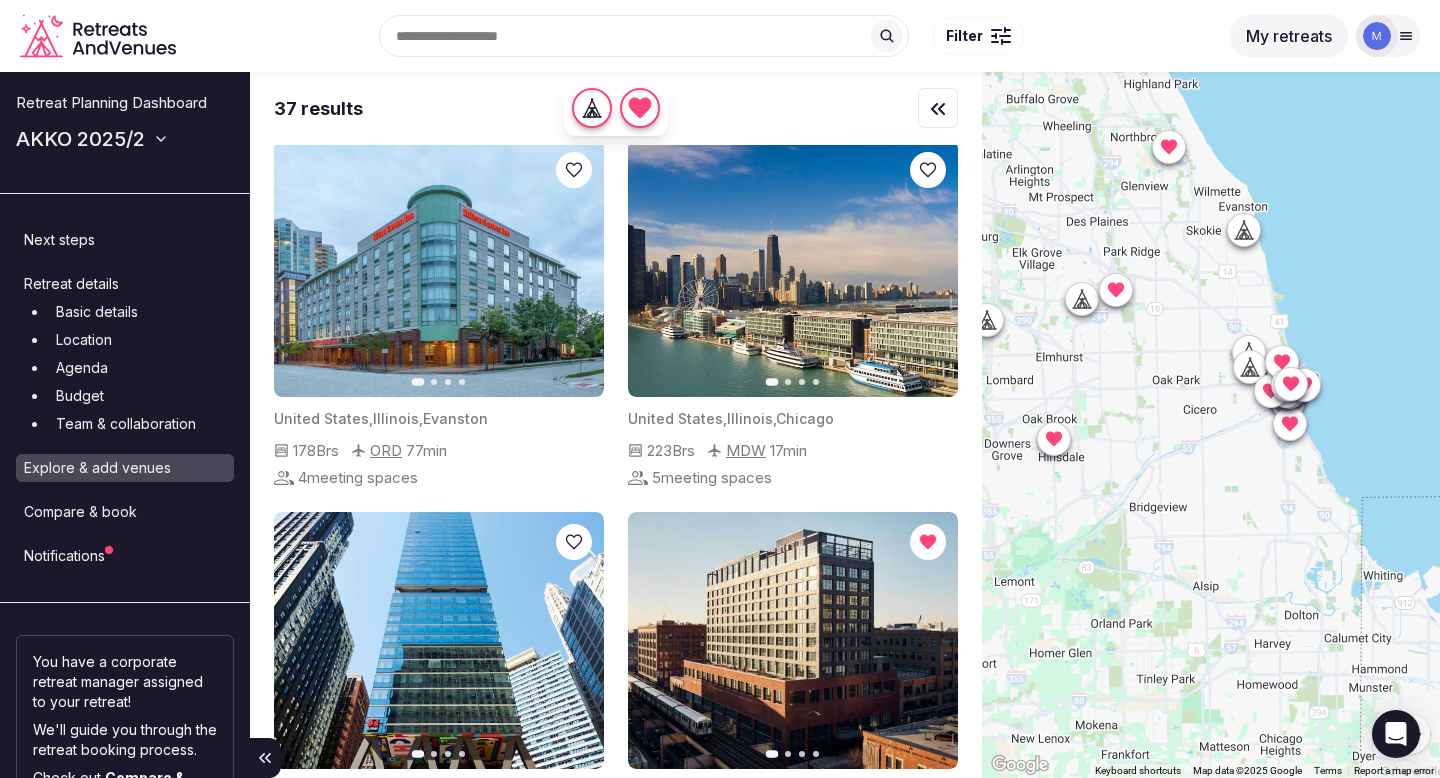 scroll, scrollTop: 2620, scrollLeft: 0, axis: vertical 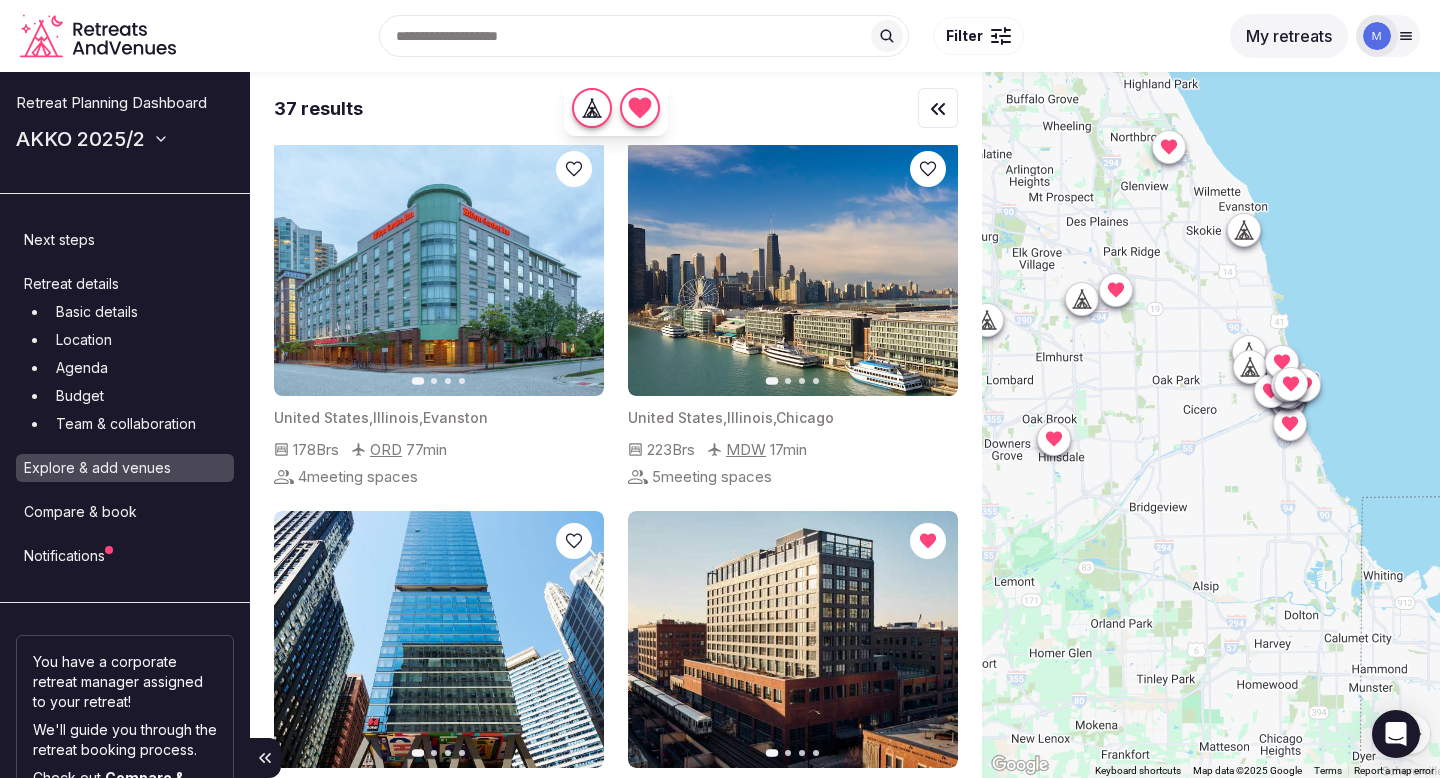 click 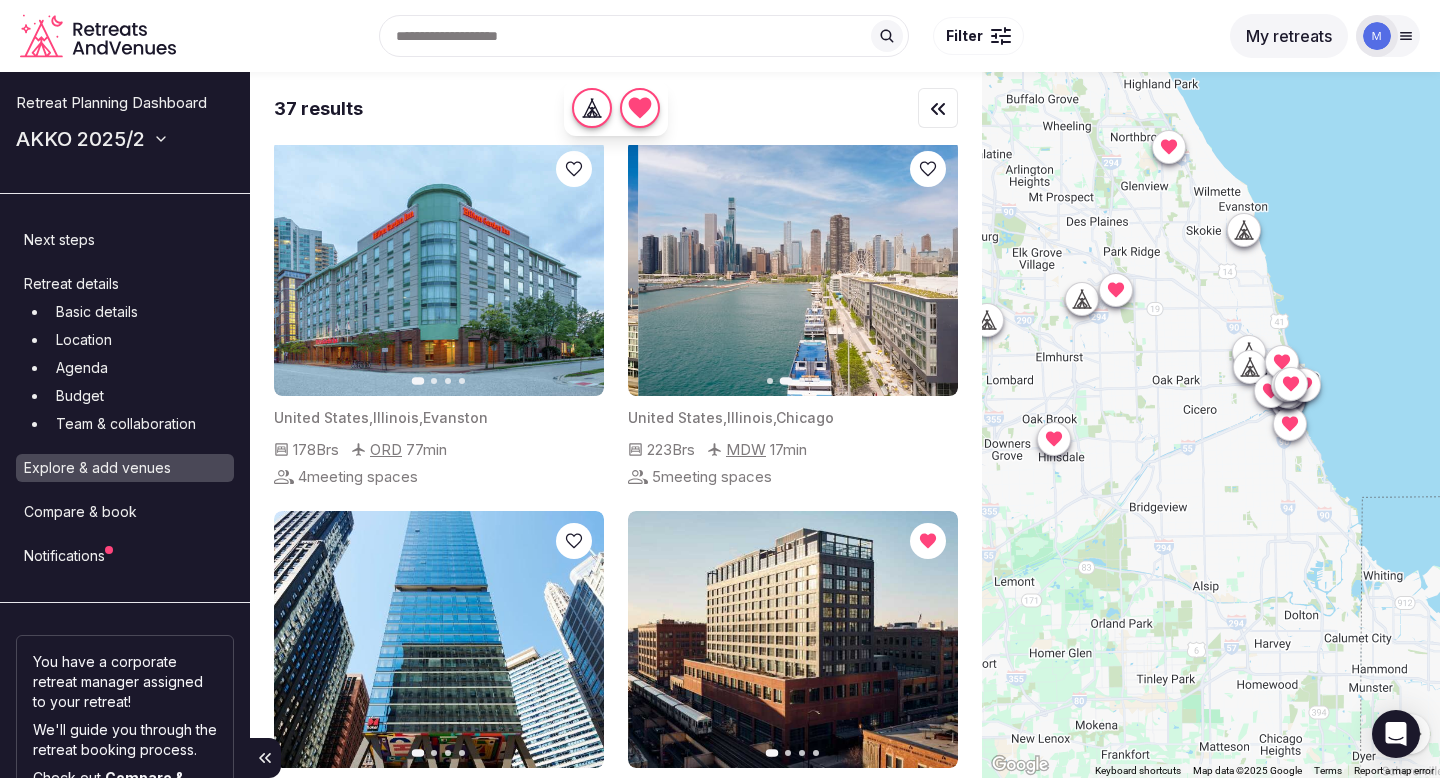 click 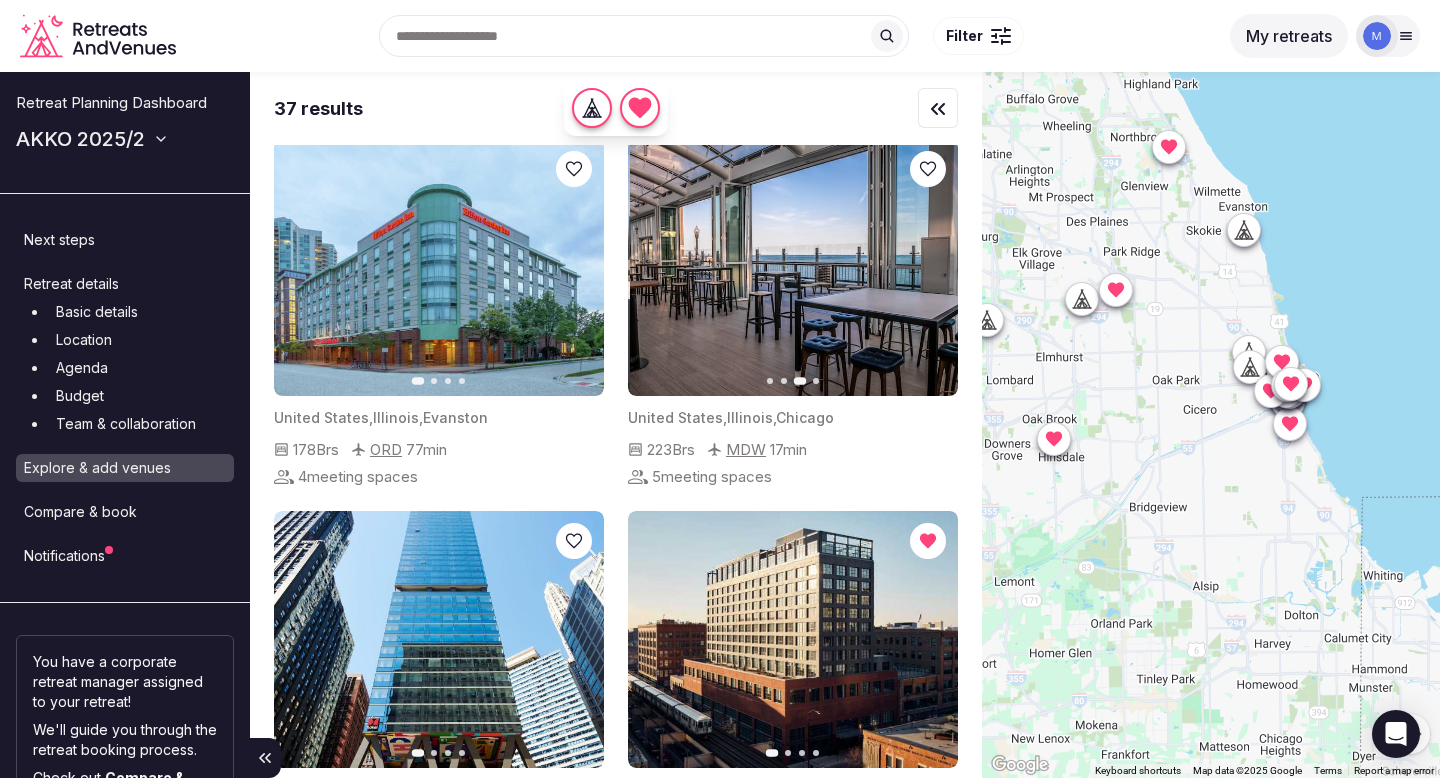 click 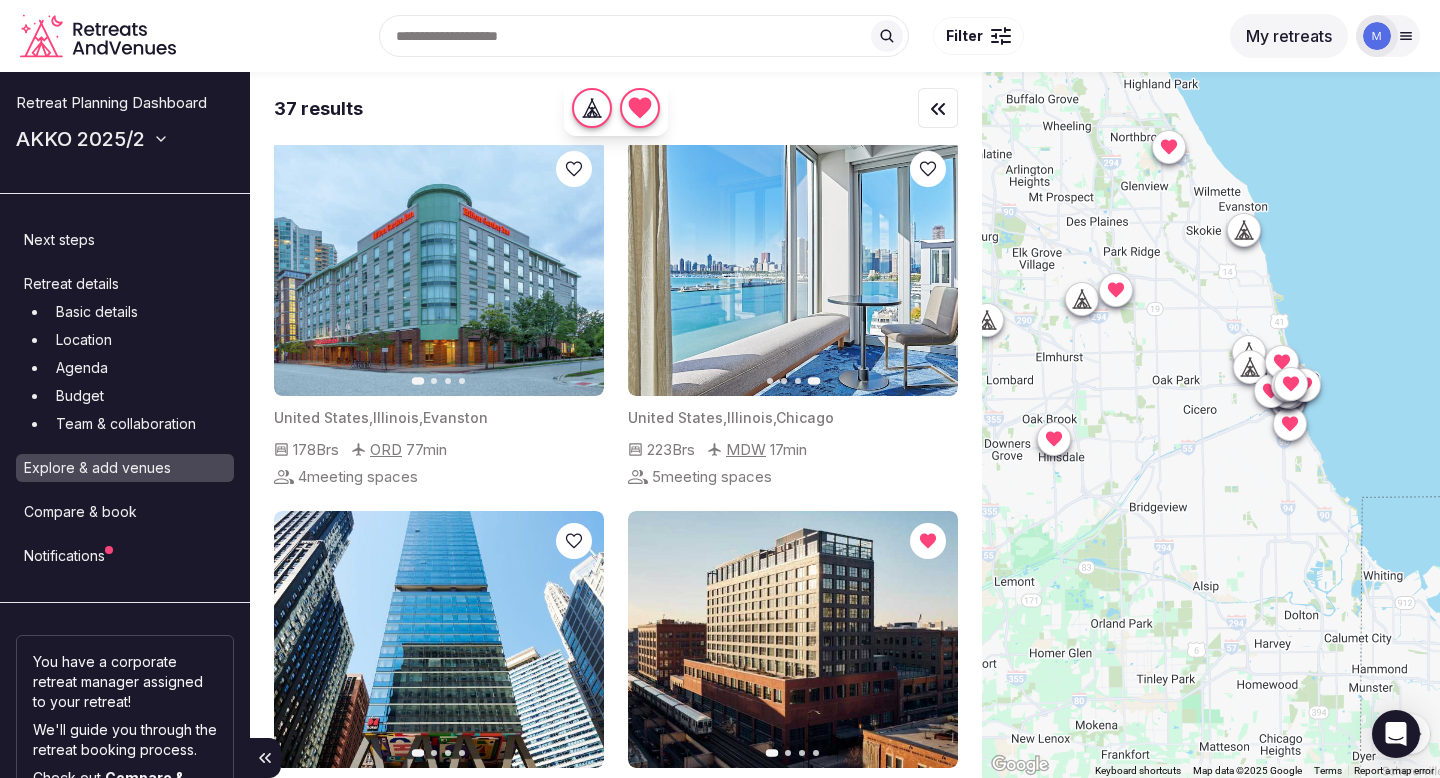click at bounding box center (793, 267) 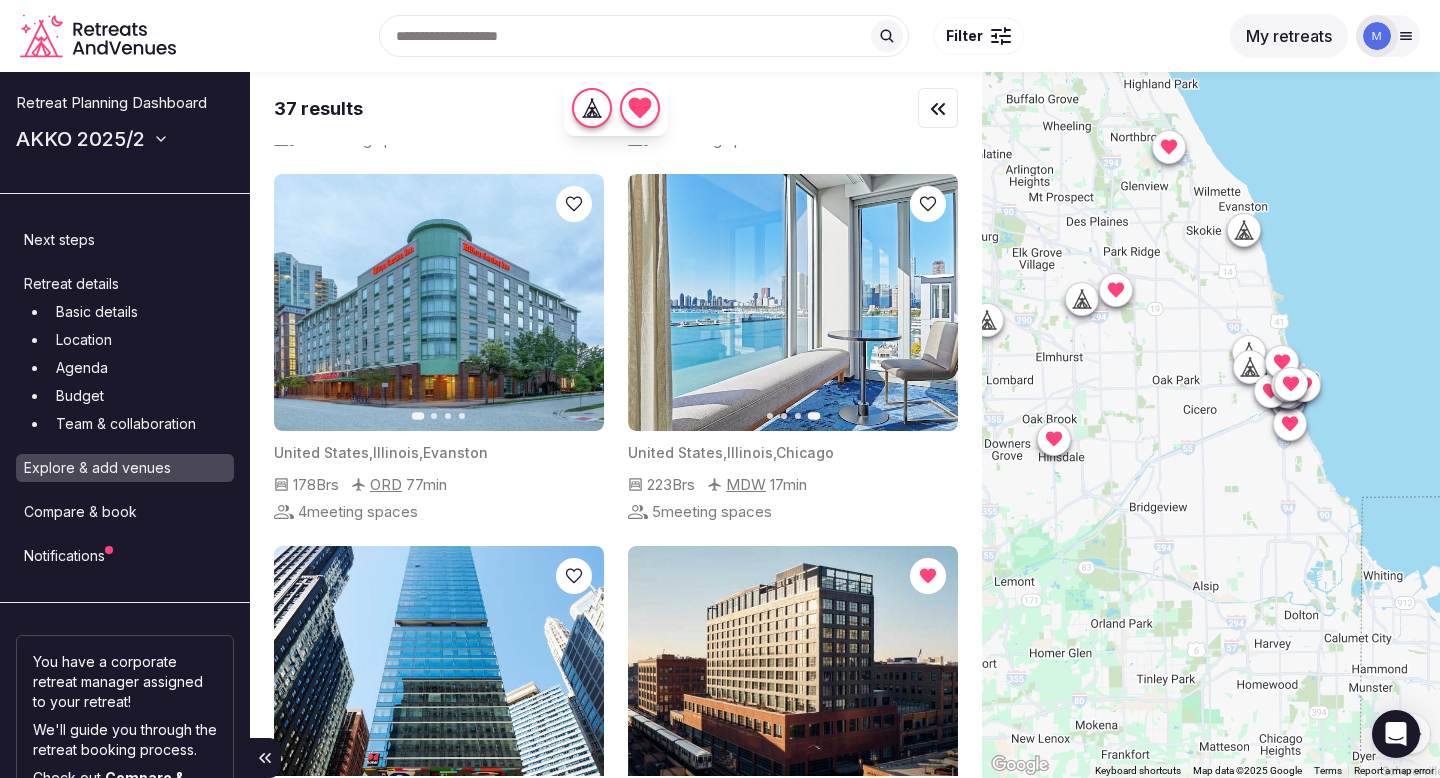 scroll, scrollTop: 2584, scrollLeft: 0, axis: vertical 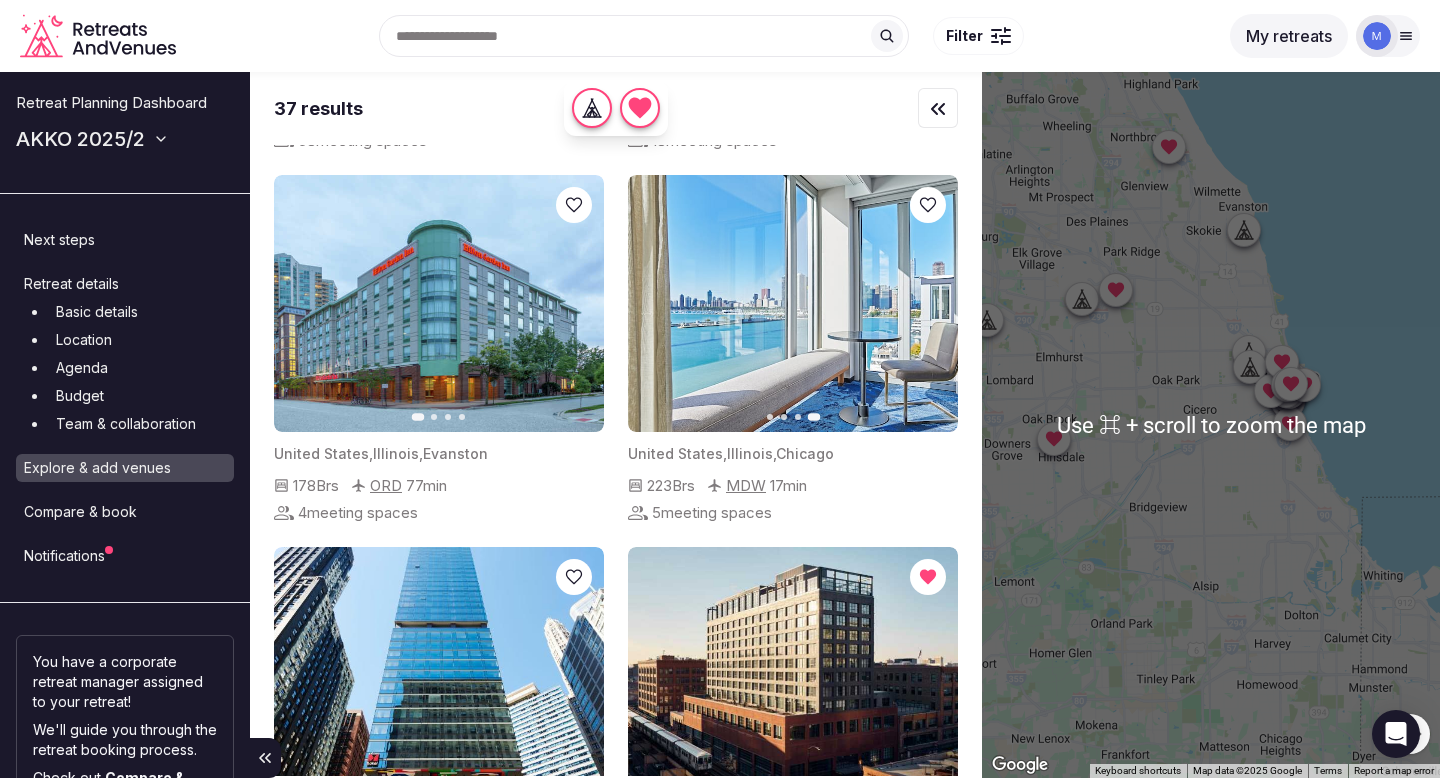 click at bounding box center [1211, 425] 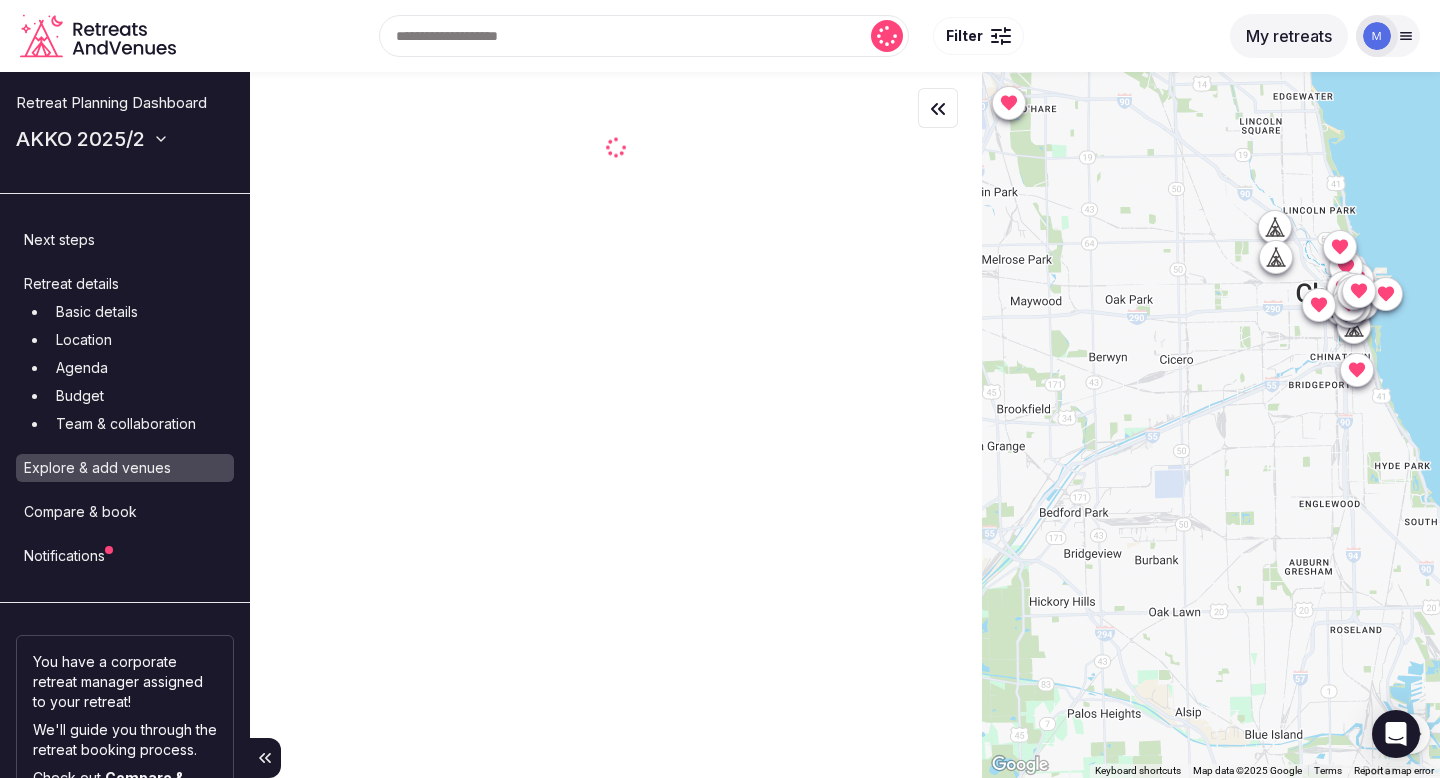 scroll, scrollTop: 0, scrollLeft: 0, axis: both 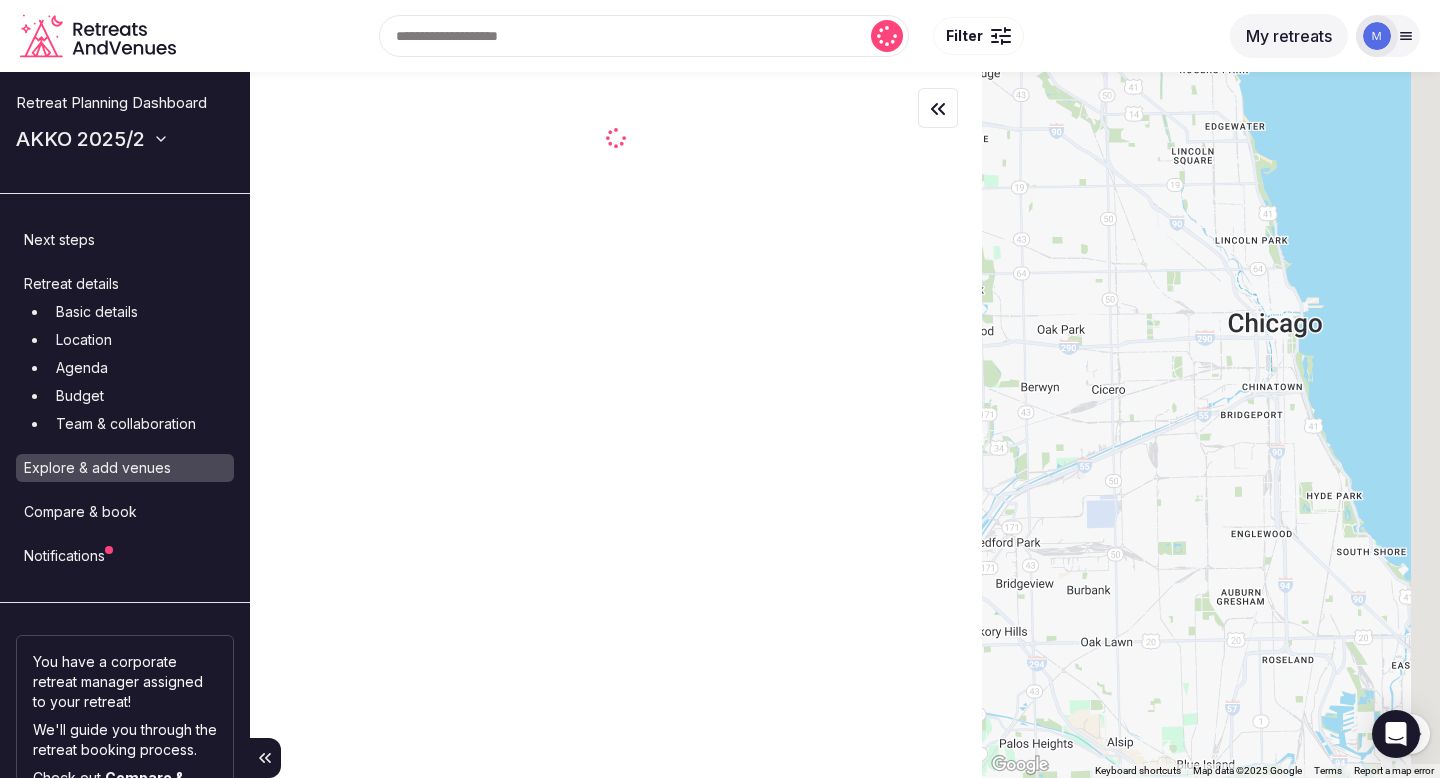 drag, startPoint x: 1224, startPoint y: 460, endPoint x: 1113, endPoint y: 495, distance: 116.38728 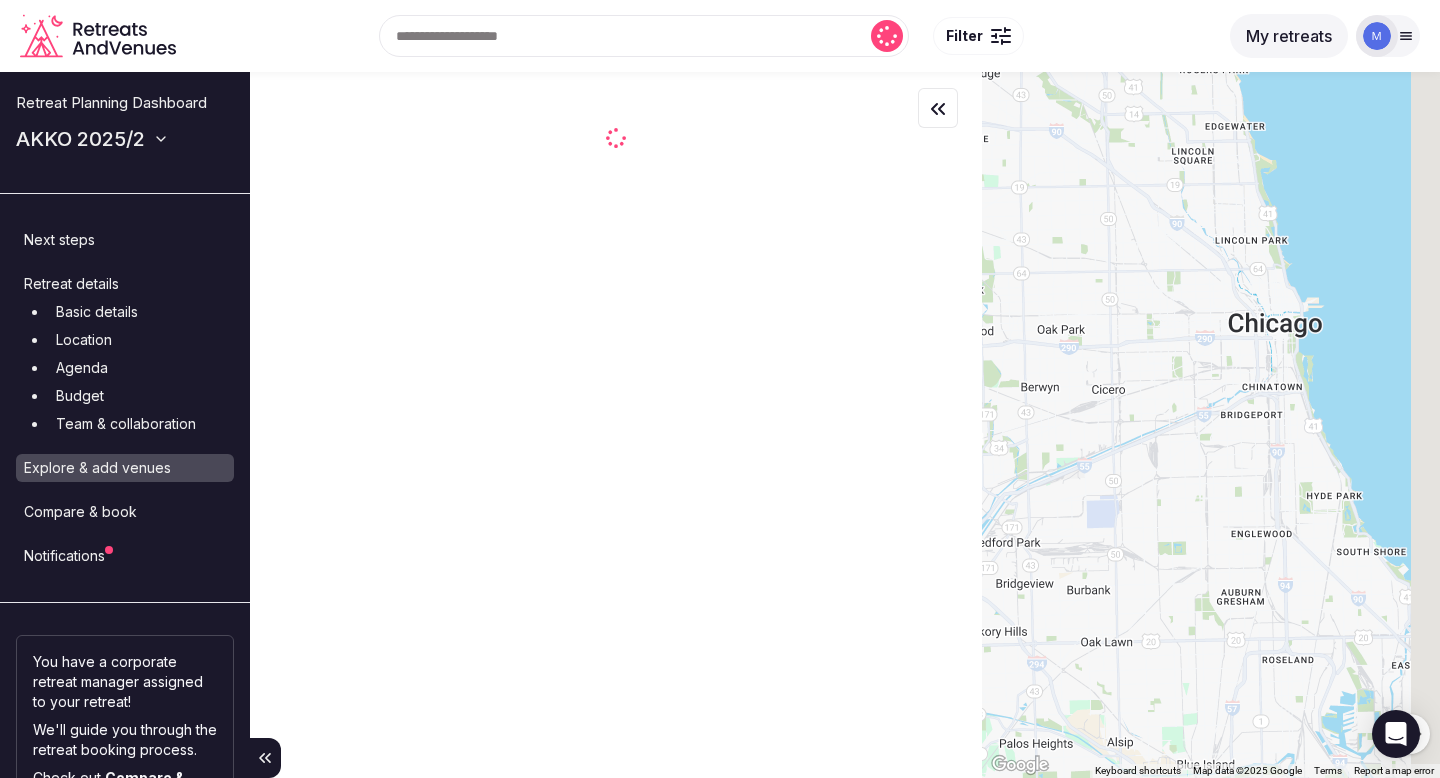 click at bounding box center (1211, 425) 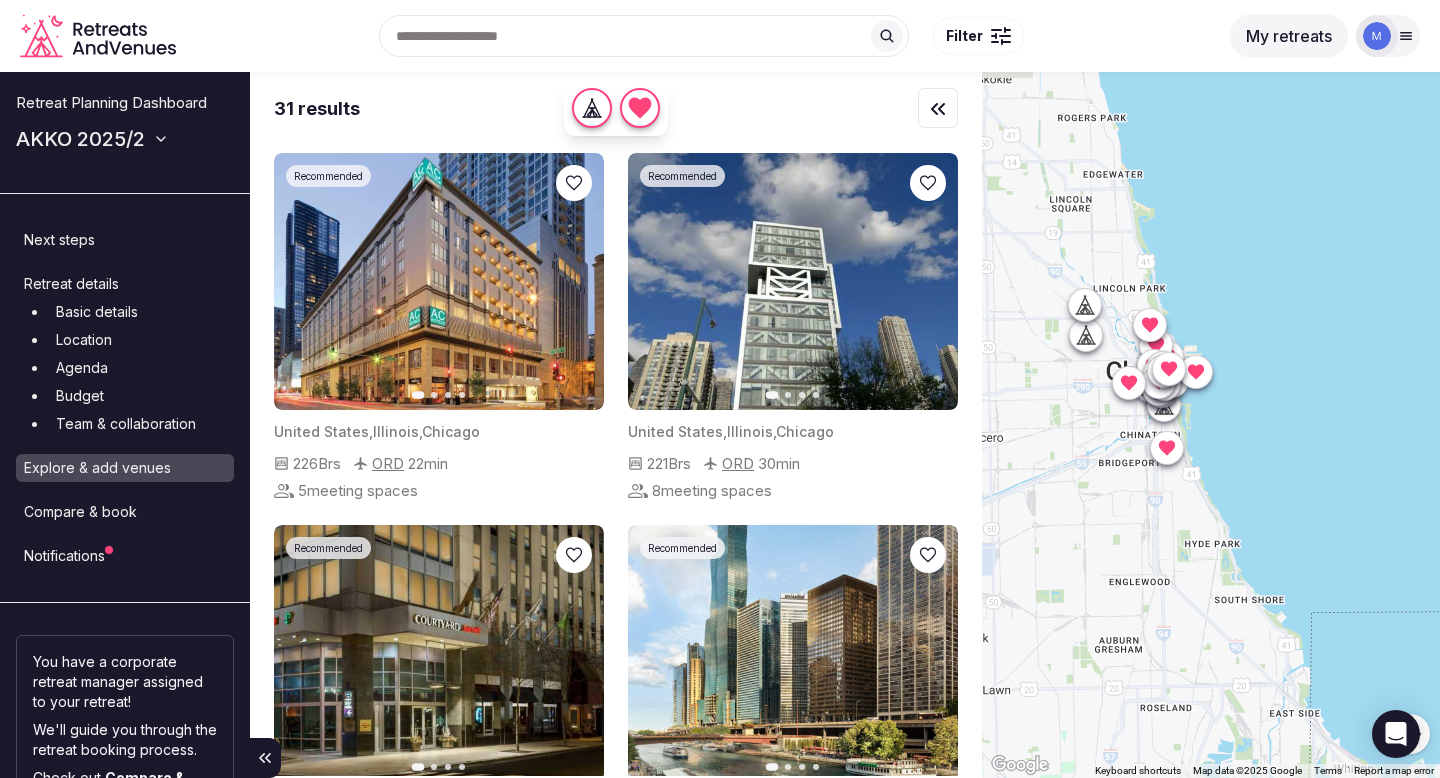 drag, startPoint x: 1227, startPoint y: 442, endPoint x: 1154, endPoint y: 479, distance: 81.84131 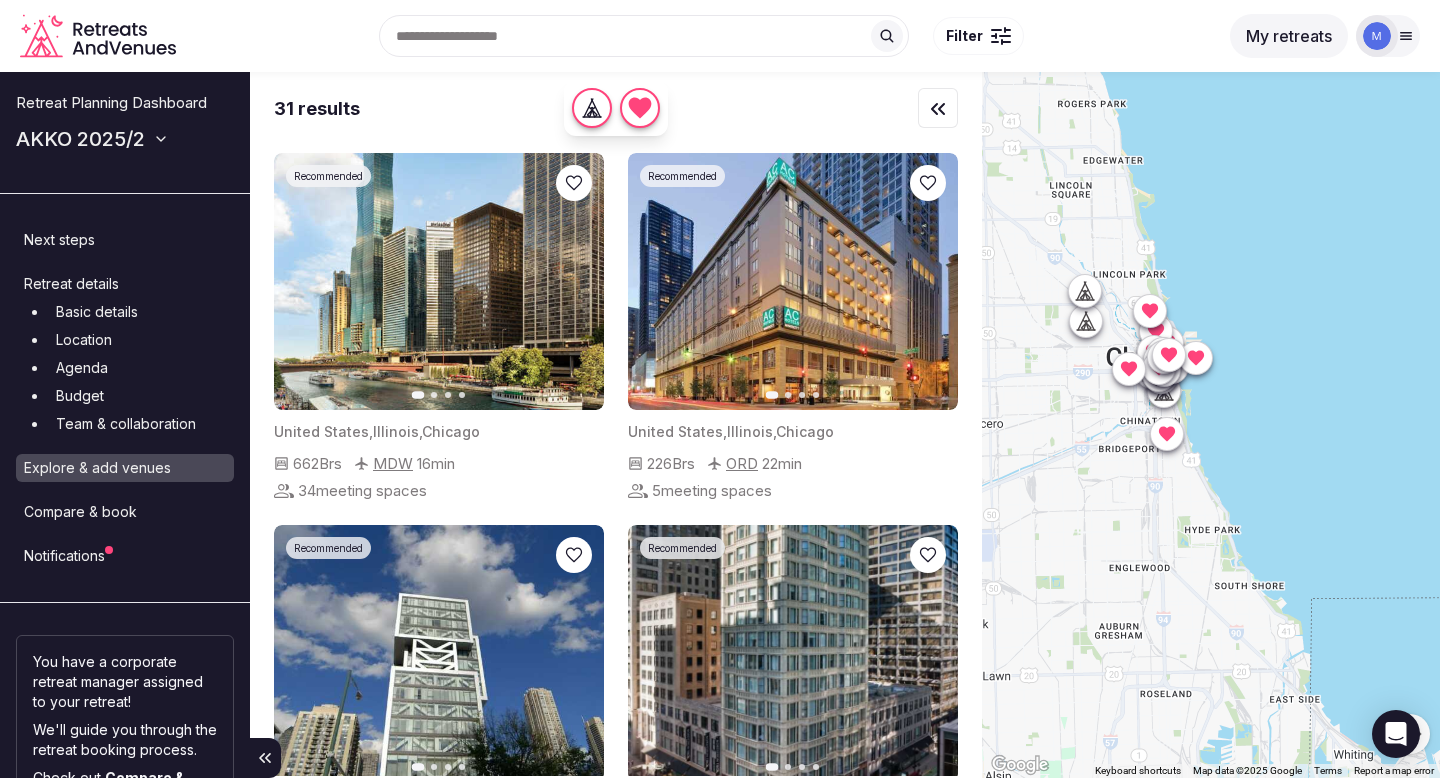 click at bounding box center [1211, 425] 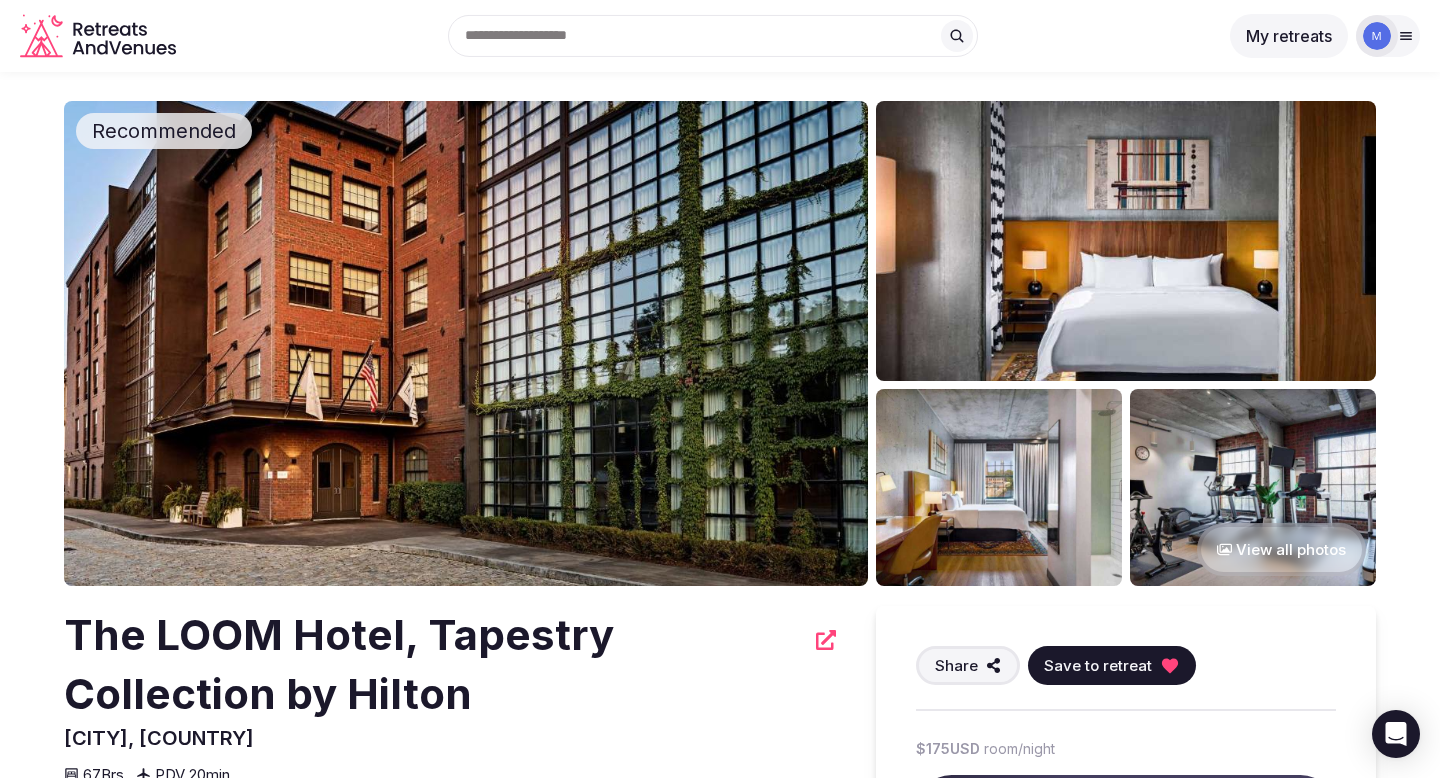 scroll, scrollTop: 0, scrollLeft: 0, axis: both 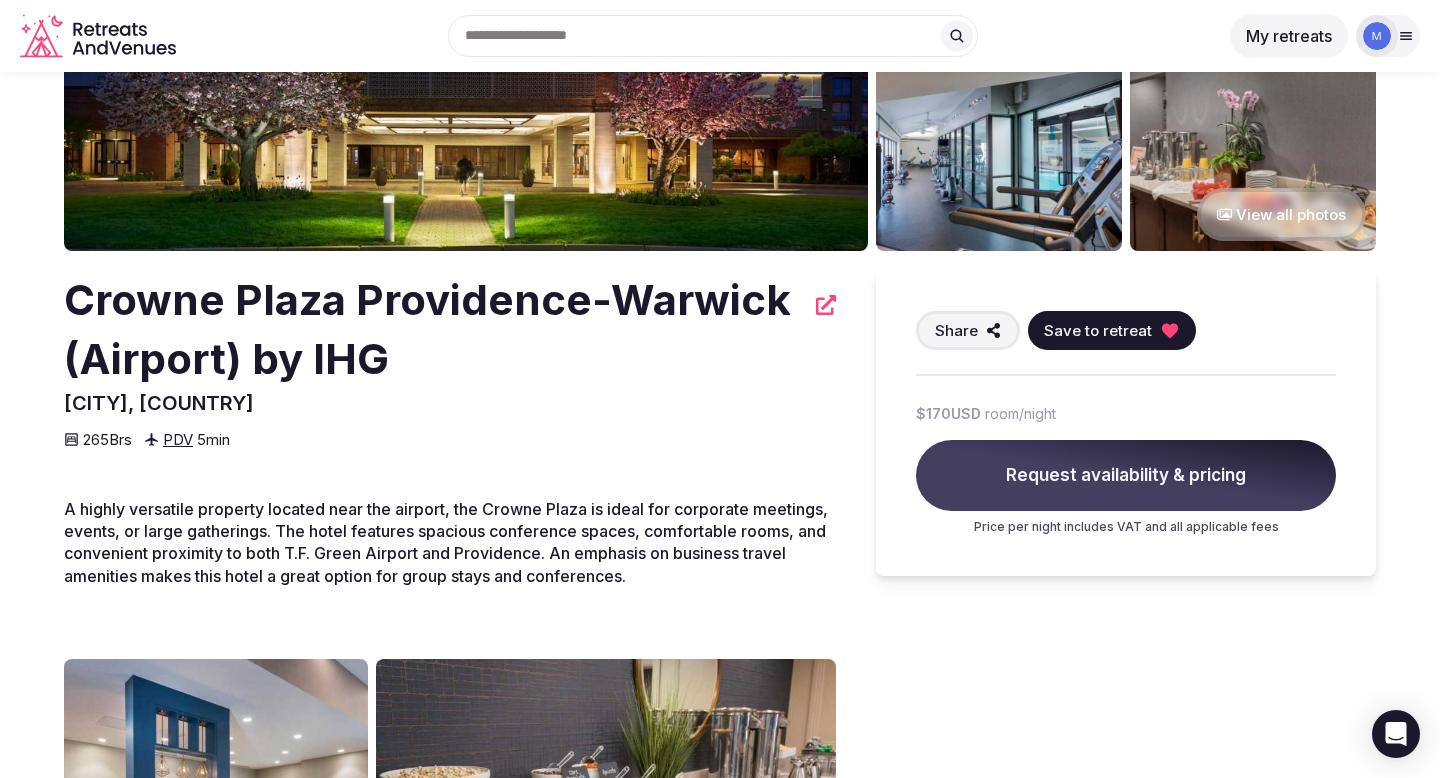 click on "Request availability & pricing" at bounding box center (1126, 476) 